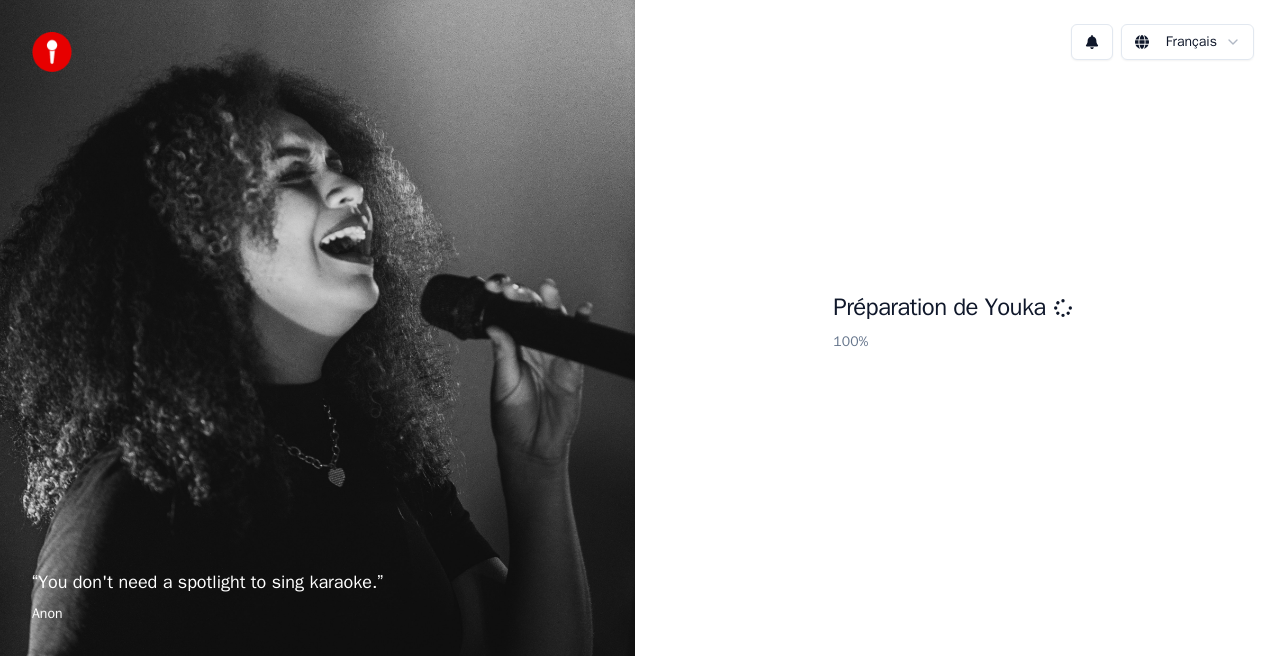 scroll, scrollTop: 0, scrollLeft: 0, axis: both 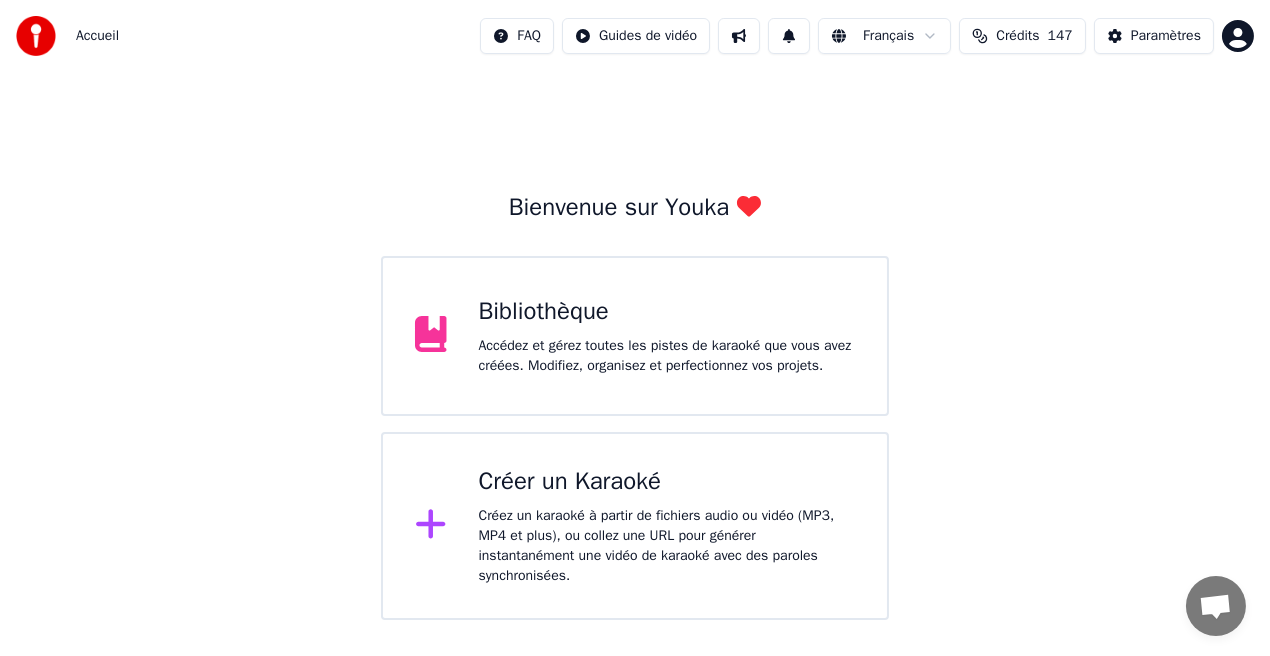 click on "Bibliothèque" at bounding box center [667, 312] 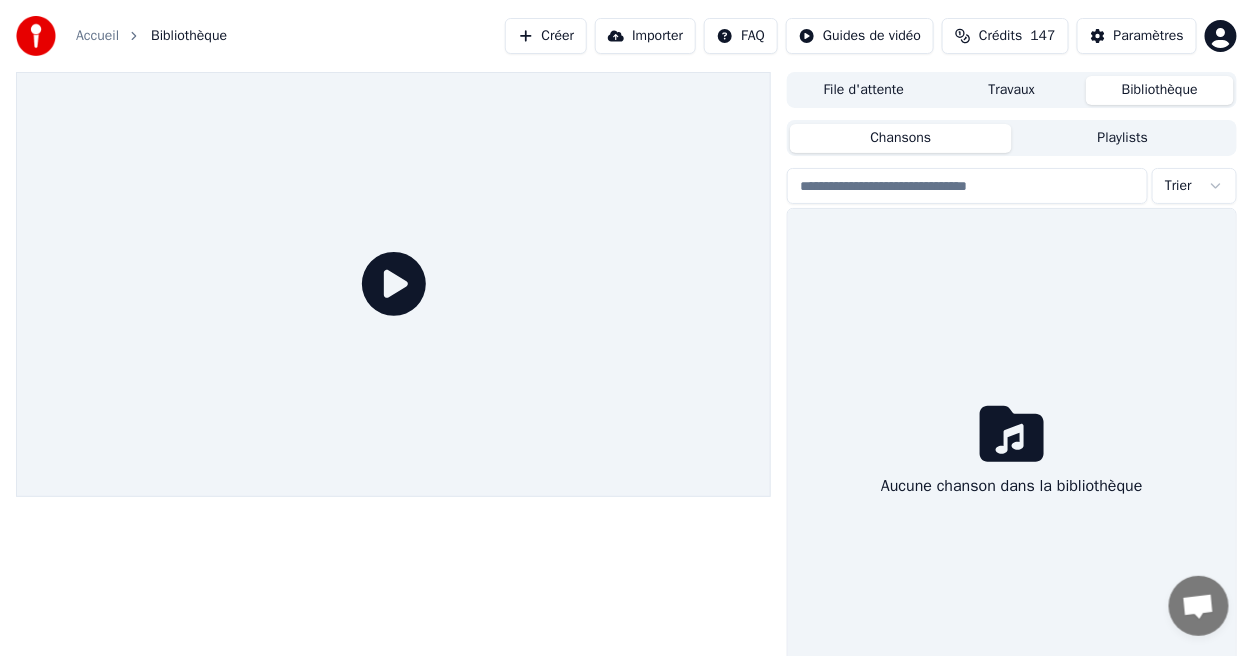 click at bounding box center [393, 284] 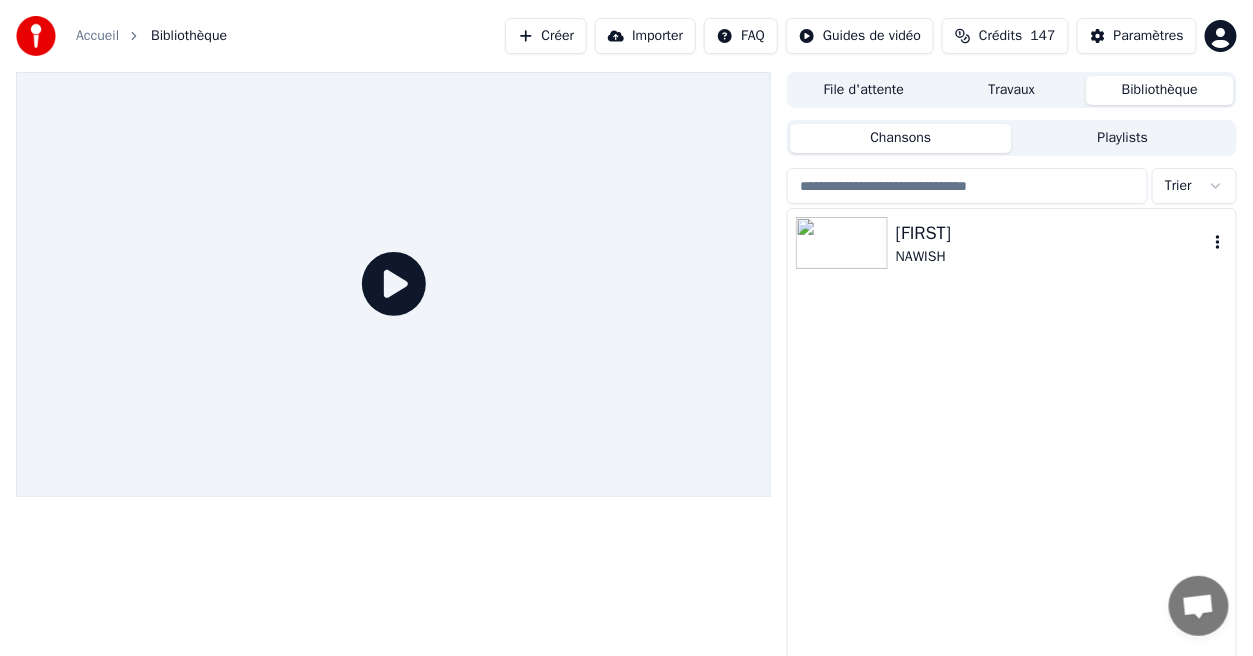click on "NAWISH" at bounding box center [1052, 257] 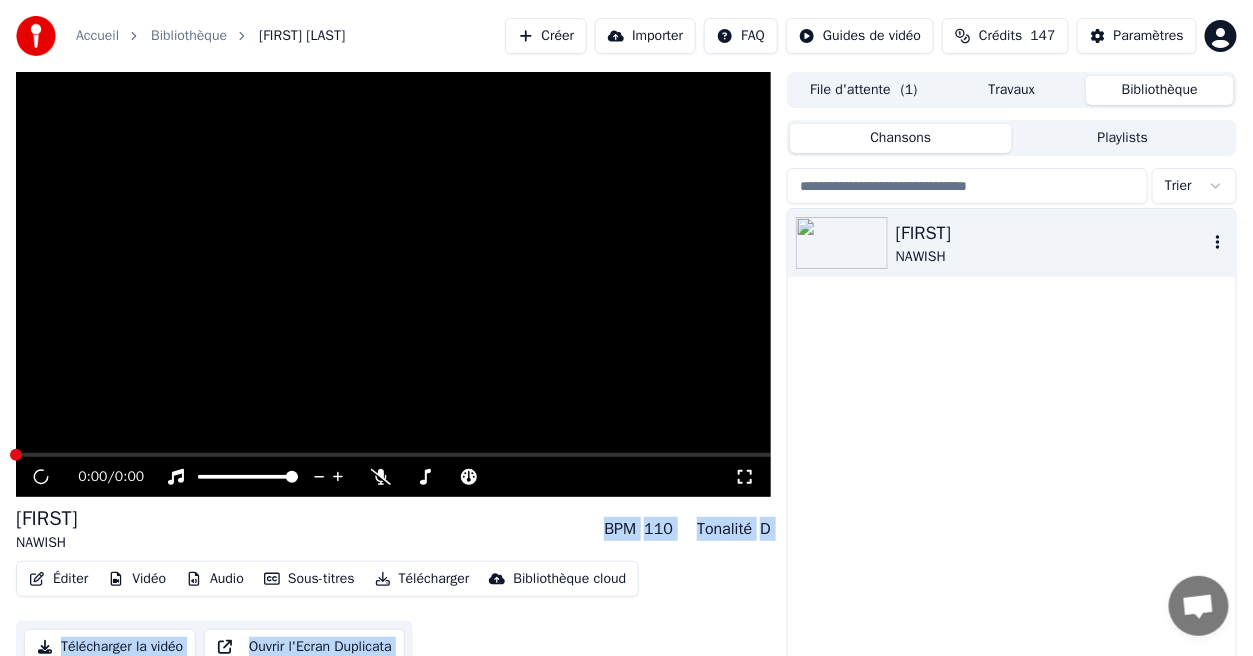 click on "NAWISH" at bounding box center [1052, 257] 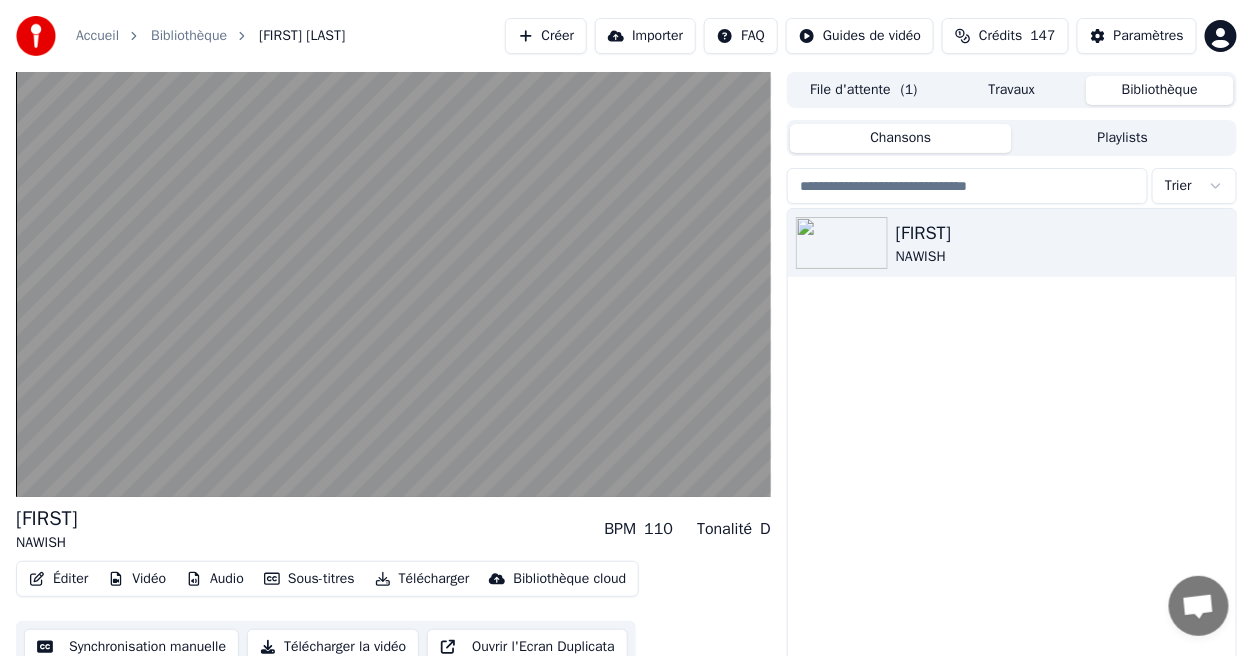 click on "[FIRST] [LAST]" at bounding box center [1012, 454] 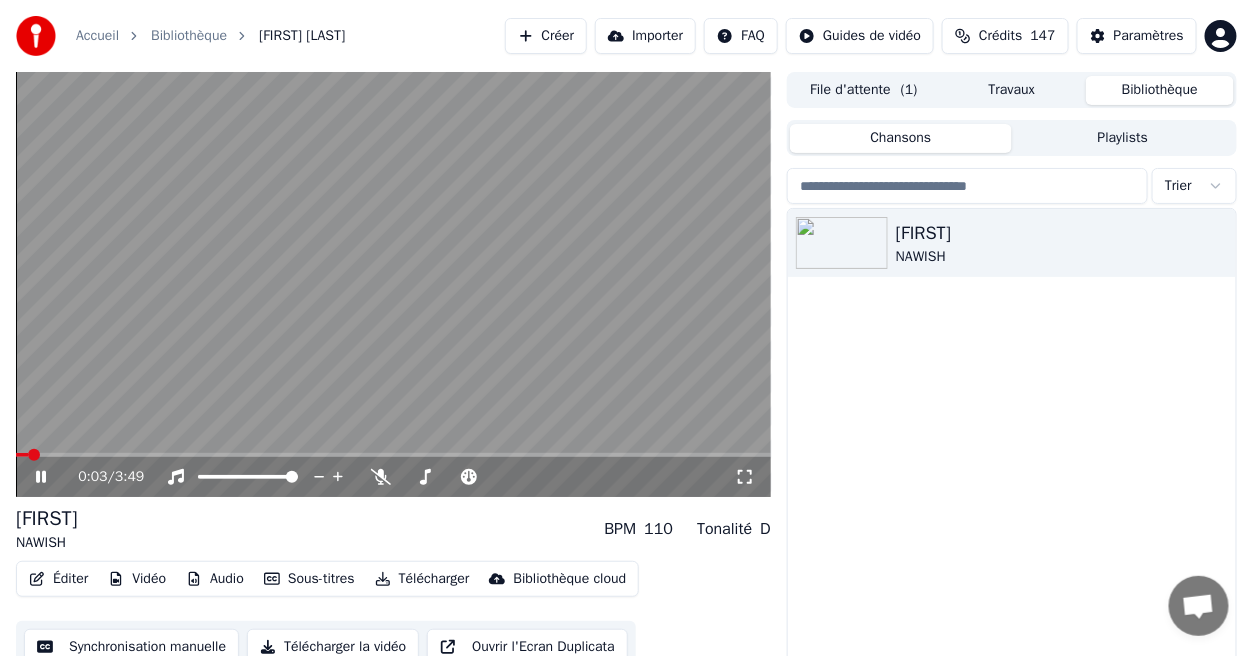 click 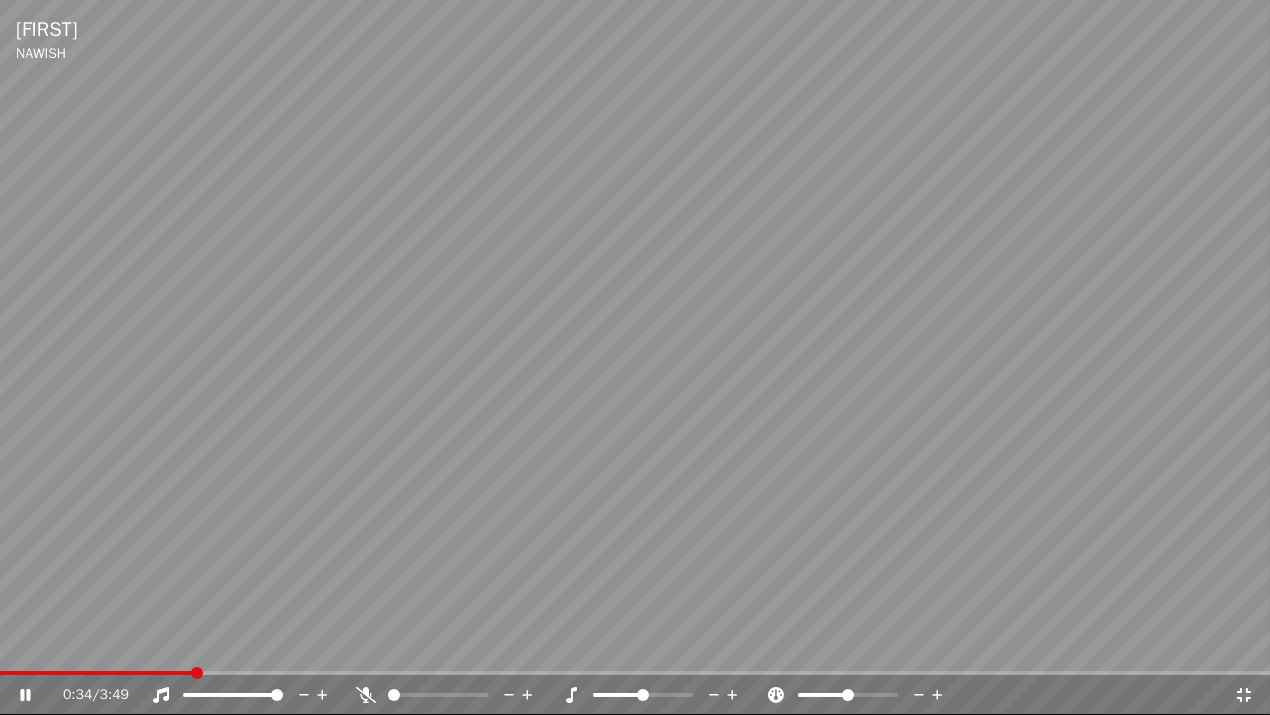 click 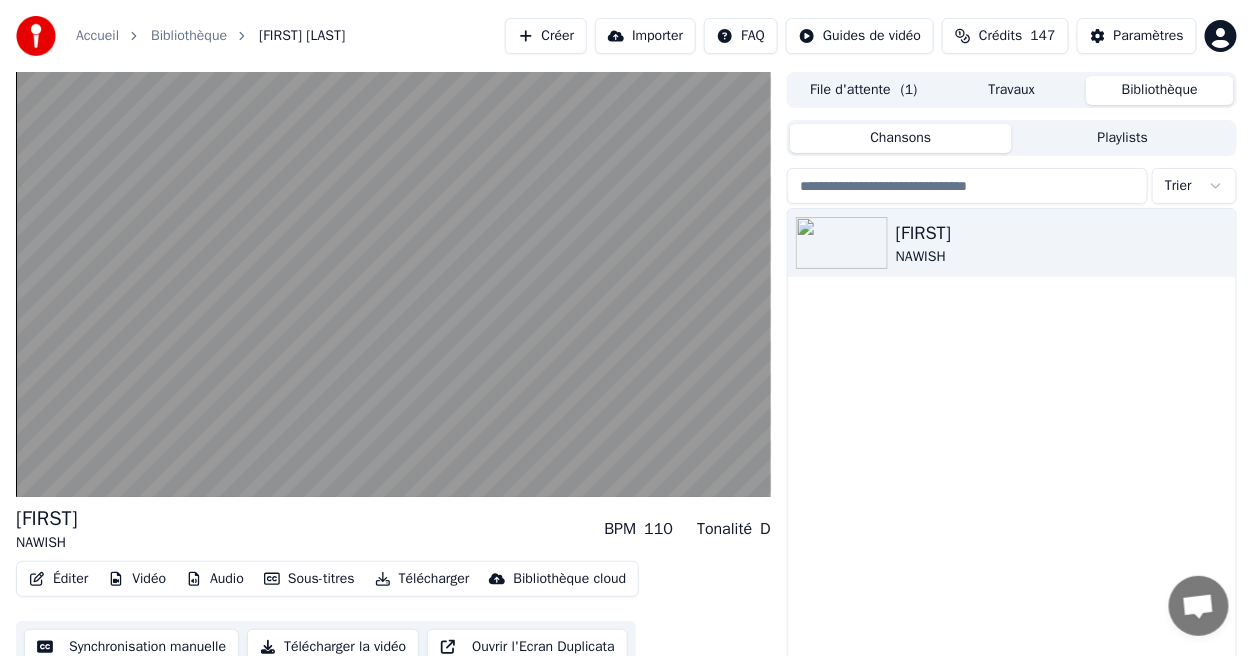 click on "Paramètres" at bounding box center (1149, 36) 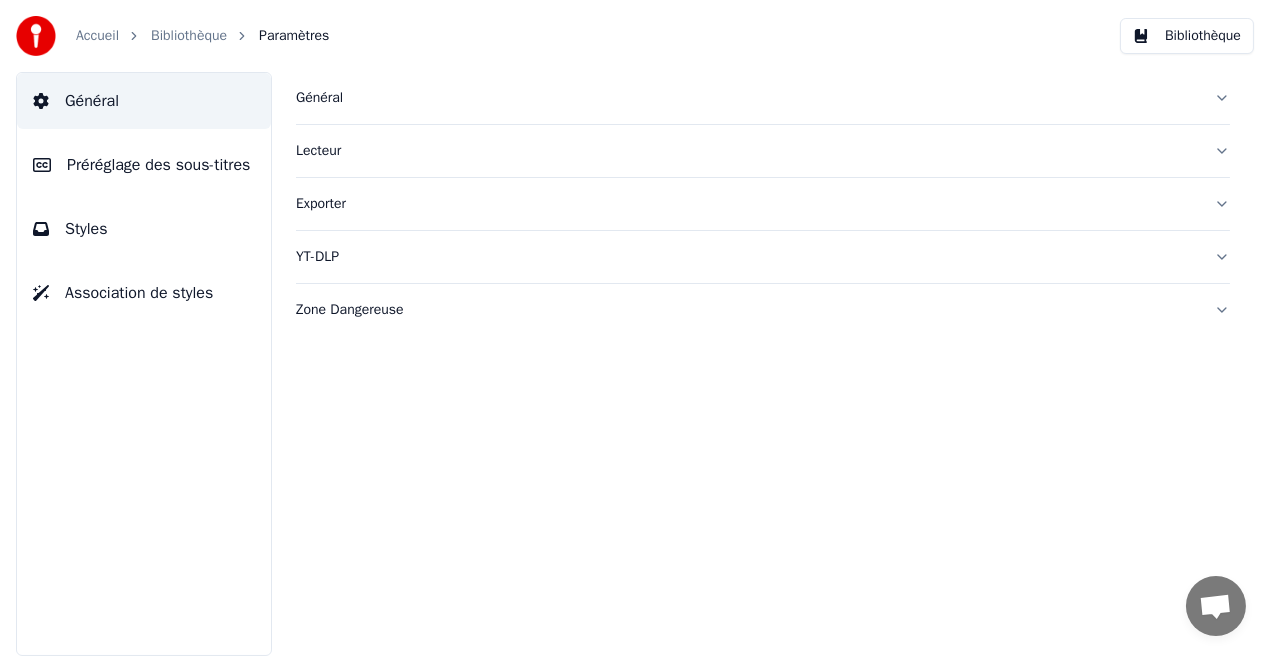 click on "Styles" at bounding box center (144, 229) 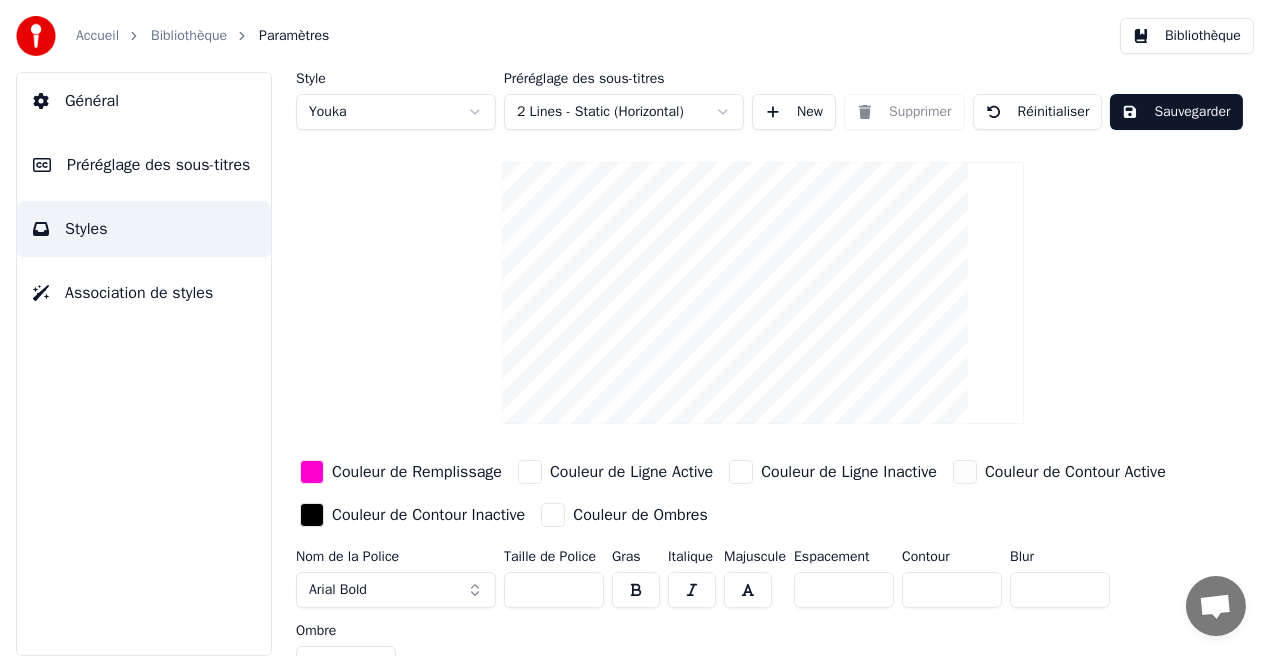 type on "*" 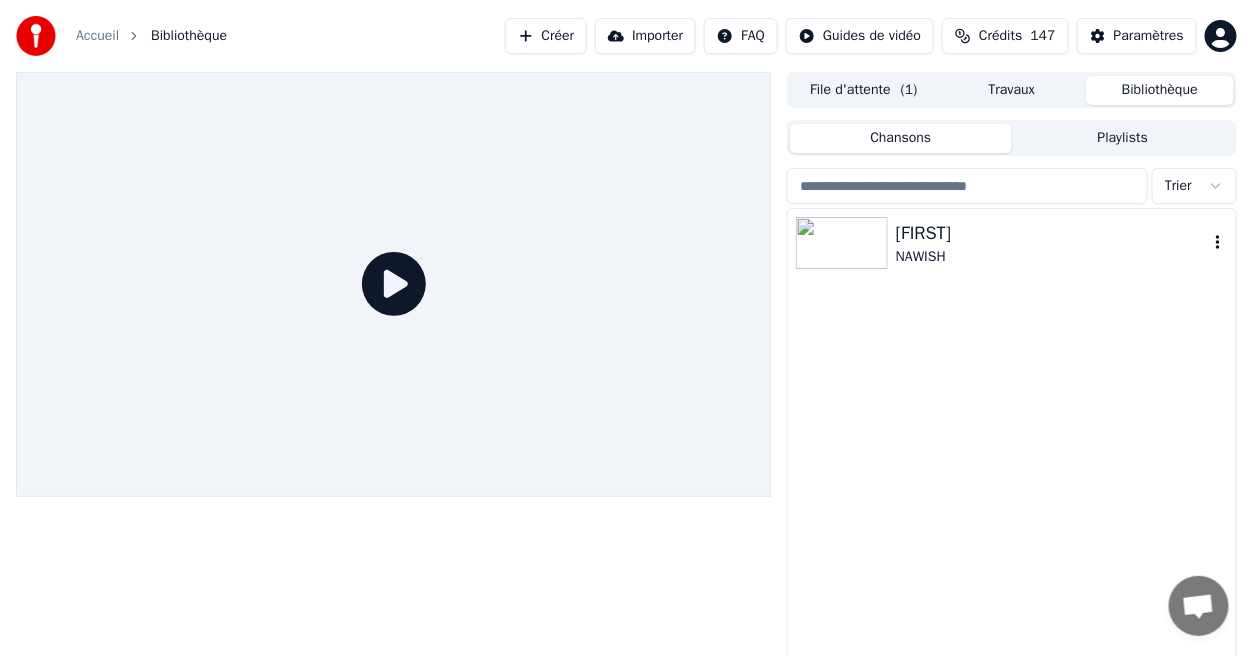 click on "NAWISH" at bounding box center [1052, 257] 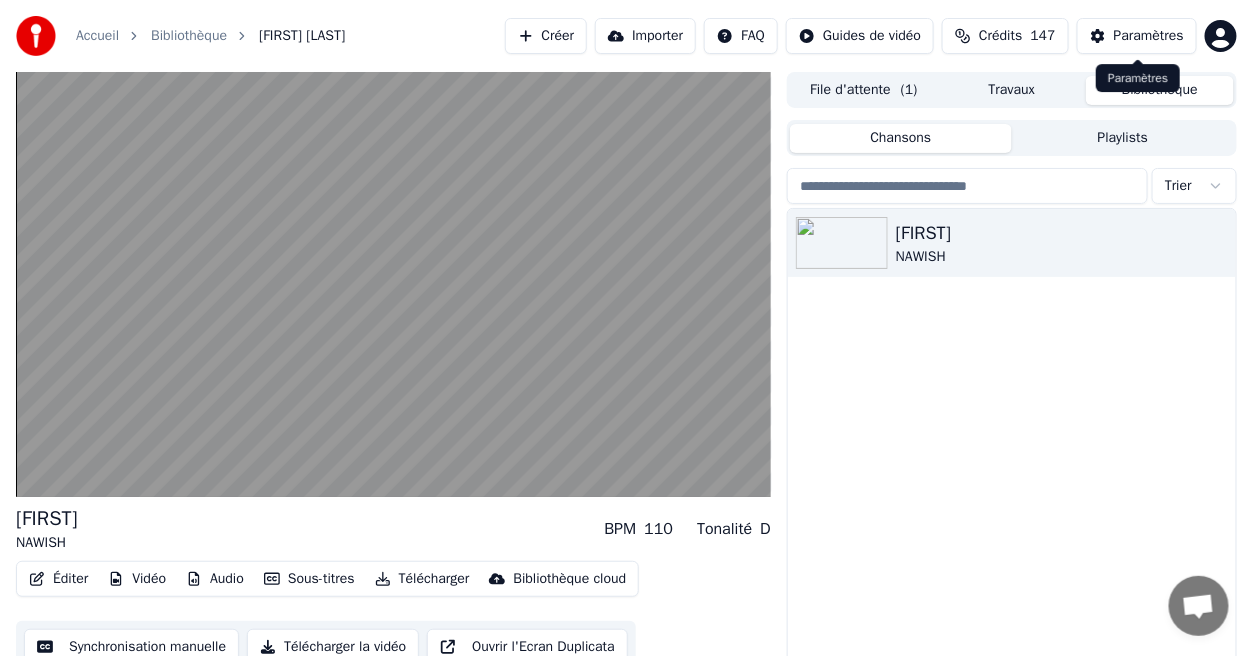 click on "Paramètres" at bounding box center [1149, 36] 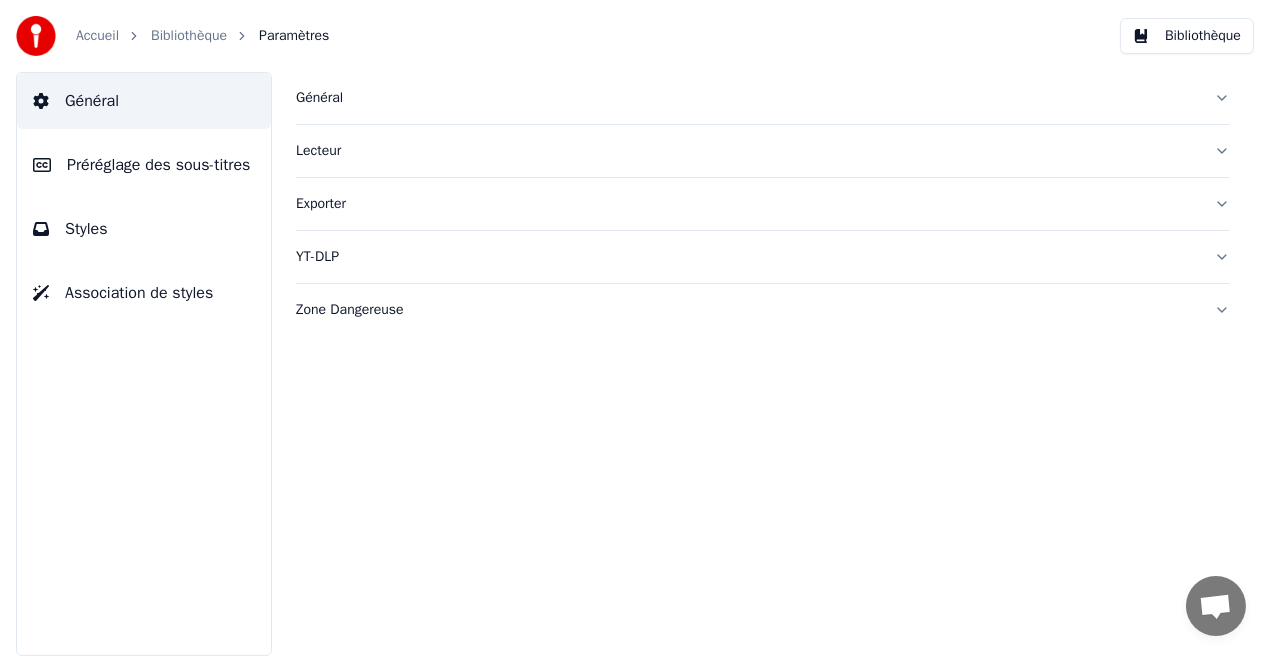 click on "Styles" at bounding box center (144, 229) 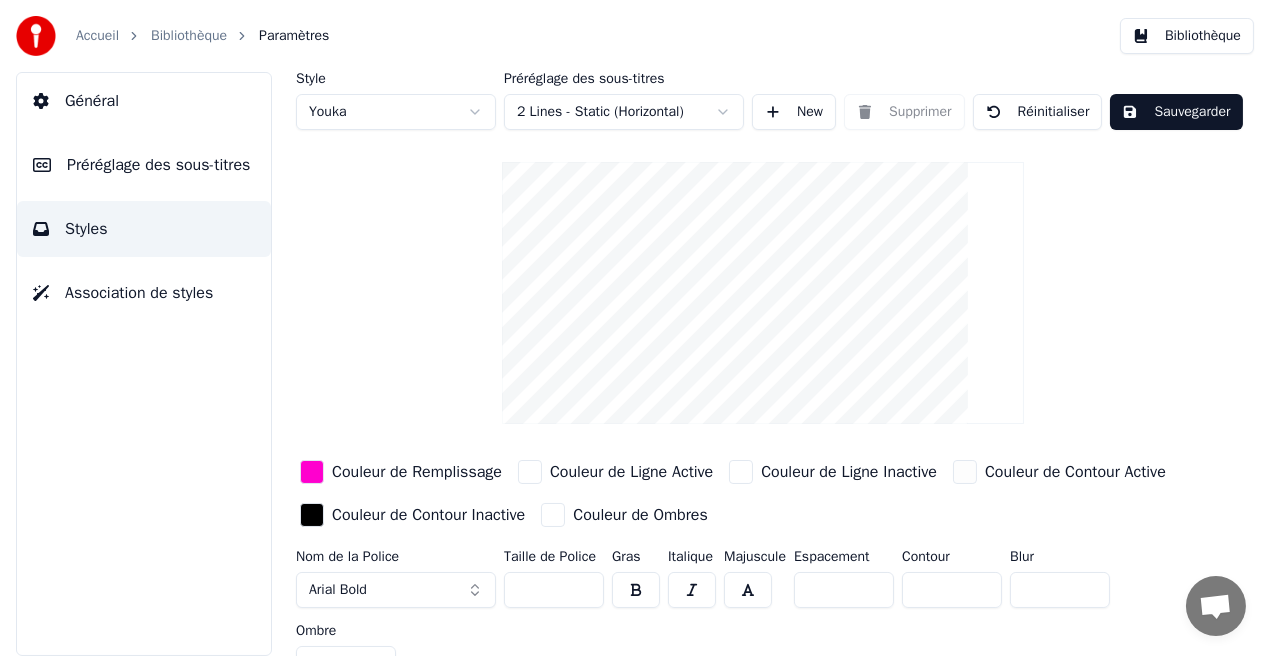 click on "*" at bounding box center [1060, 590] 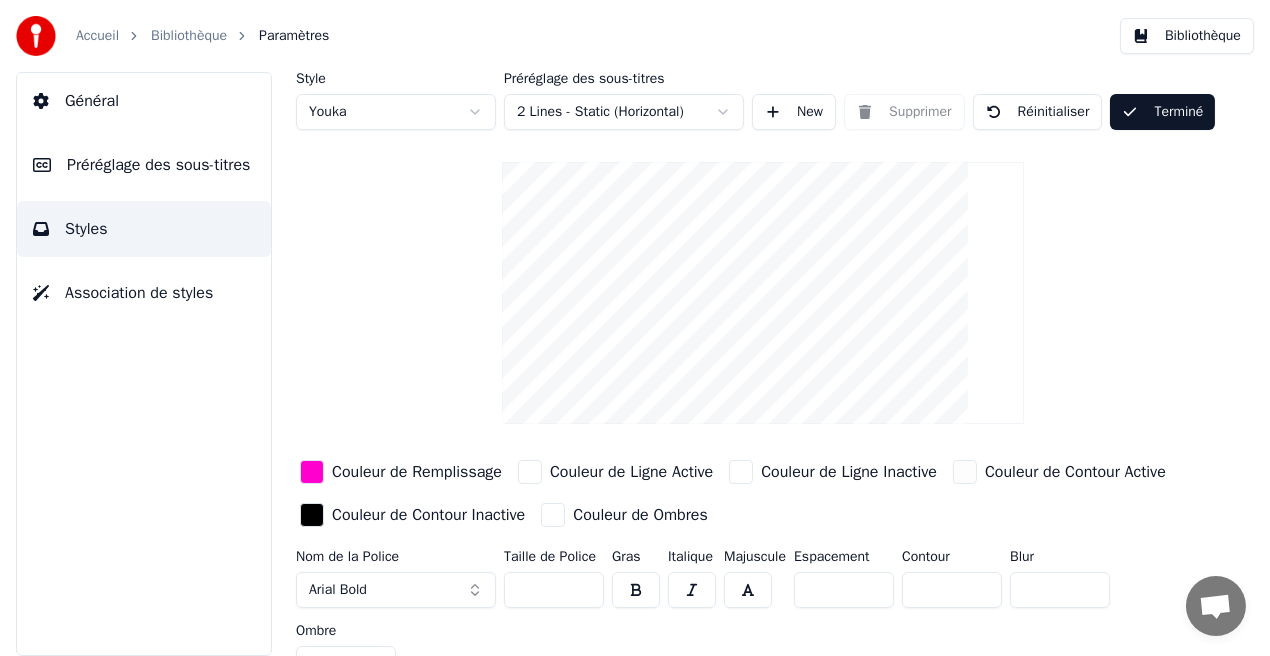 click on "Bibliothèque" at bounding box center [1187, 36] 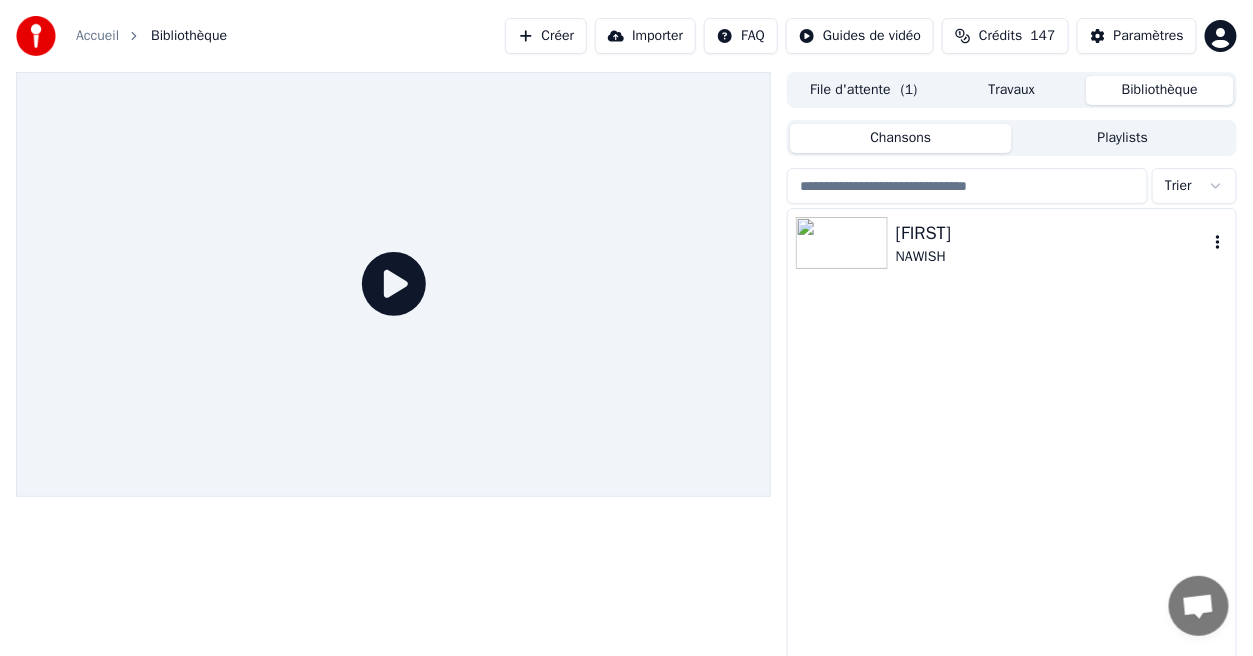 click on "NAWISH" at bounding box center (1052, 257) 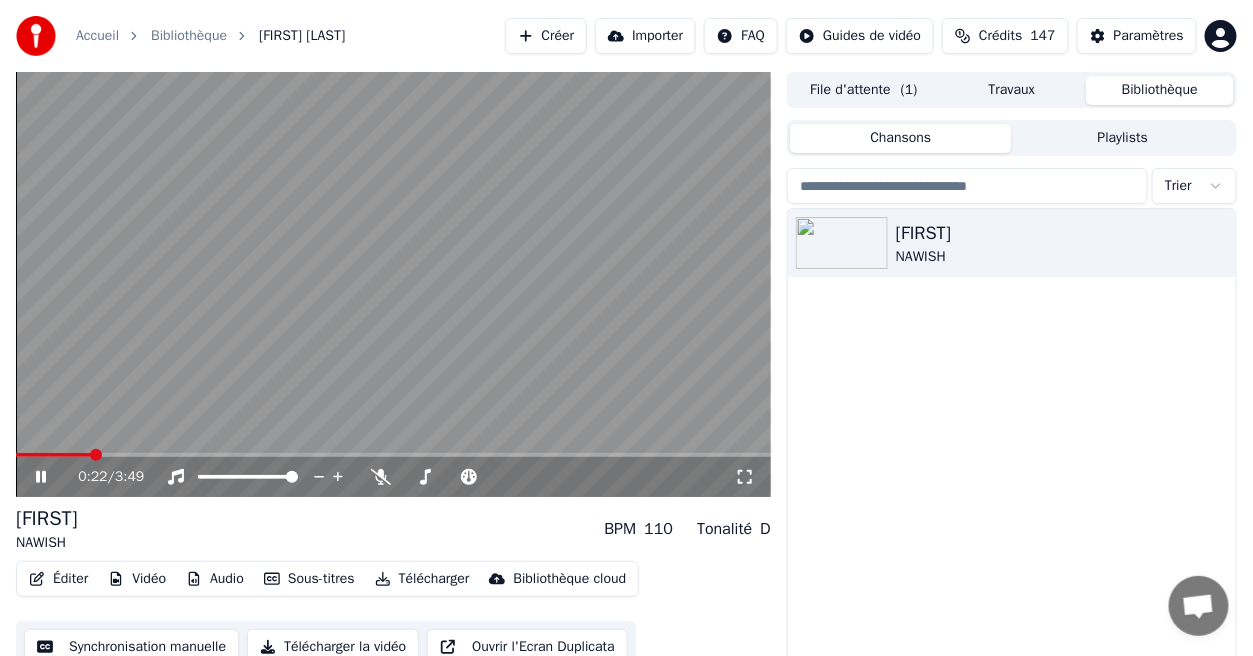 click 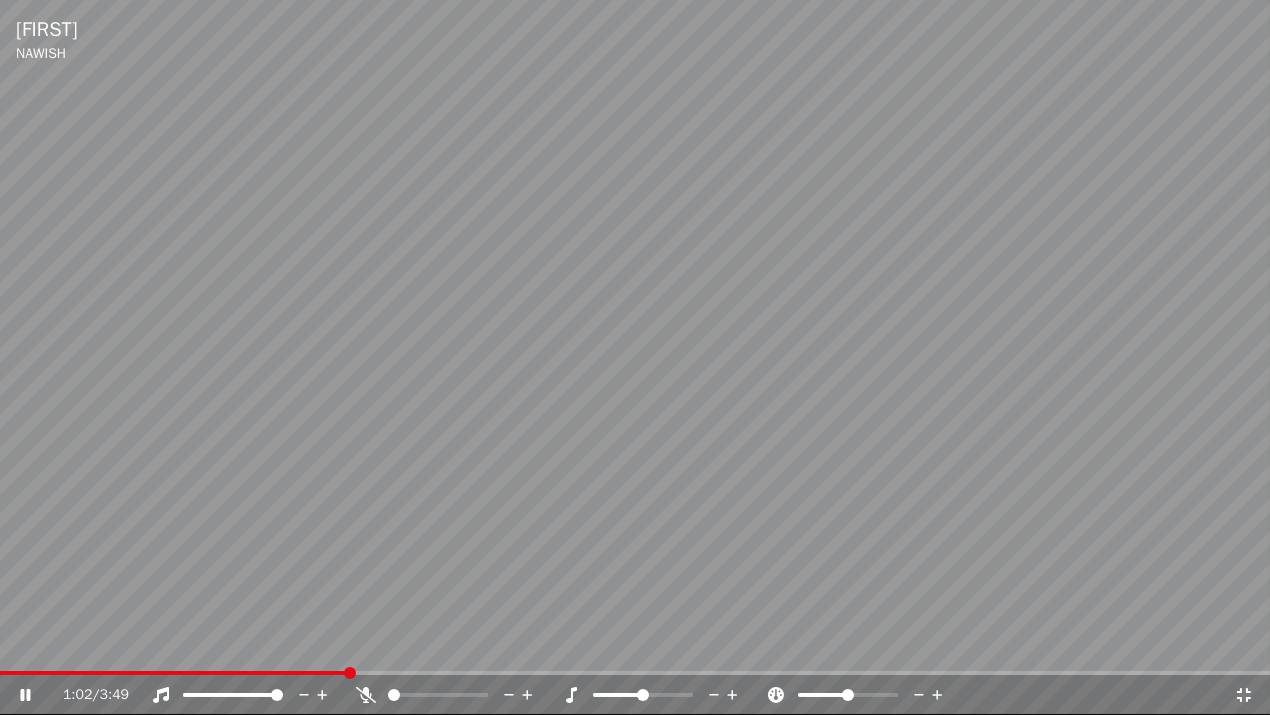 click 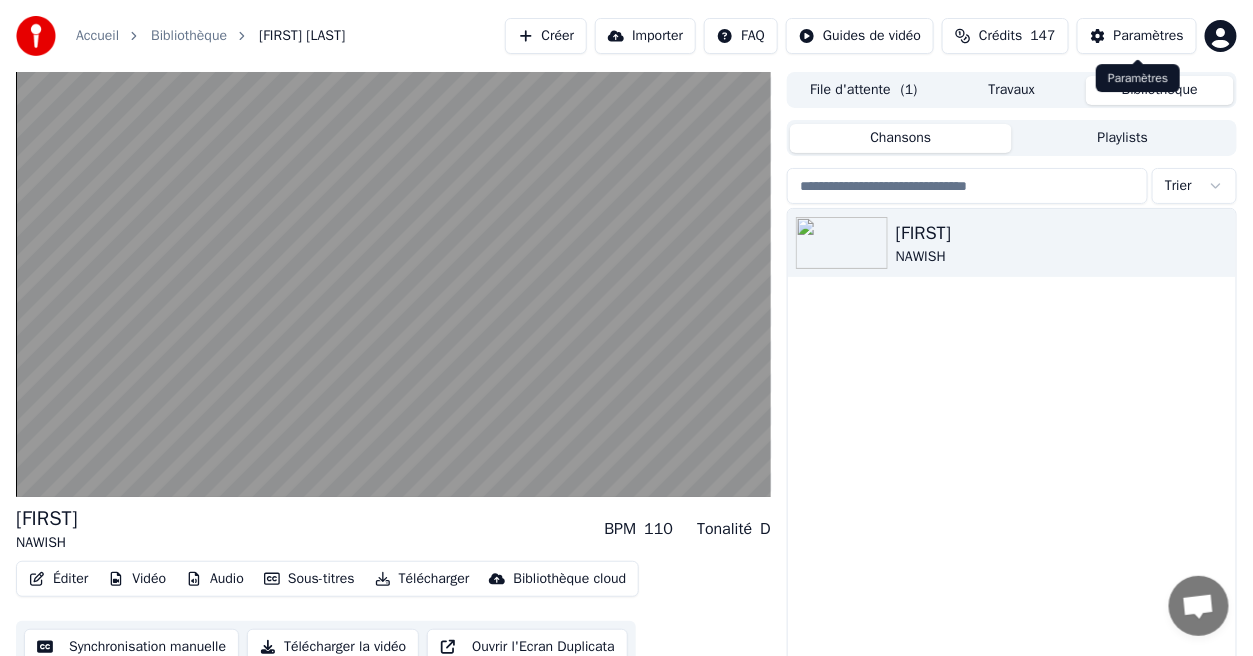 click on "Paramètres" at bounding box center (1149, 36) 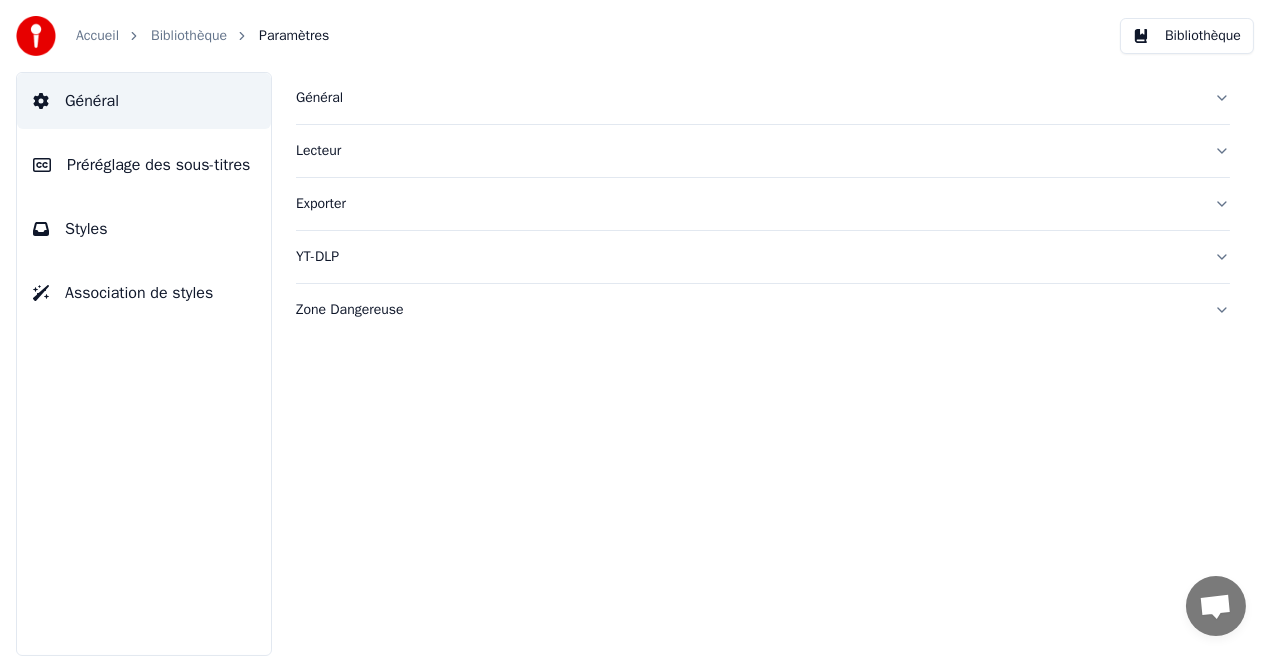 click on "Styles" at bounding box center (144, 229) 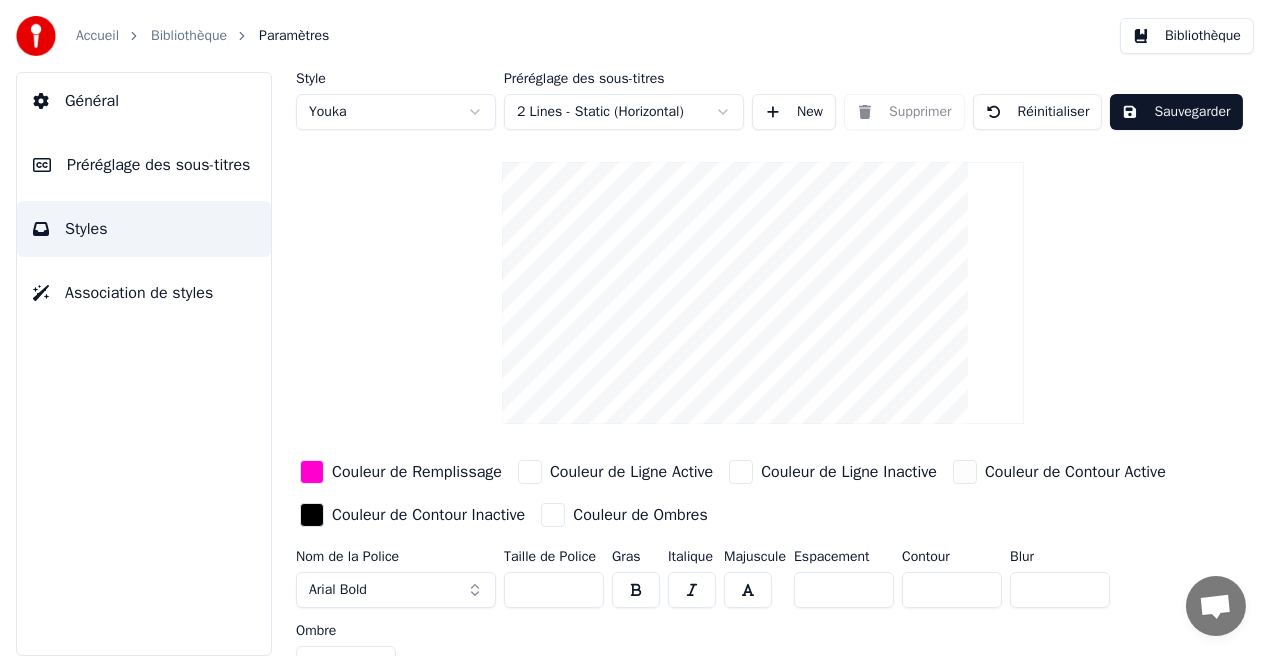 click on "*" at bounding box center (952, 590) 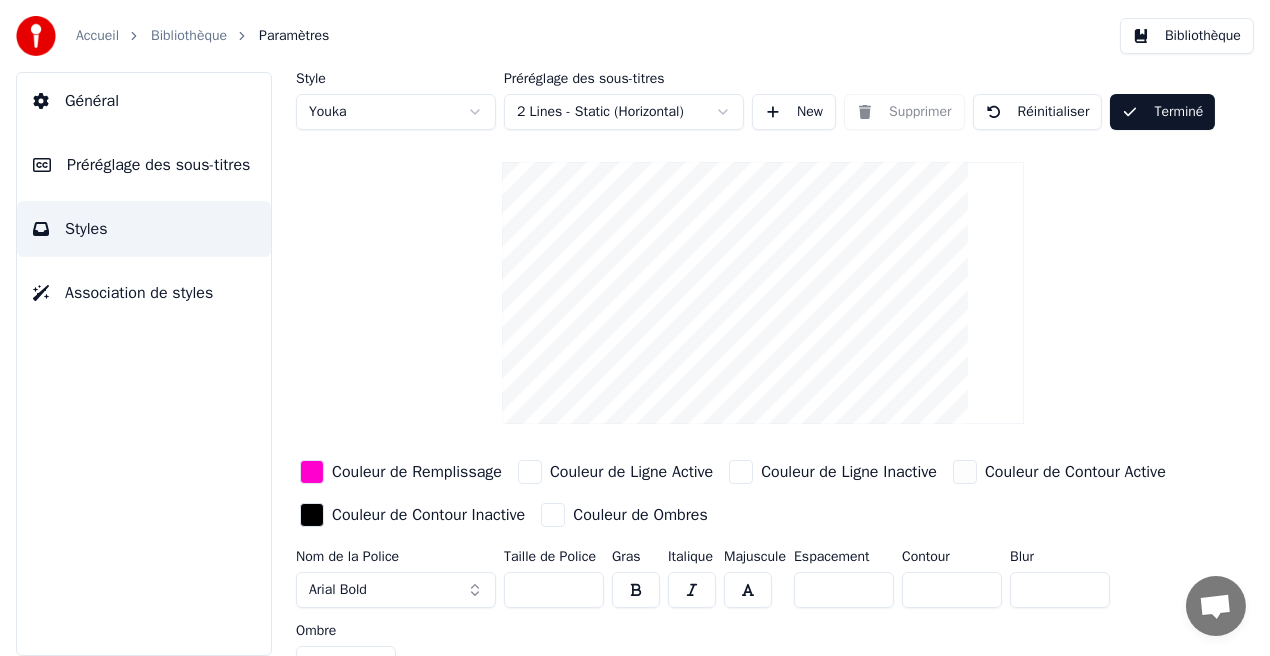 click on "Bibliothèque" at bounding box center [1187, 36] 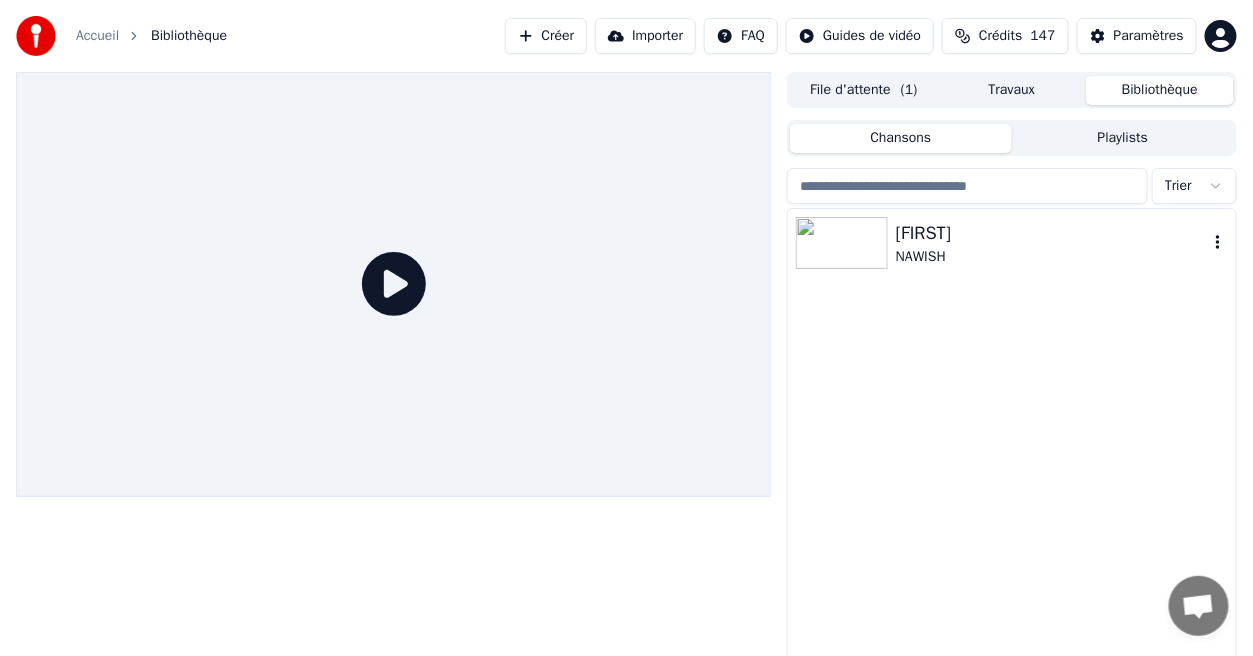 click on "NAWISH" at bounding box center [1052, 257] 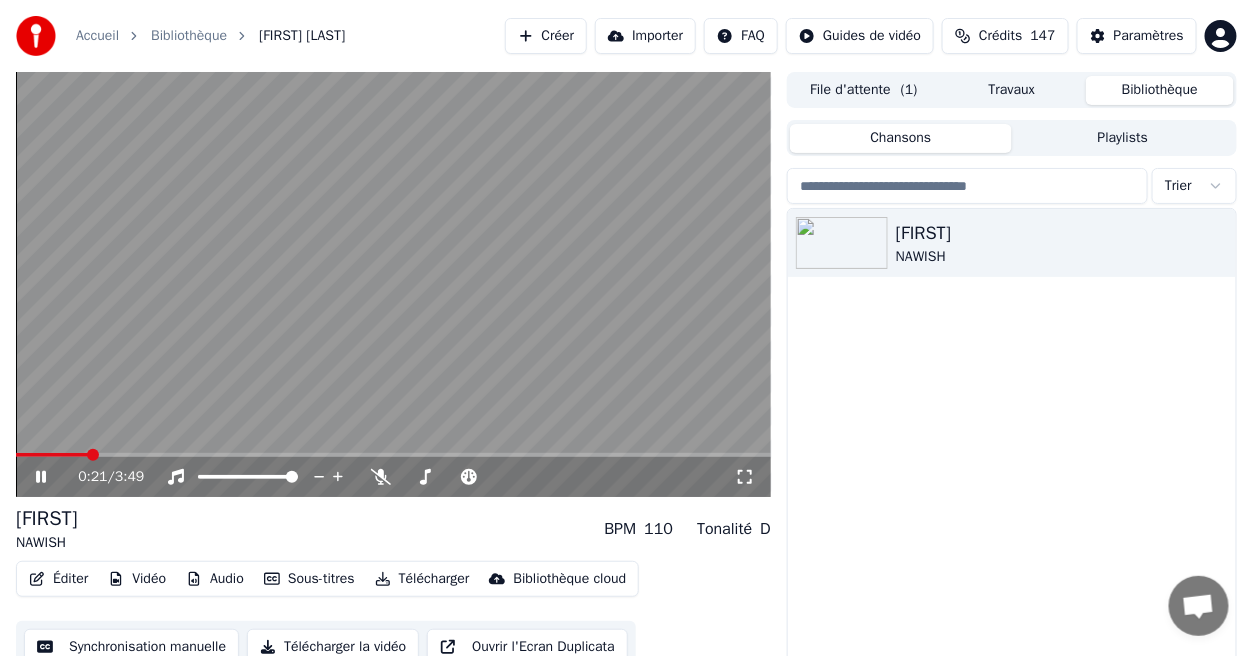 click 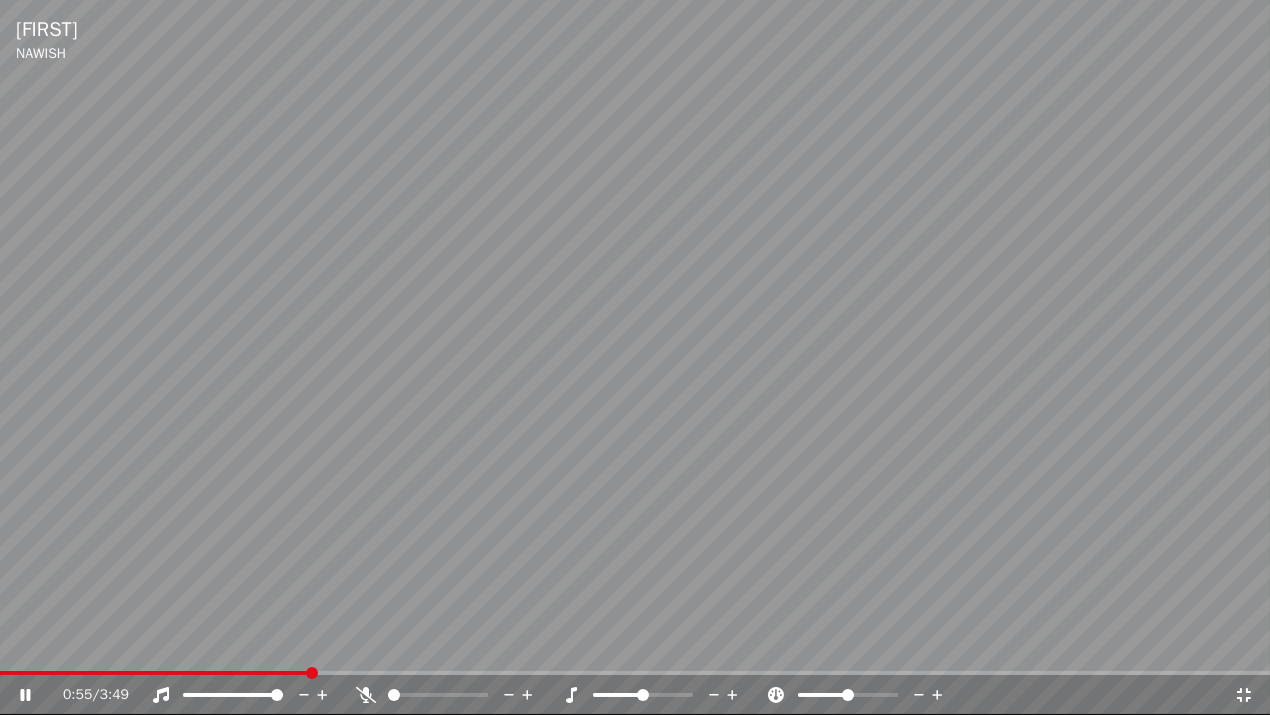 click 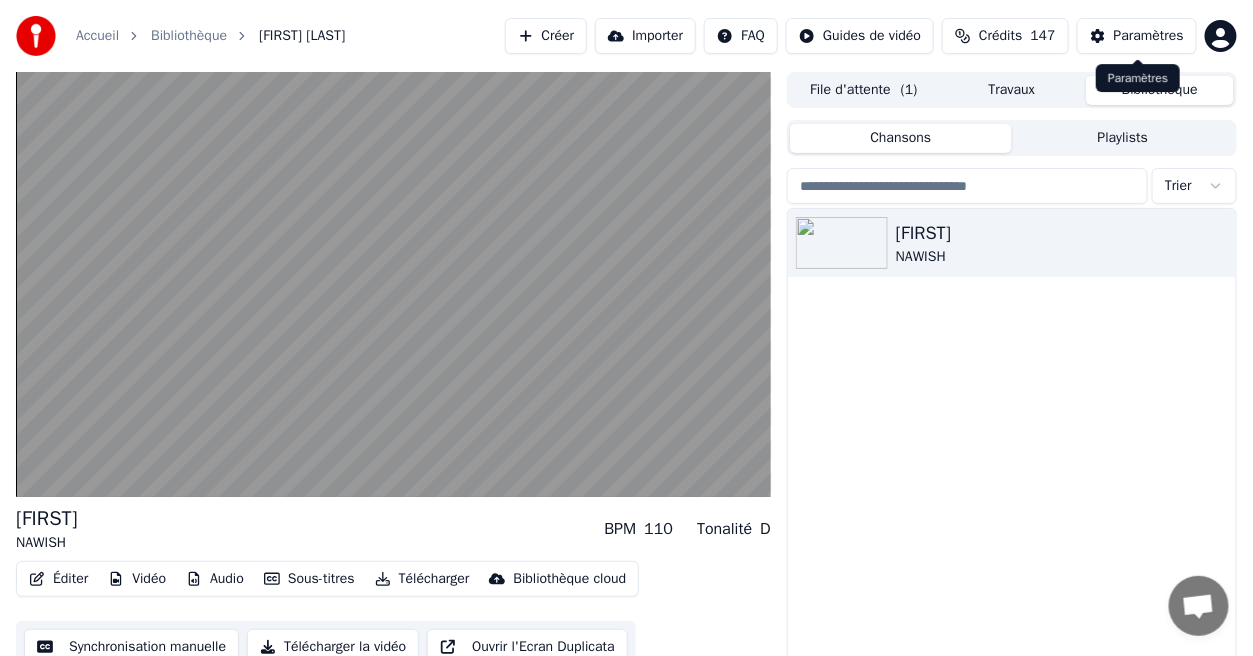 click on "Paramètres" at bounding box center (1149, 36) 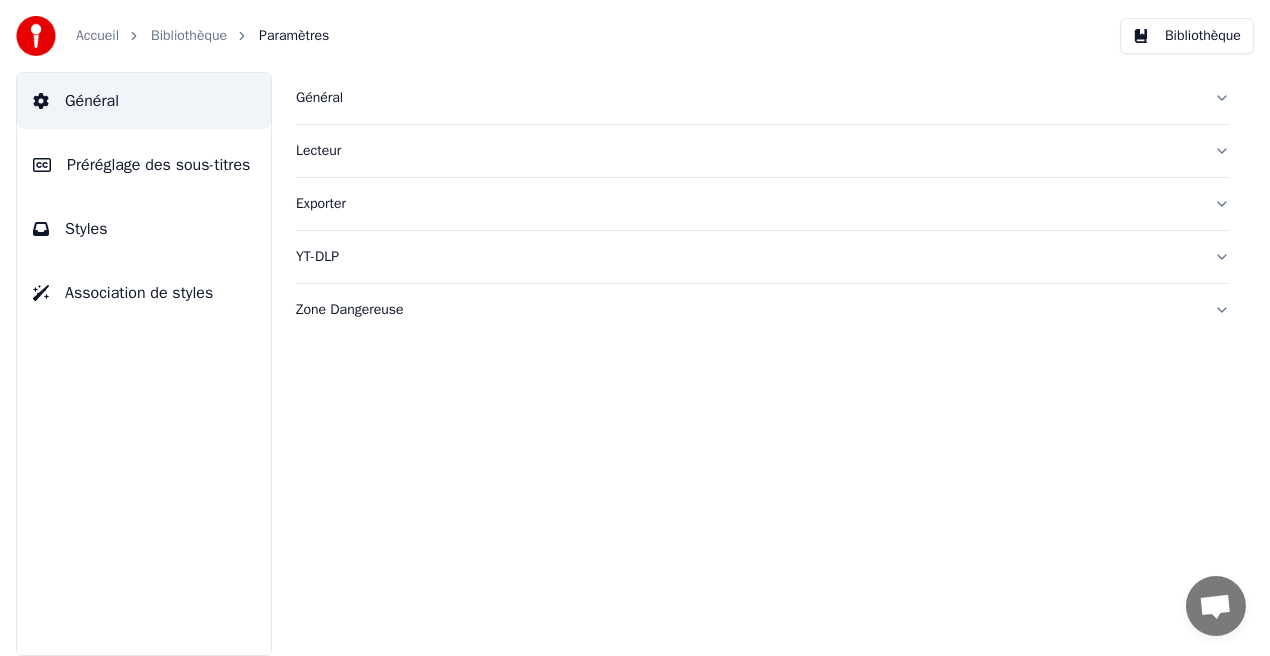 click on "Styles" at bounding box center (144, 229) 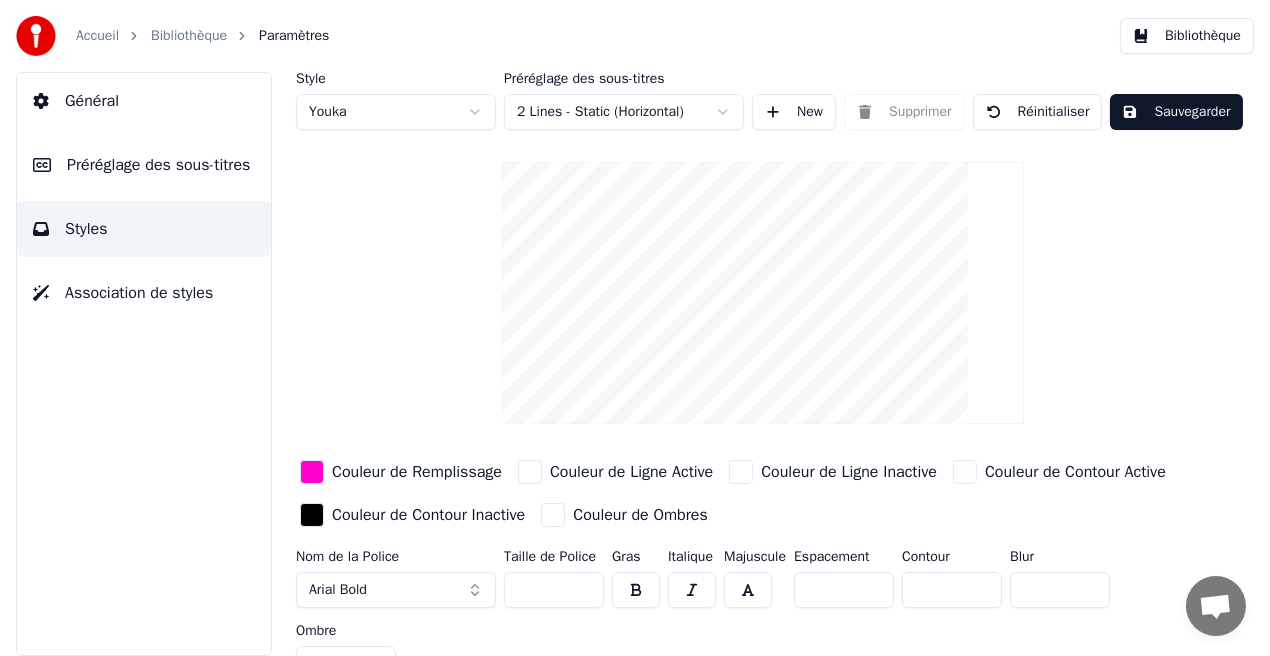 click on "Couleur de Remplissage" at bounding box center [417, 472] 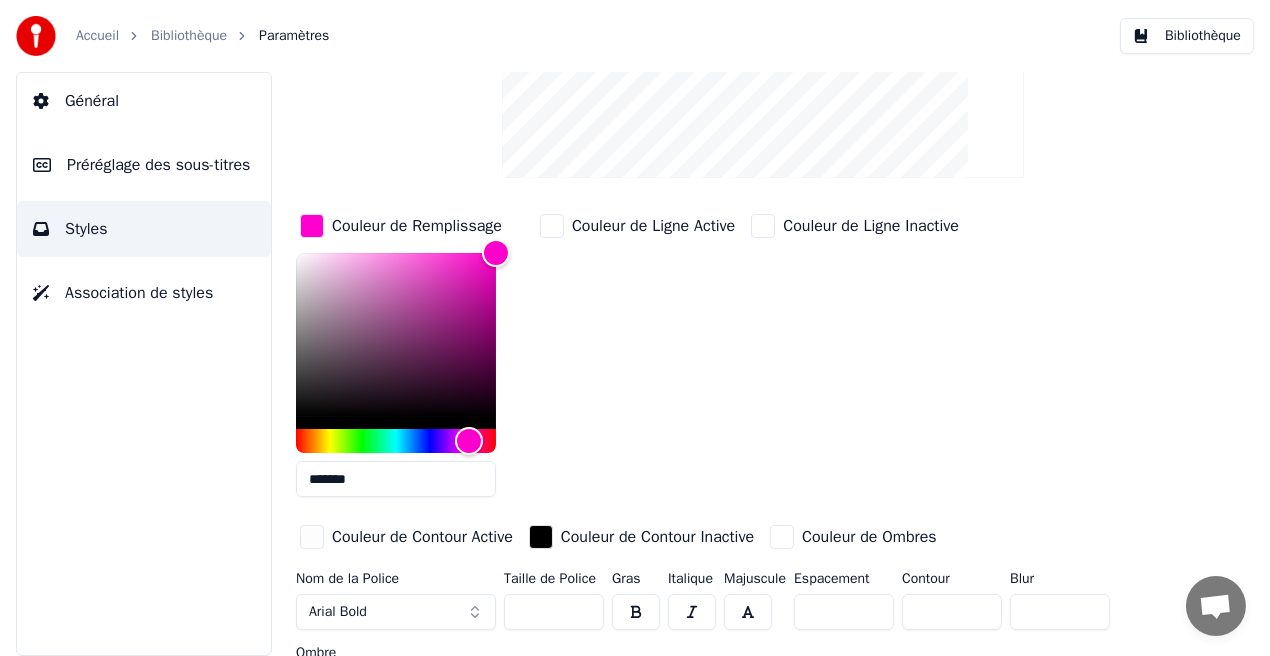 scroll, scrollTop: 267, scrollLeft: 0, axis: vertical 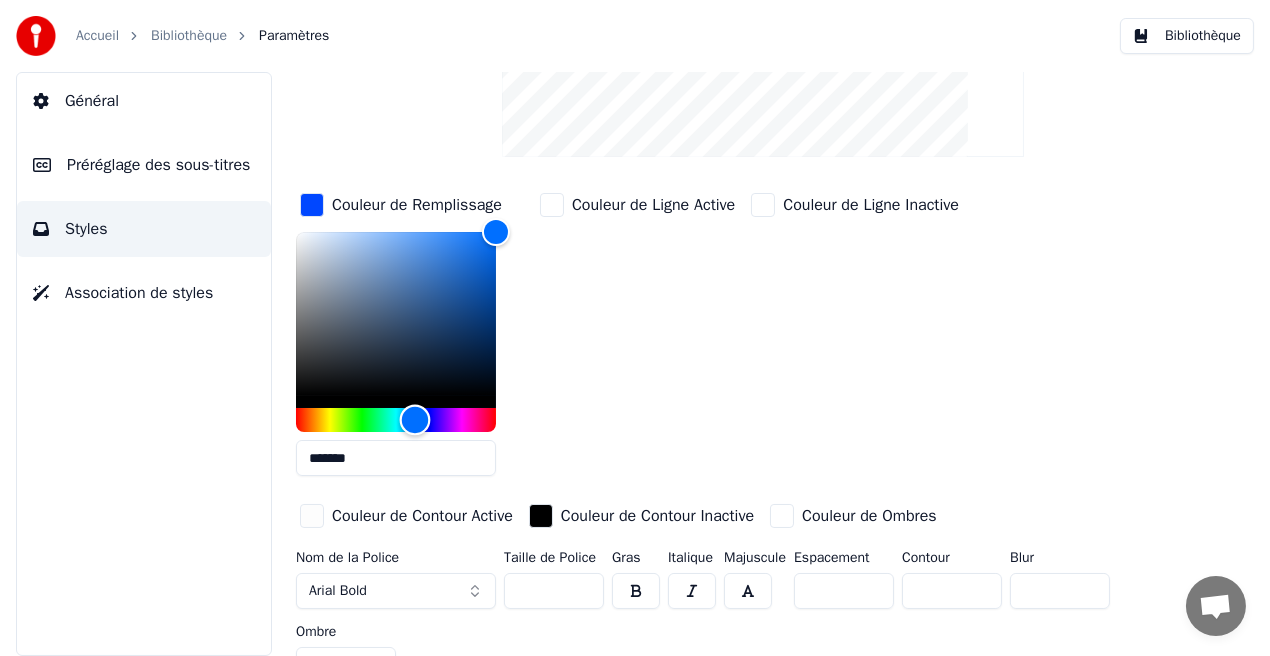 type on "*******" 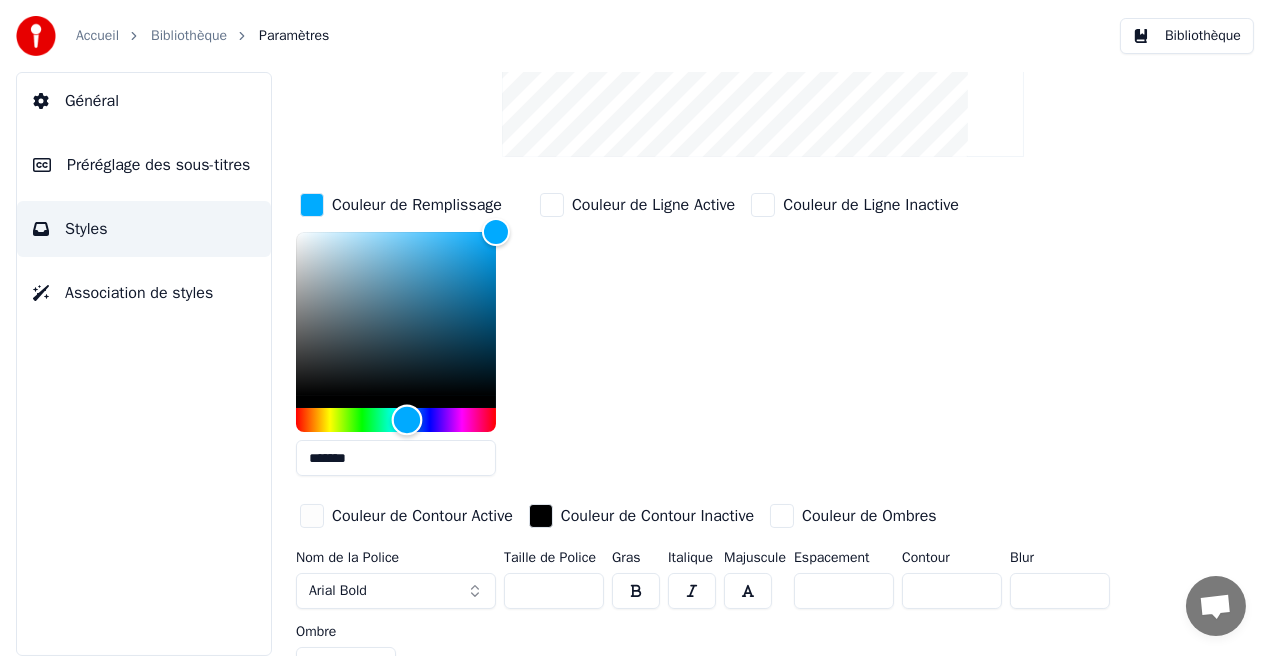 drag, startPoint x: 470, startPoint y: 411, endPoint x: 407, endPoint y: 421, distance: 63.788715 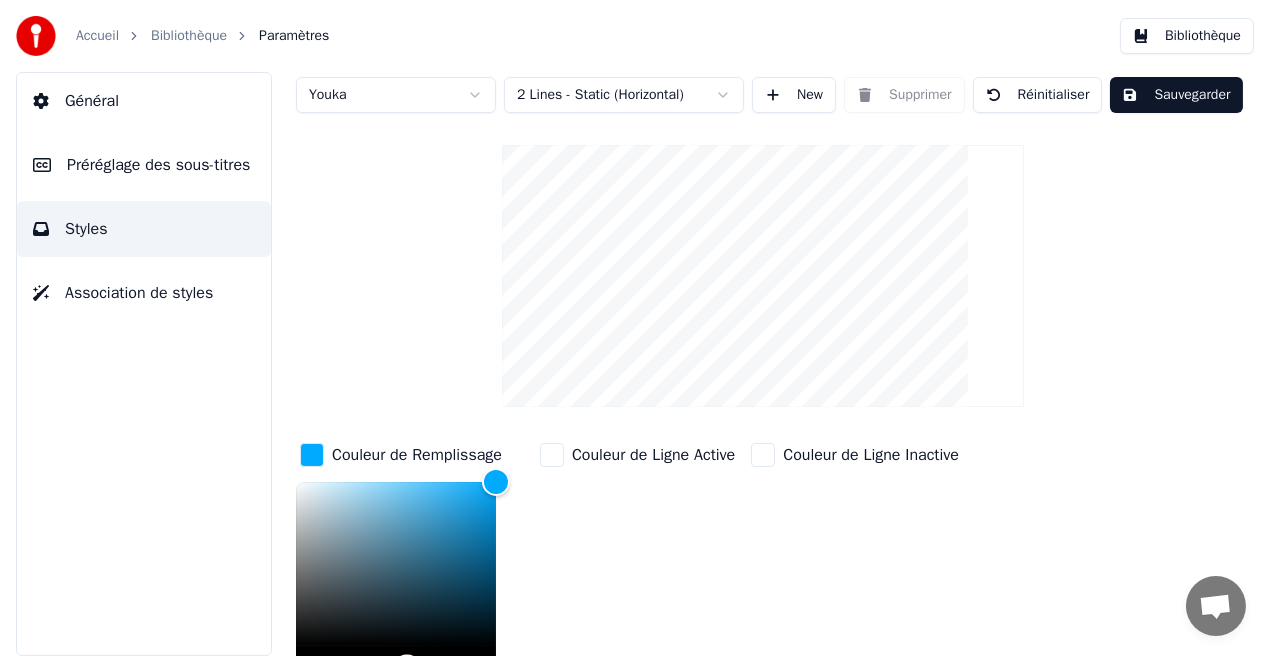 scroll, scrollTop: 10, scrollLeft: 0, axis: vertical 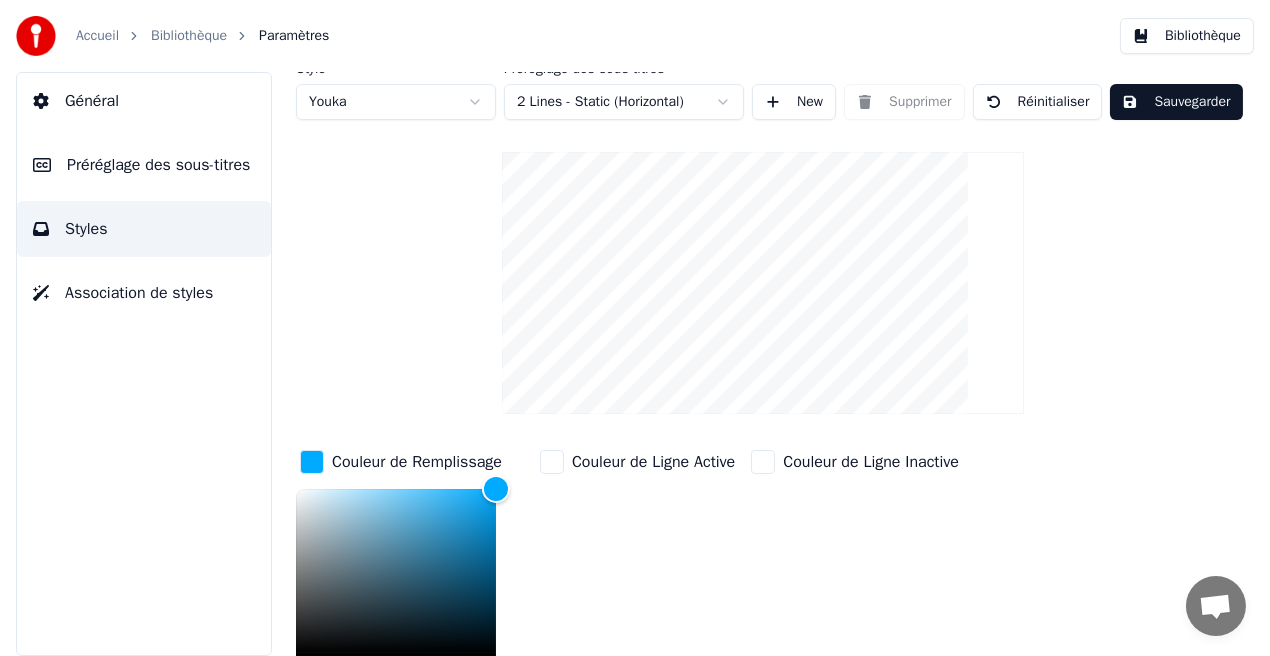 click on "Sauvegarder" at bounding box center [1176, 102] 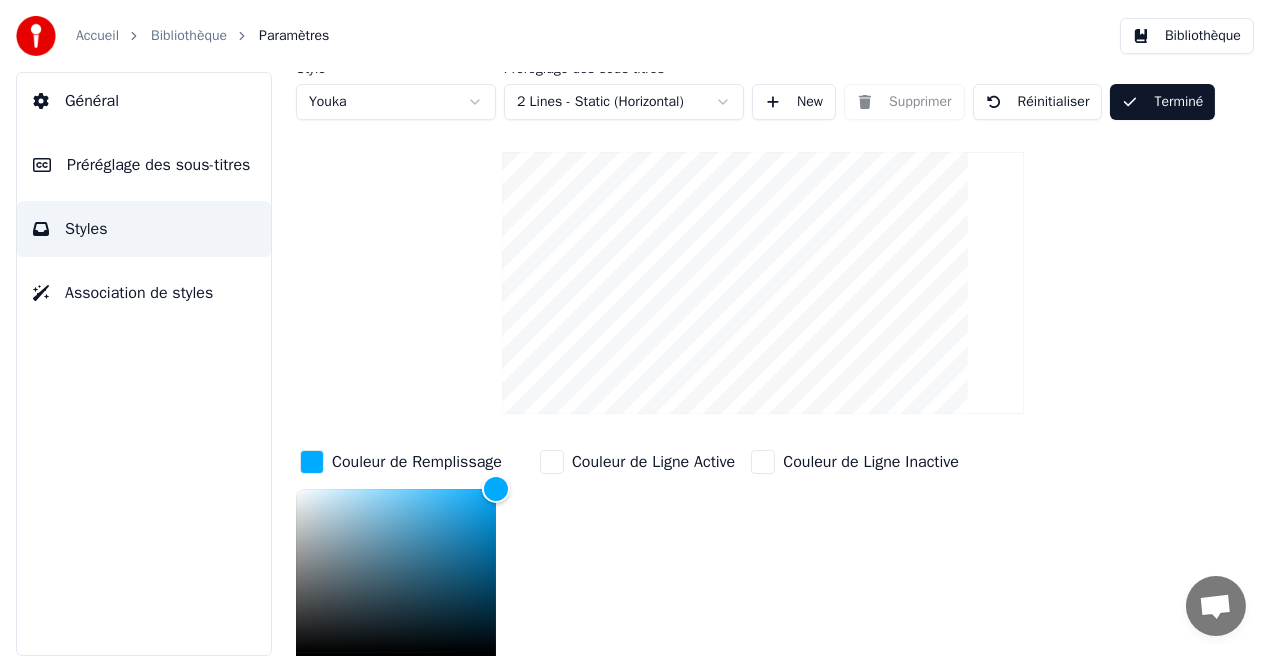 click on "Bibliothèque" at bounding box center (1187, 36) 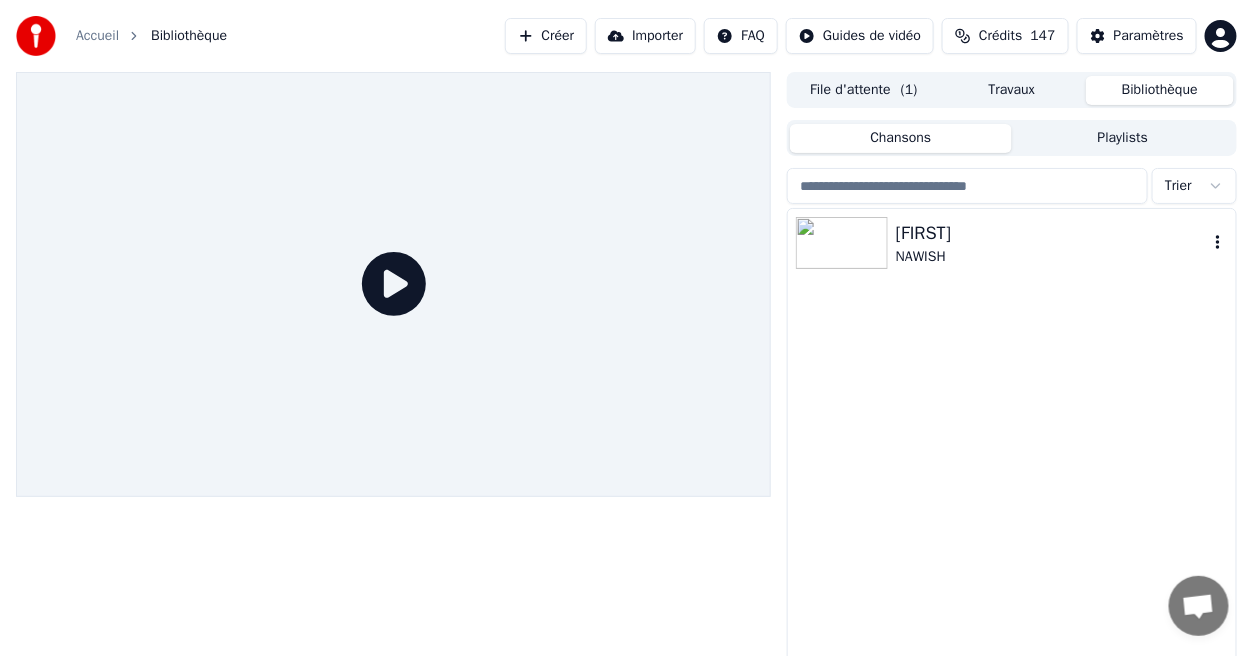 click on "NAWISH" at bounding box center (1052, 257) 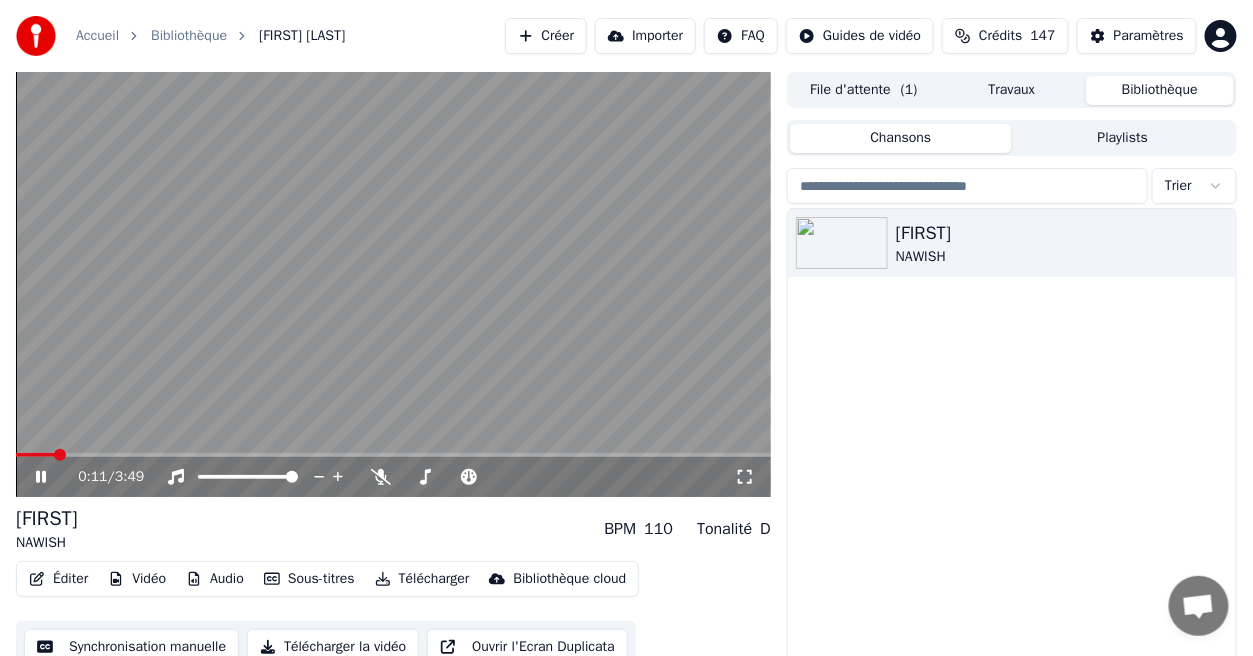 click 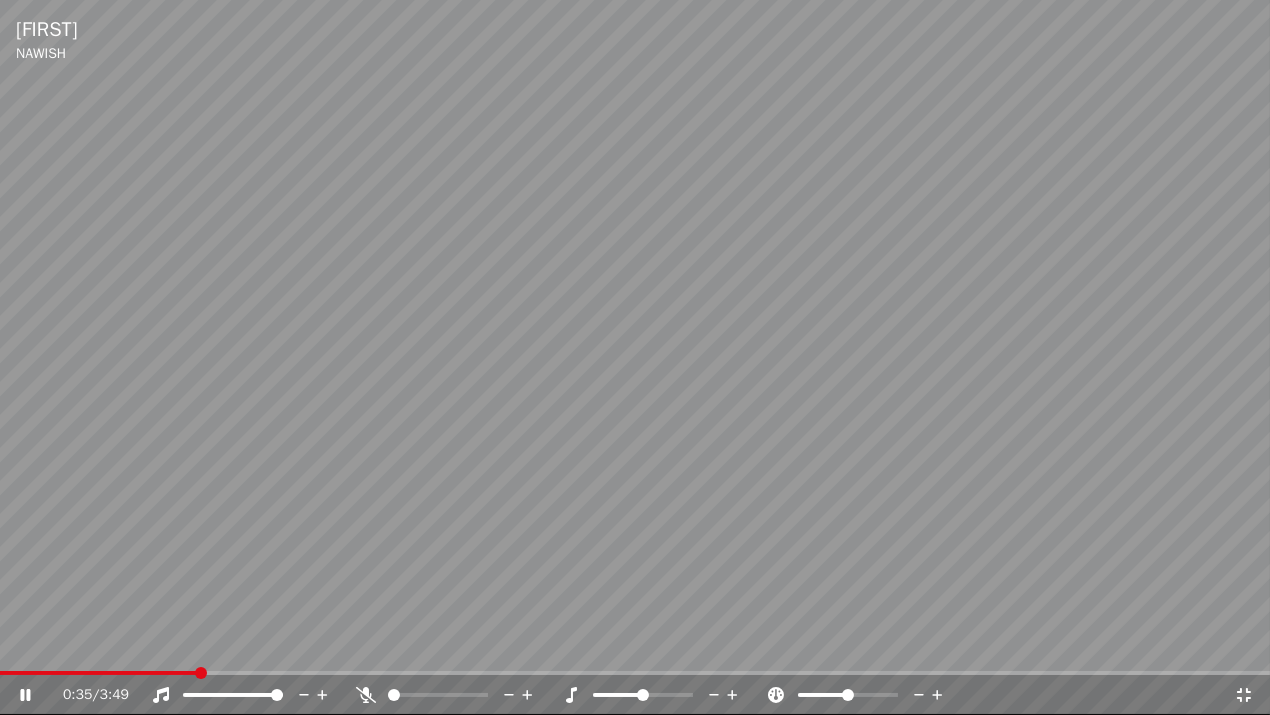 click 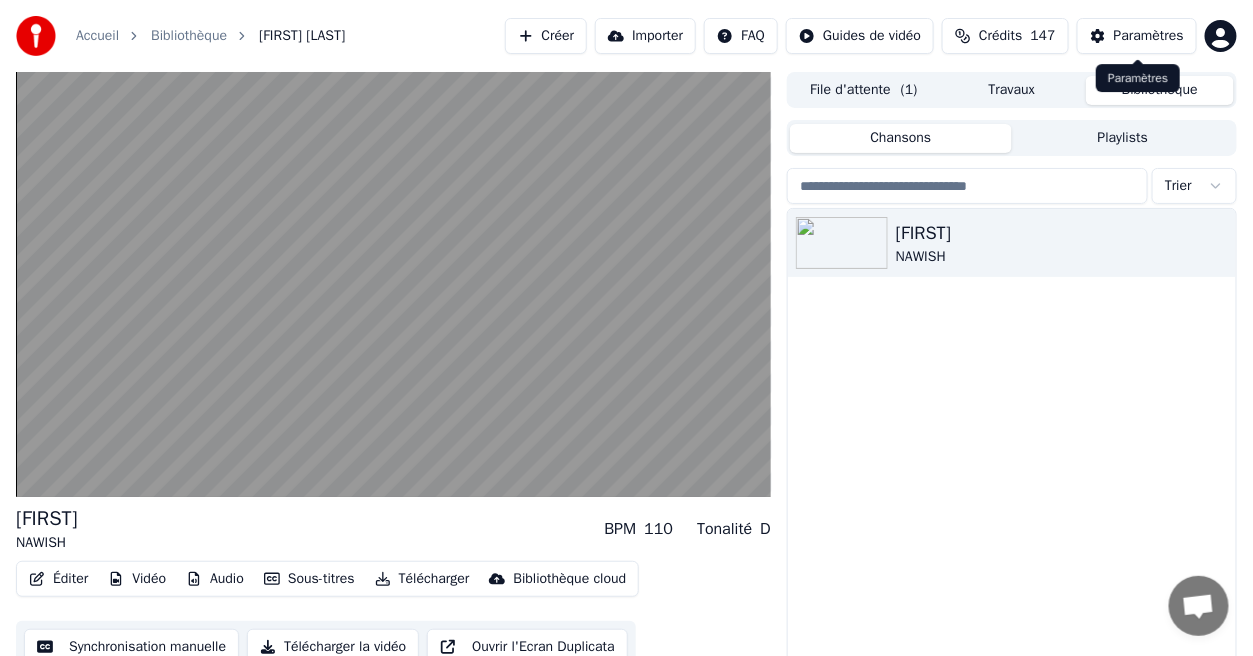 click on "Paramètres" at bounding box center (1149, 36) 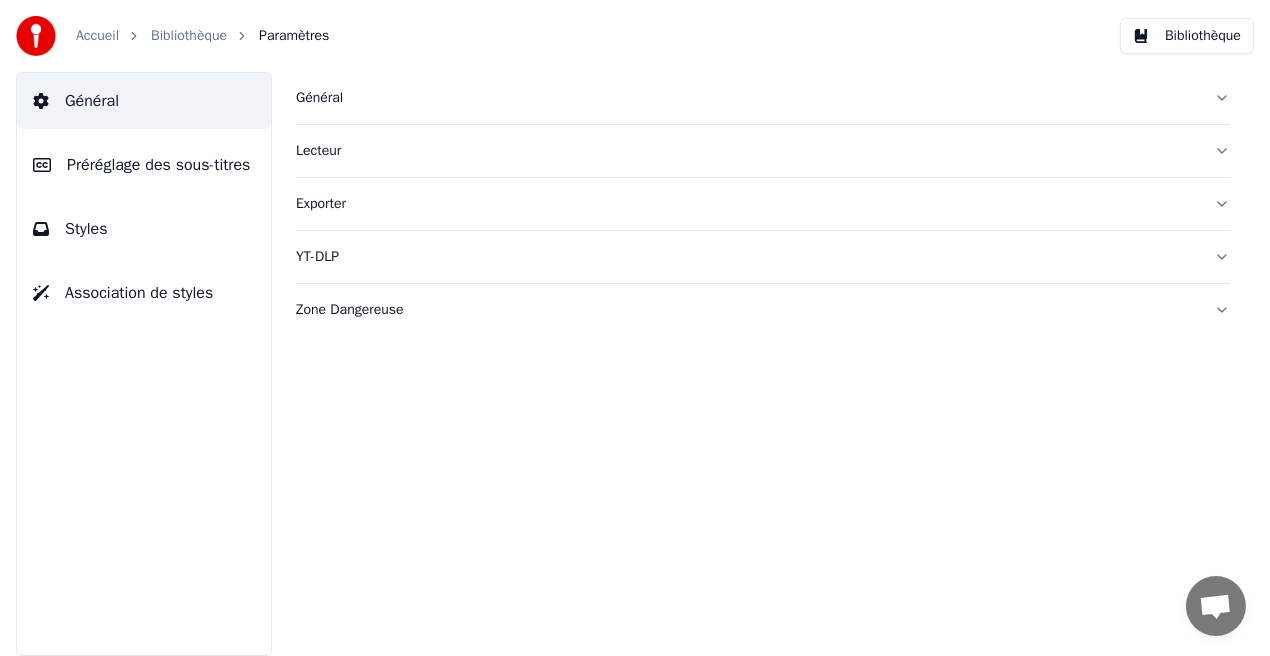 click on "Styles" at bounding box center (144, 229) 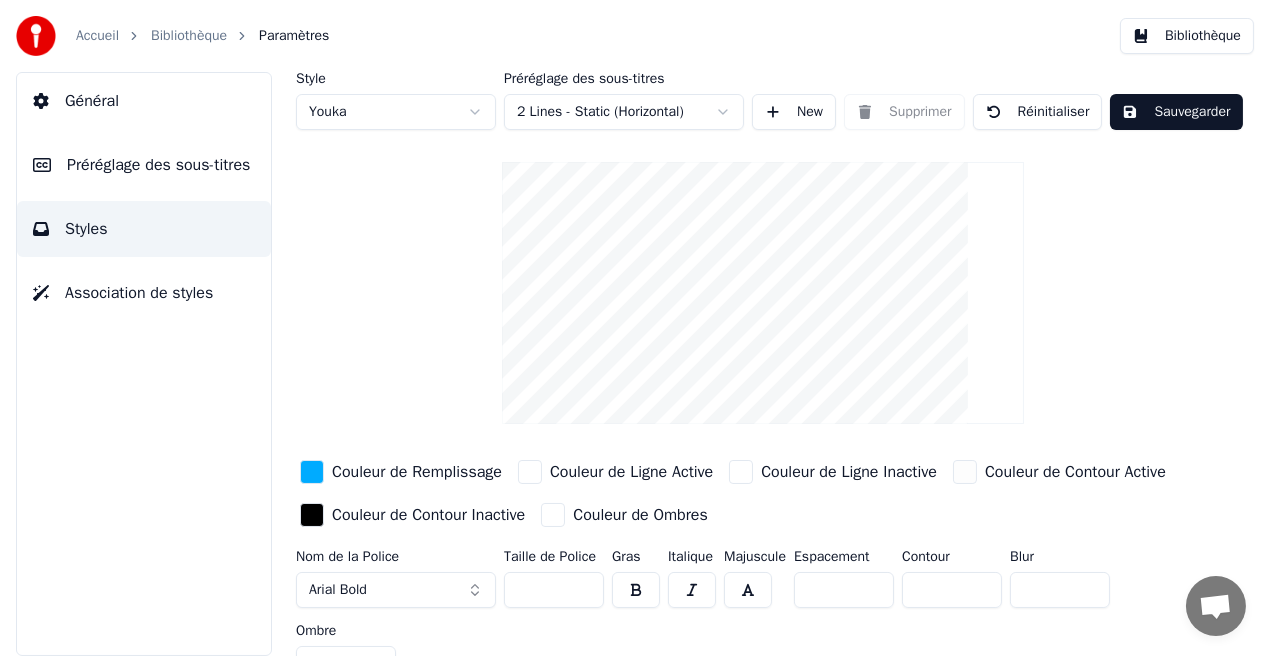 click on "*" at bounding box center [952, 590] 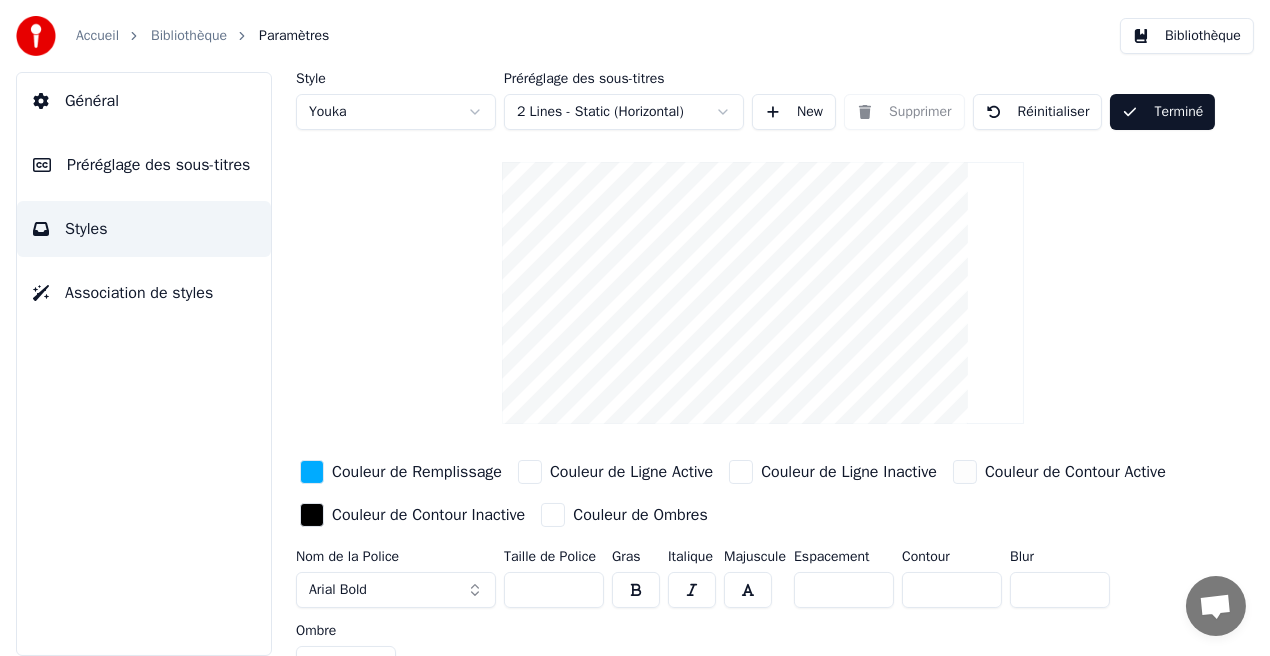 click on "Bibliothèque" at bounding box center [1187, 36] 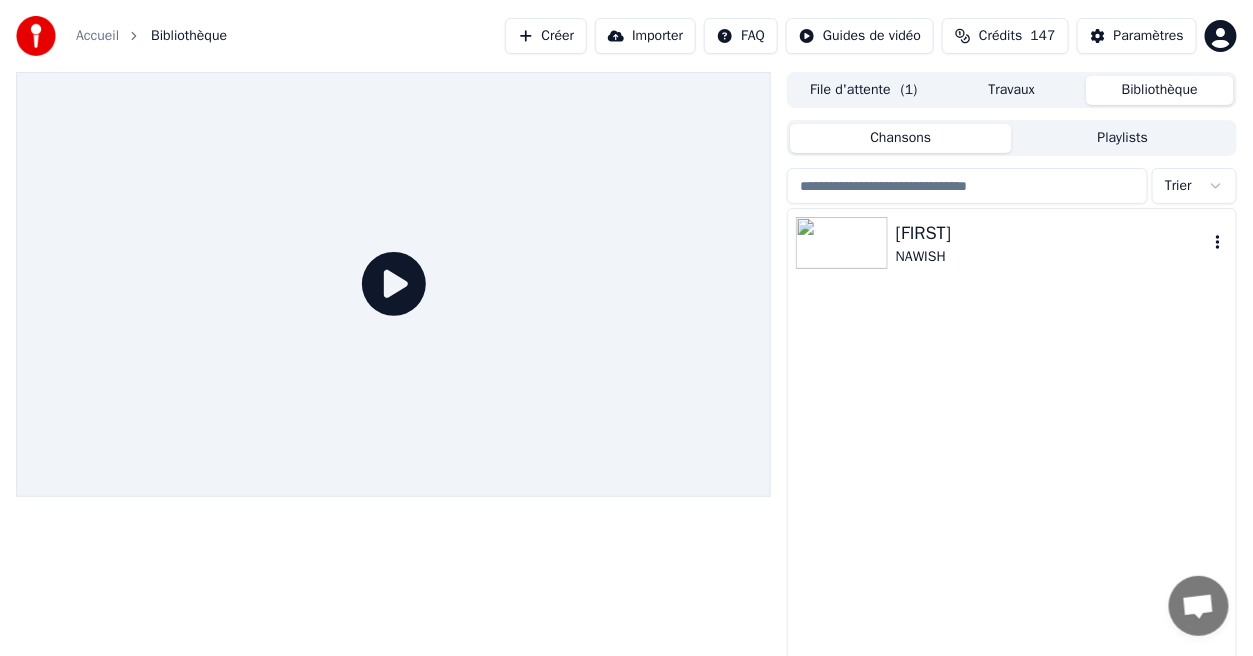 click on "[FIRST]" at bounding box center (1052, 233) 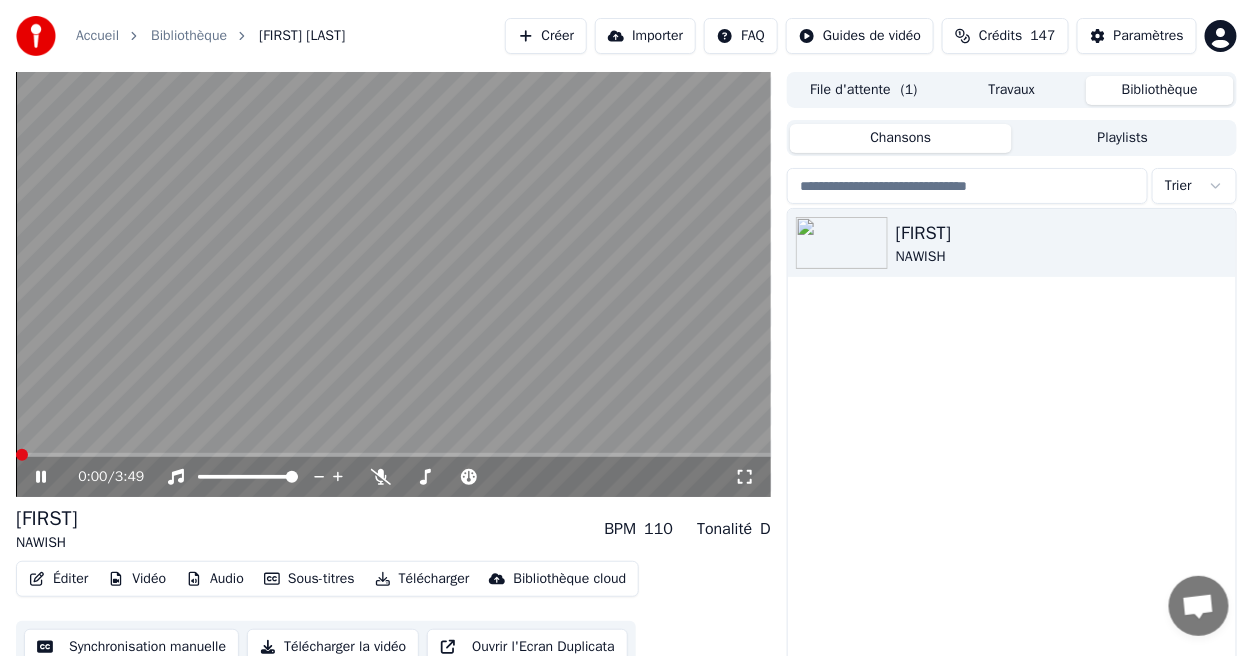 click 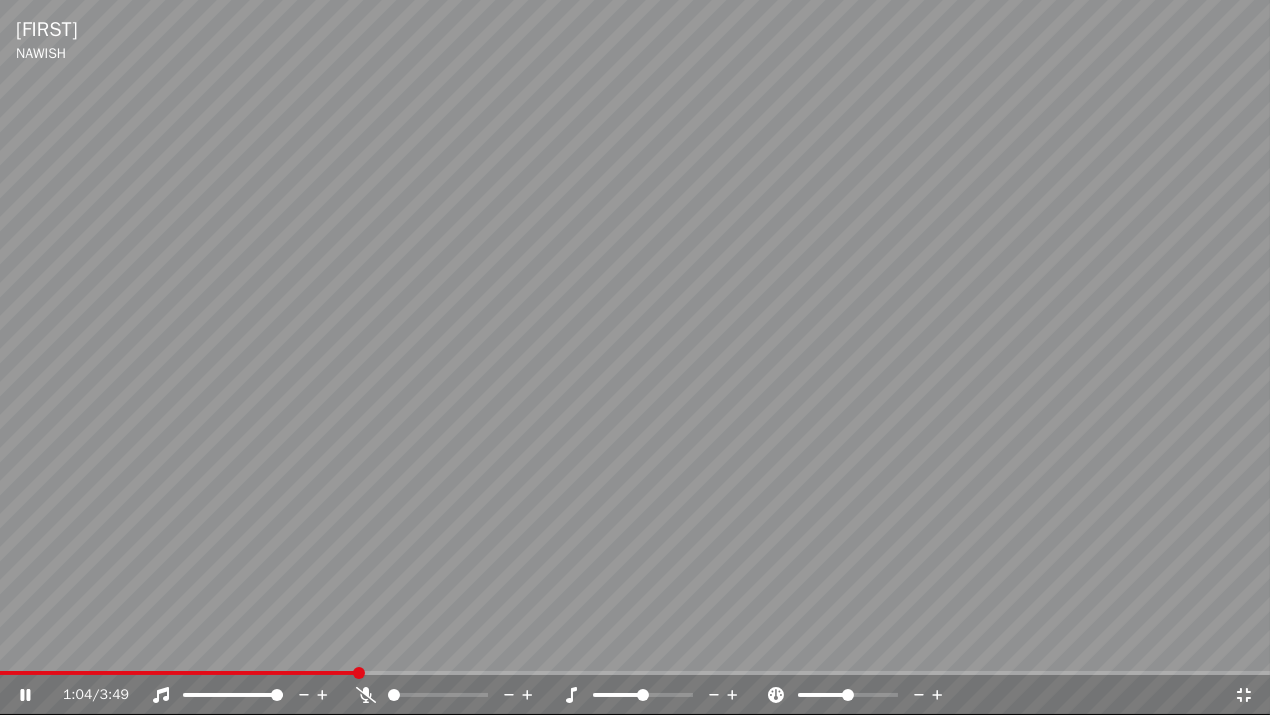click 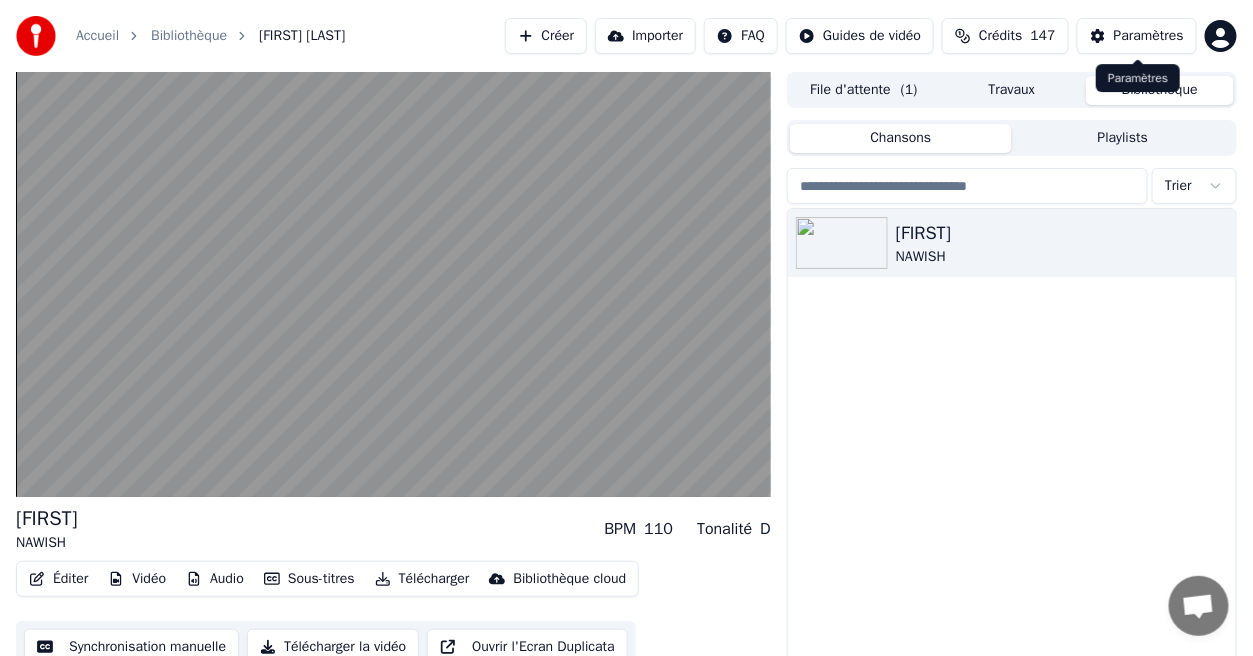 click on "Paramètres" at bounding box center (1149, 36) 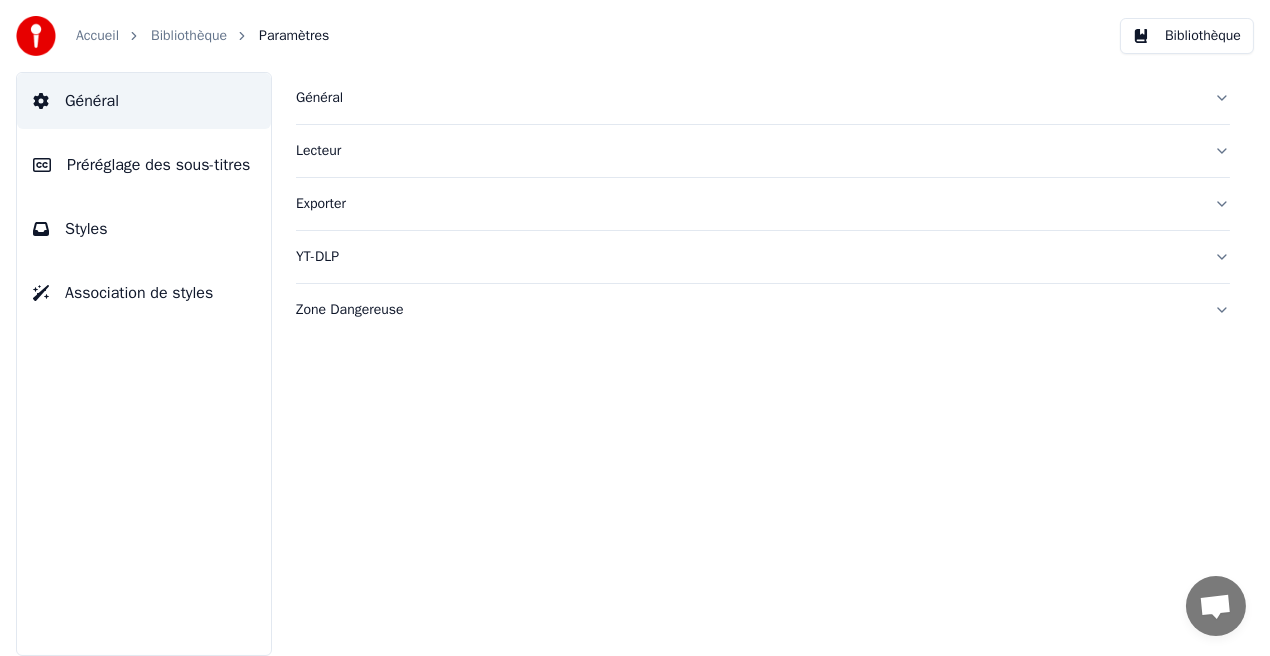 click on "Styles" at bounding box center (144, 229) 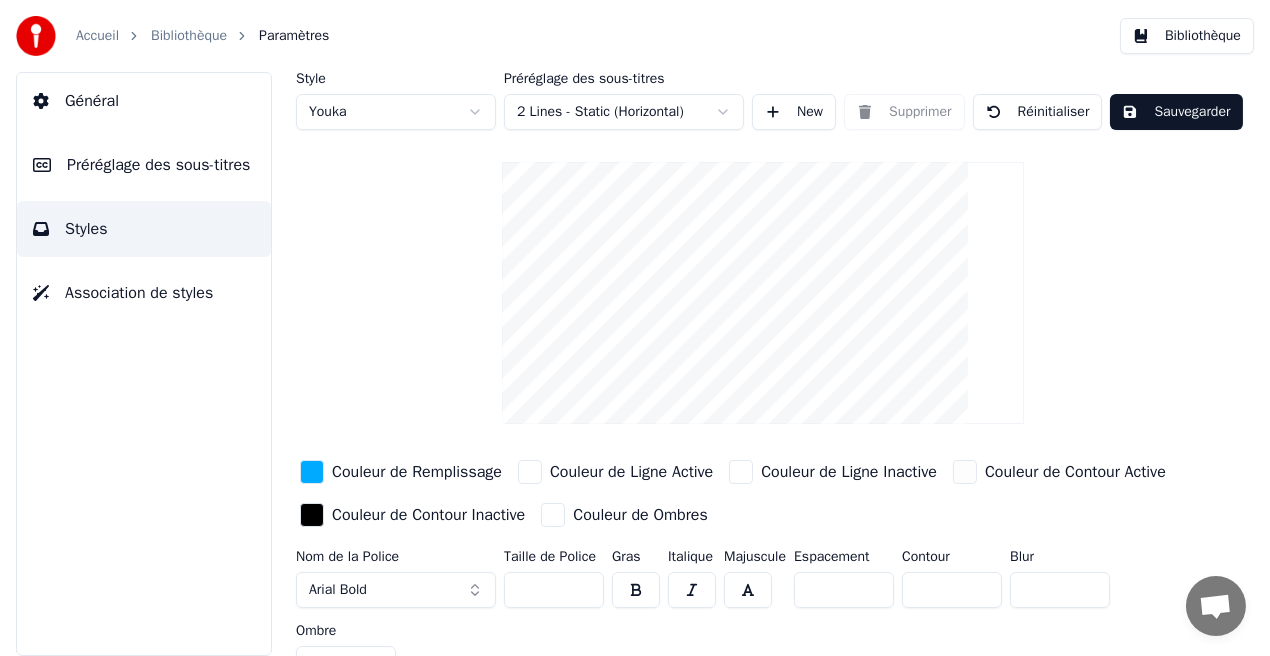 click on "Couleur de Remplissage" at bounding box center (417, 472) 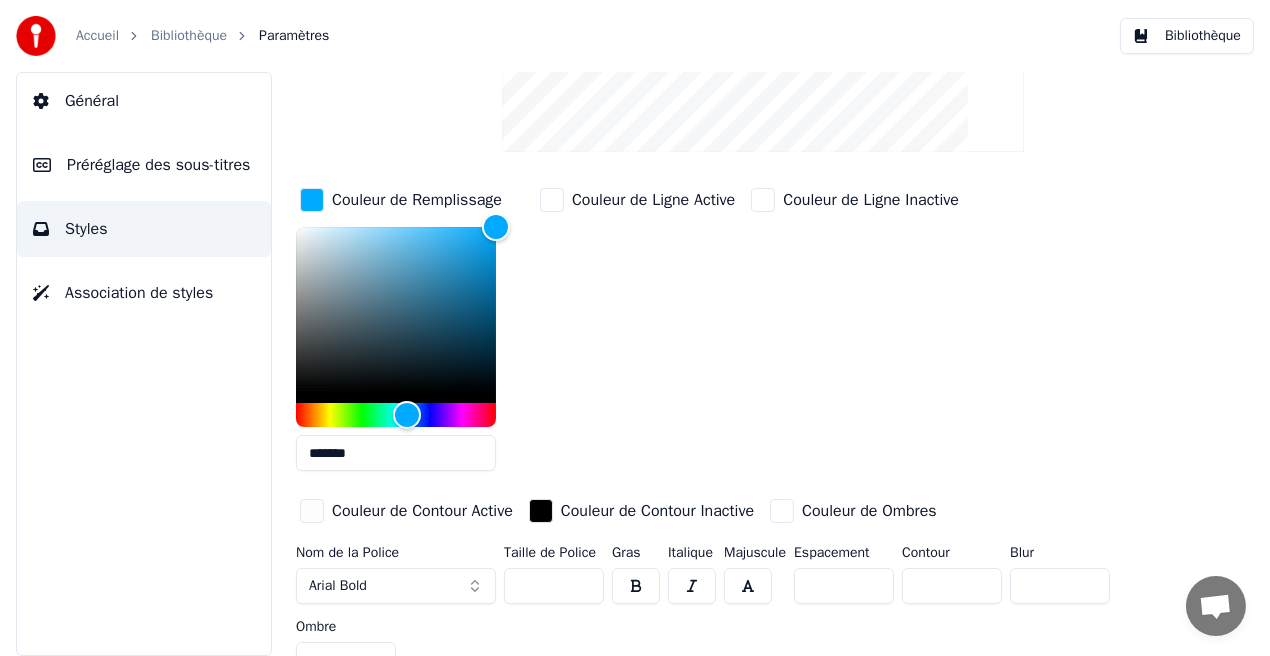 scroll, scrollTop: 298, scrollLeft: 0, axis: vertical 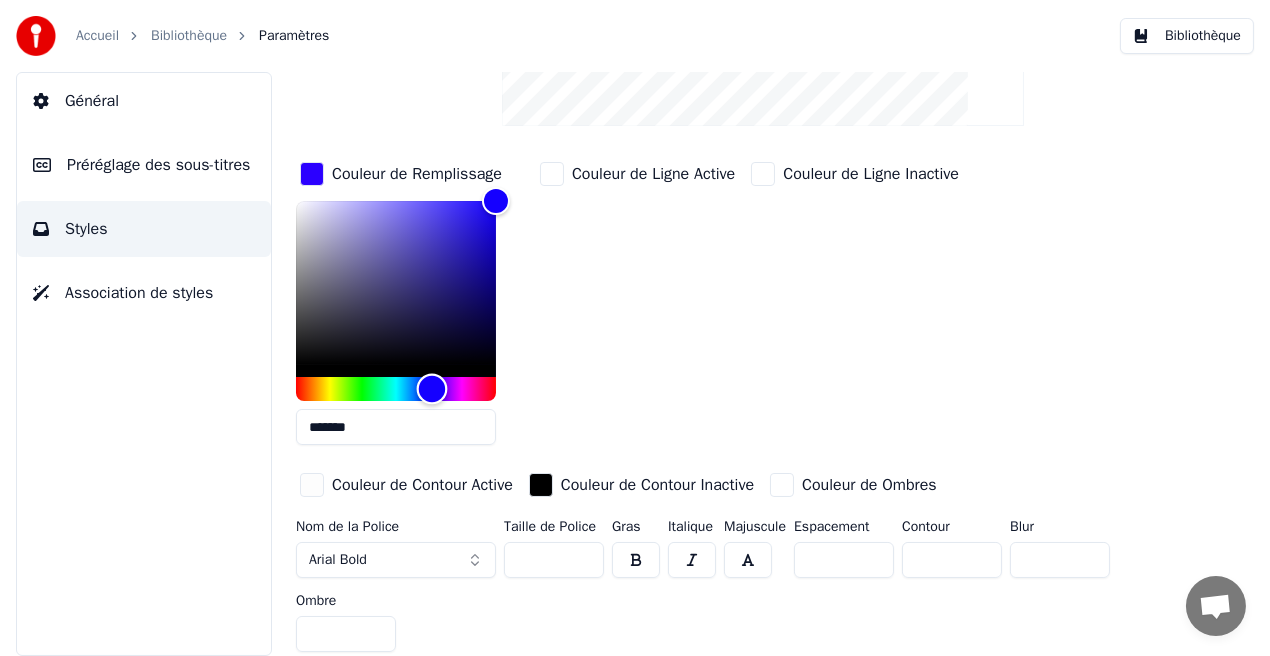 type on "*******" 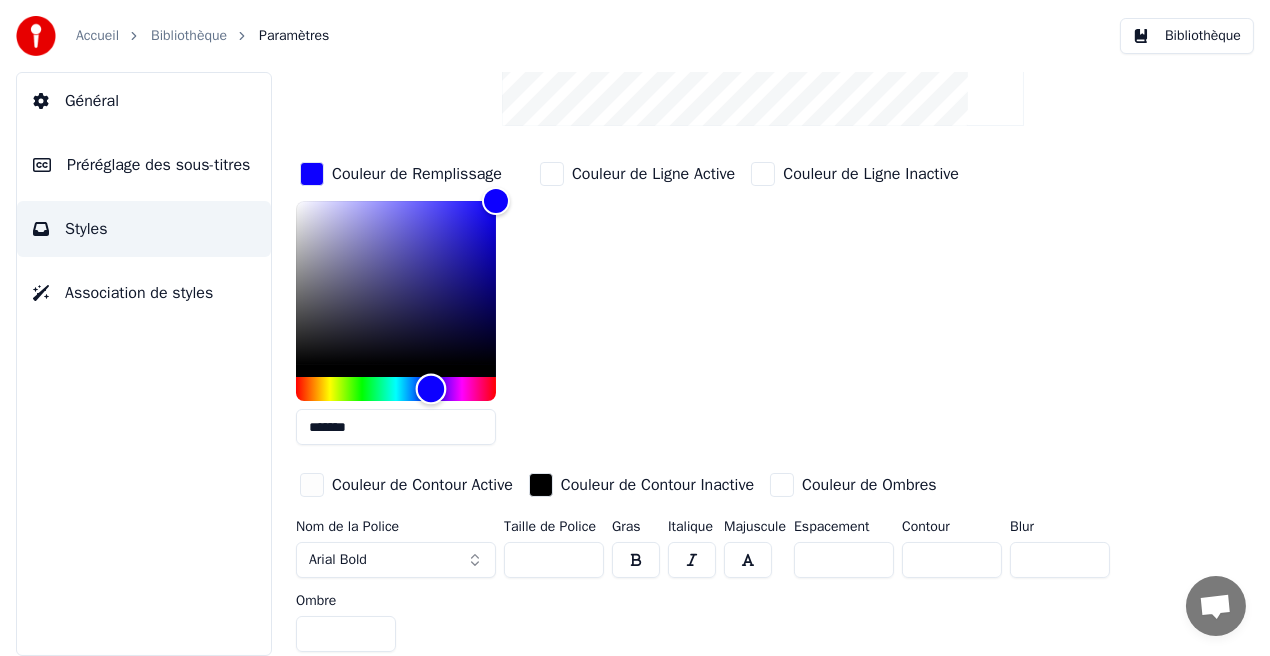 drag, startPoint x: 411, startPoint y: 392, endPoint x: 431, endPoint y: 394, distance: 20.09975 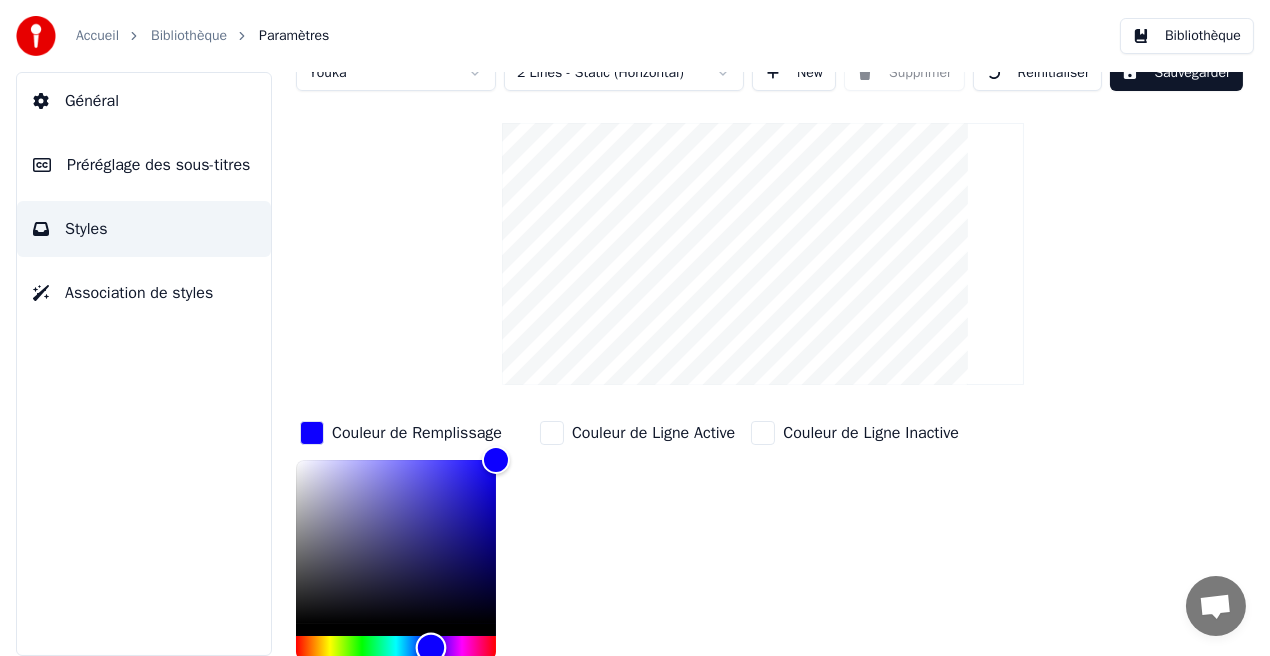 scroll, scrollTop: 0, scrollLeft: 0, axis: both 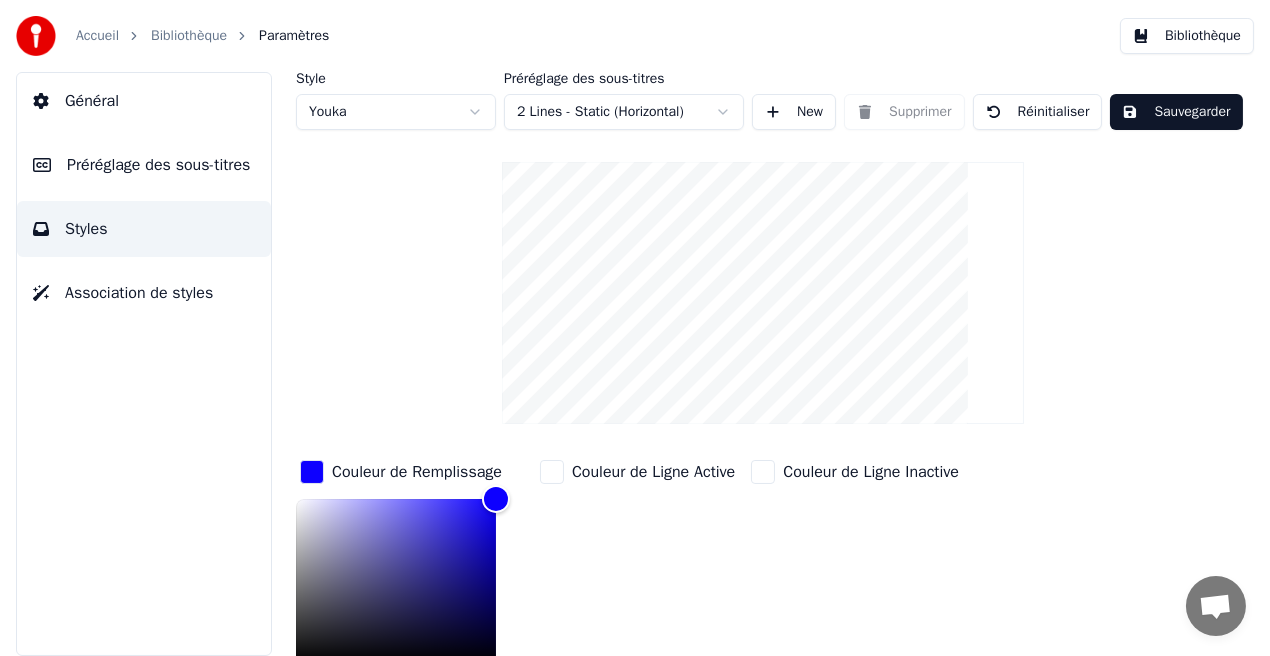 click on "Sauvegarder" at bounding box center (1176, 112) 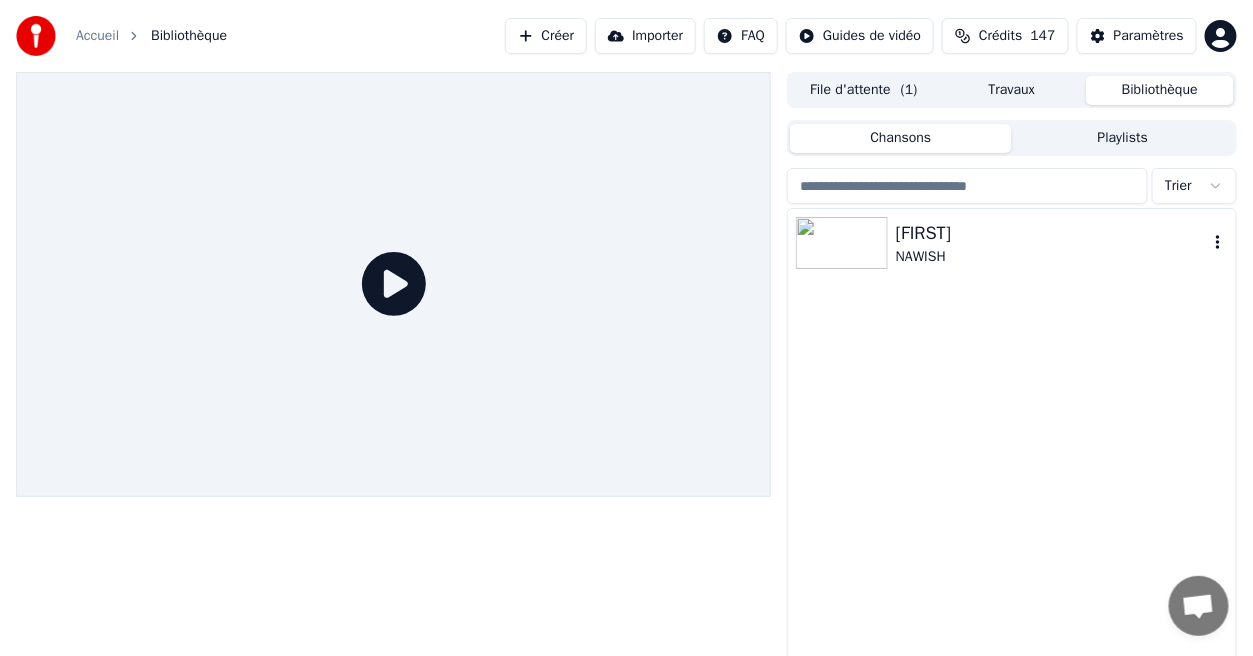click on "[FIRST]" at bounding box center (1052, 233) 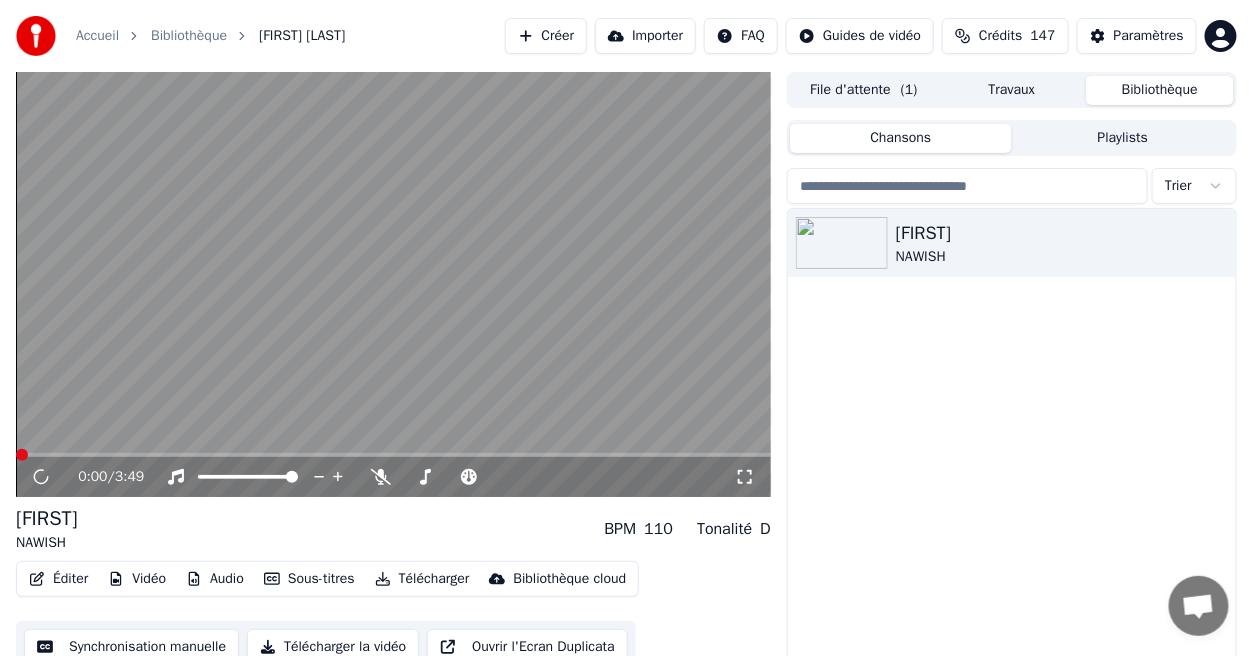 click 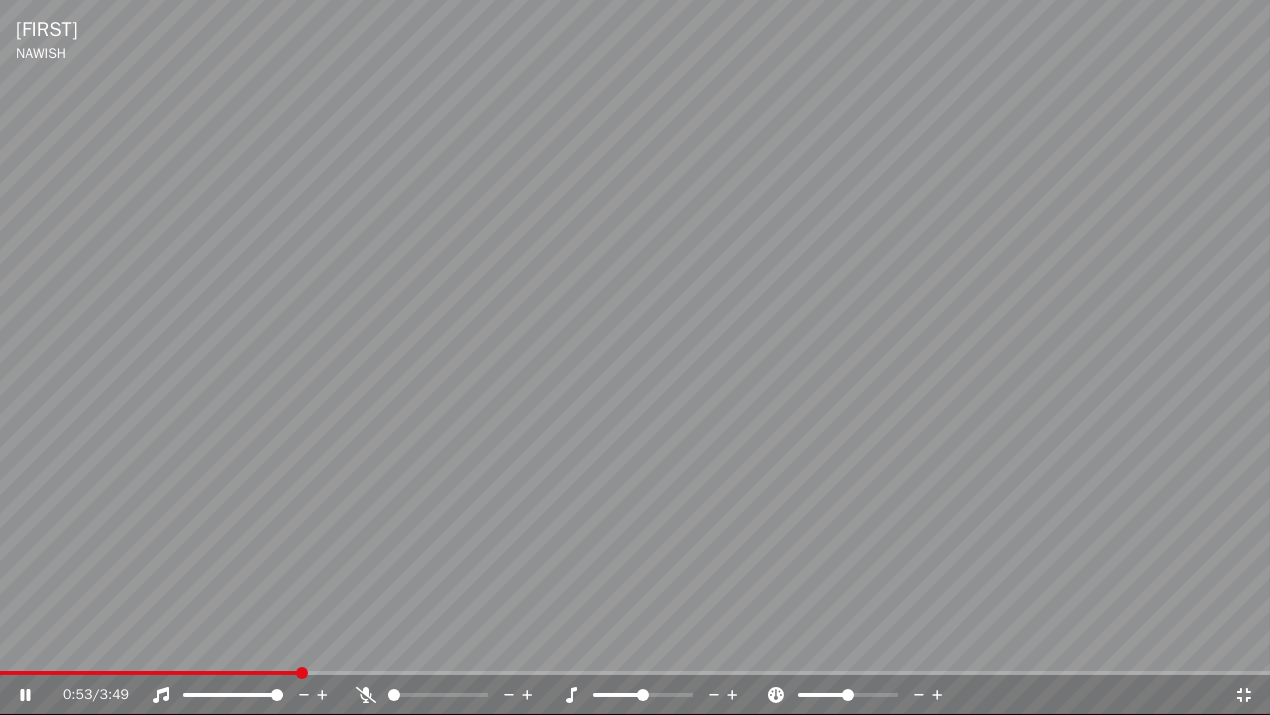 click 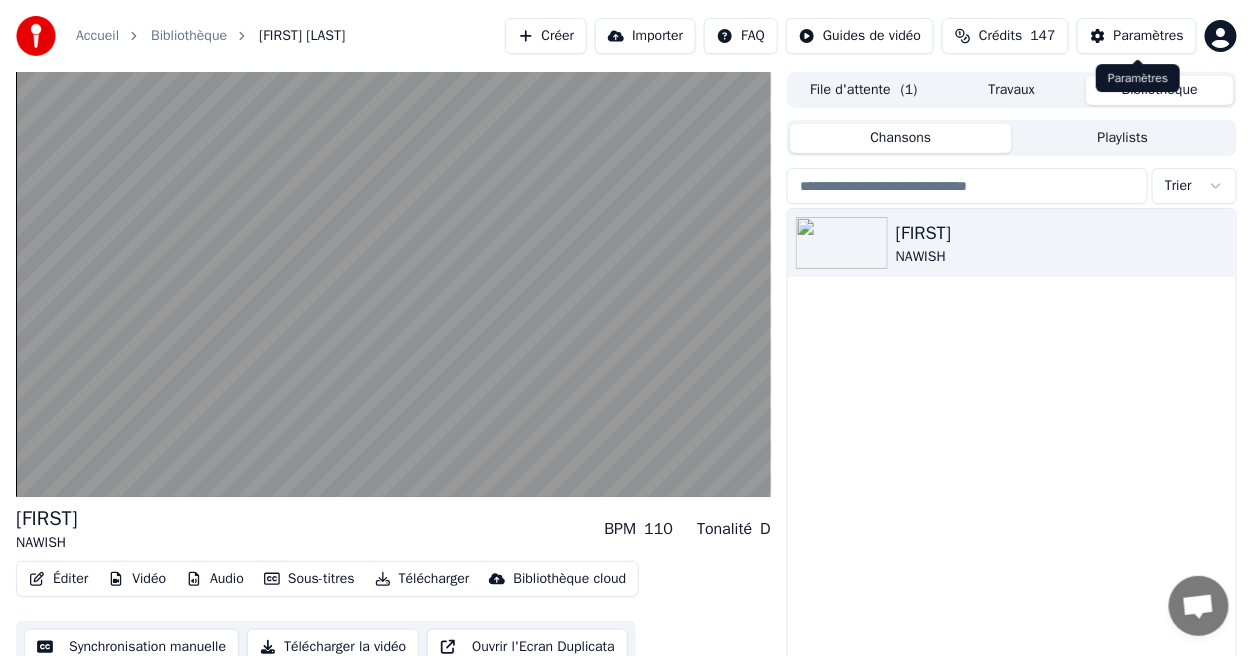click on "Paramètres" at bounding box center [1149, 36] 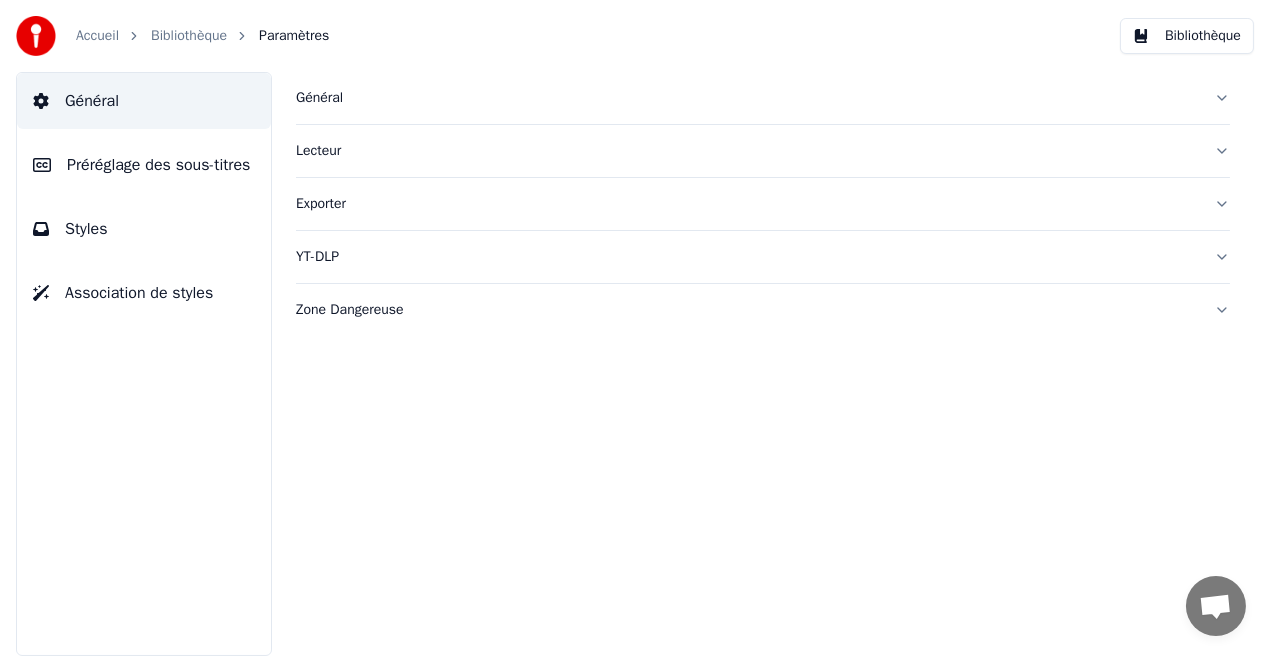 click on "Styles" at bounding box center (144, 229) 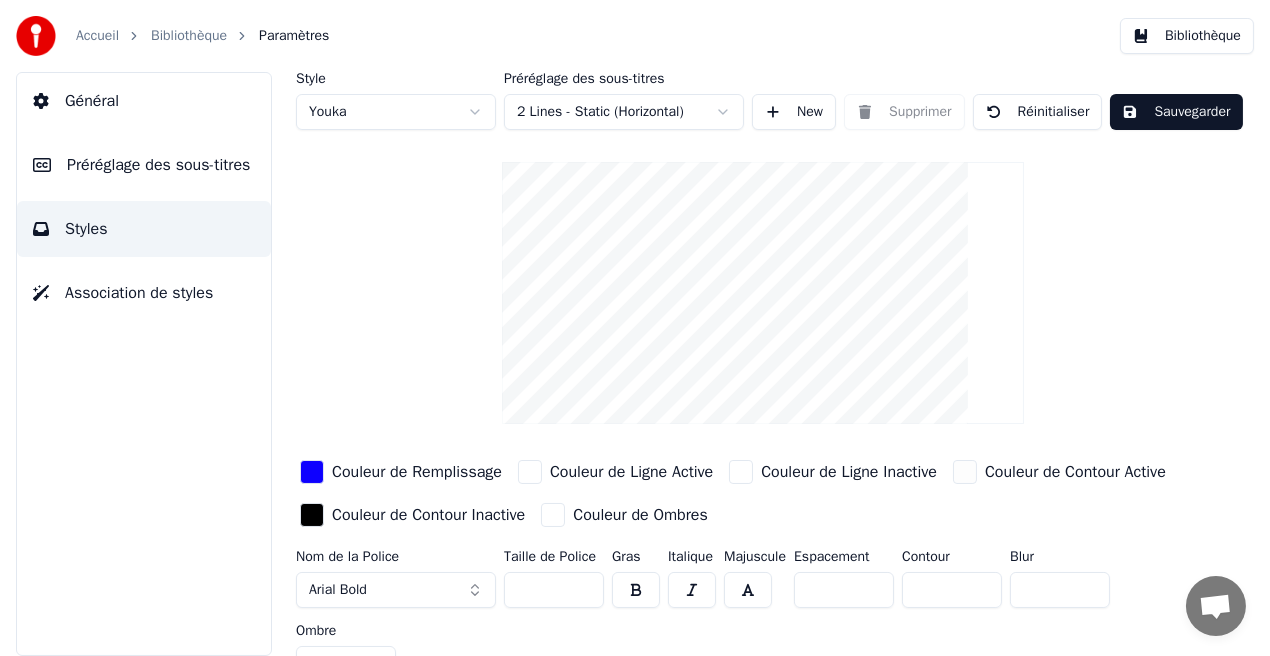 click on "Couleur de Ligne Inactive" at bounding box center [849, 472] 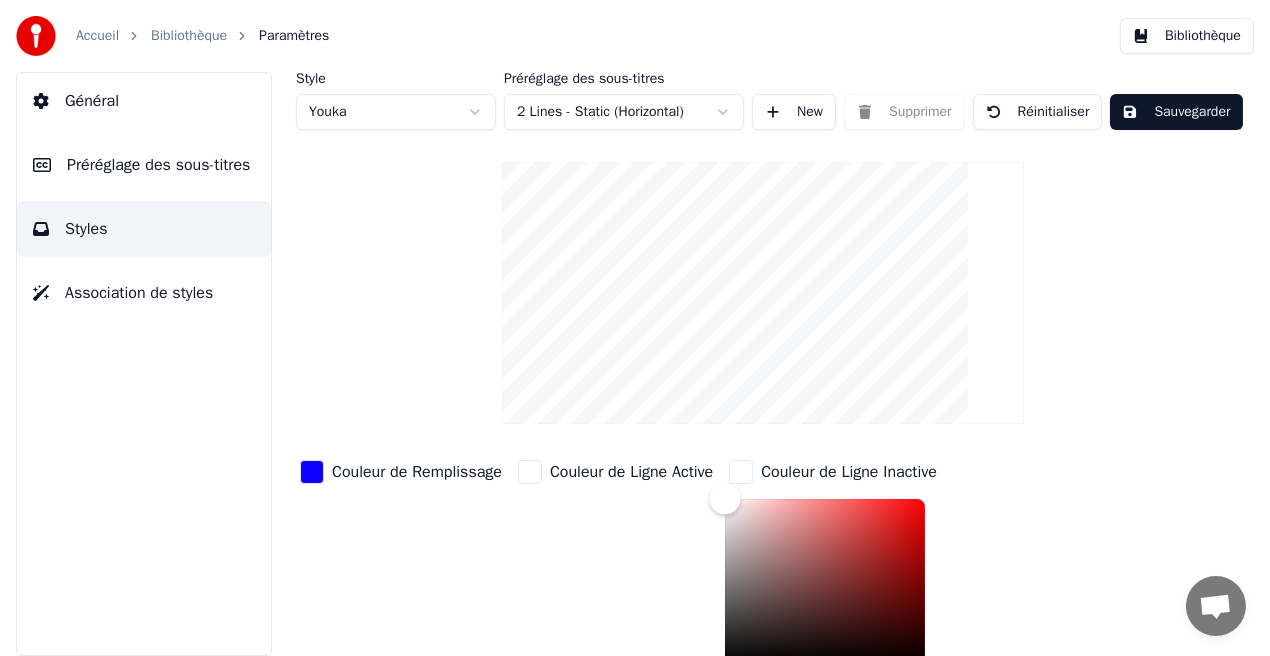 scroll, scrollTop: 5, scrollLeft: 0, axis: vertical 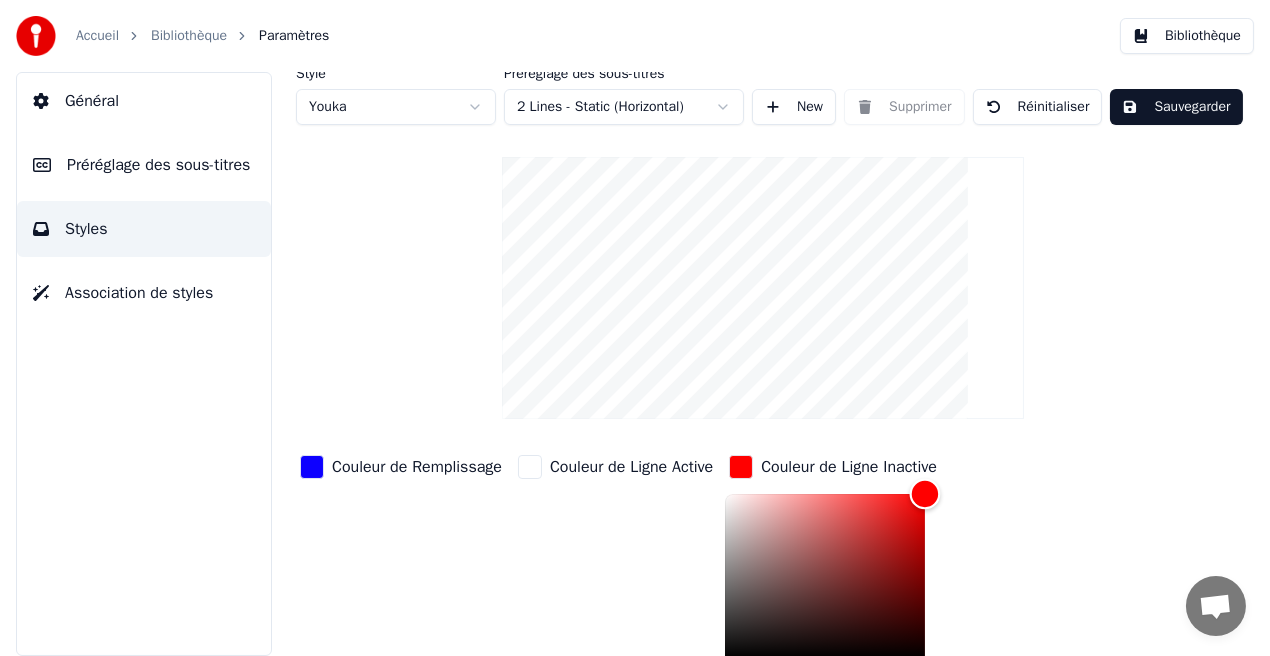 drag, startPoint x: 729, startPoint y: 498, endPoint x: 932, endPoint y: 476, distance: 204.18864 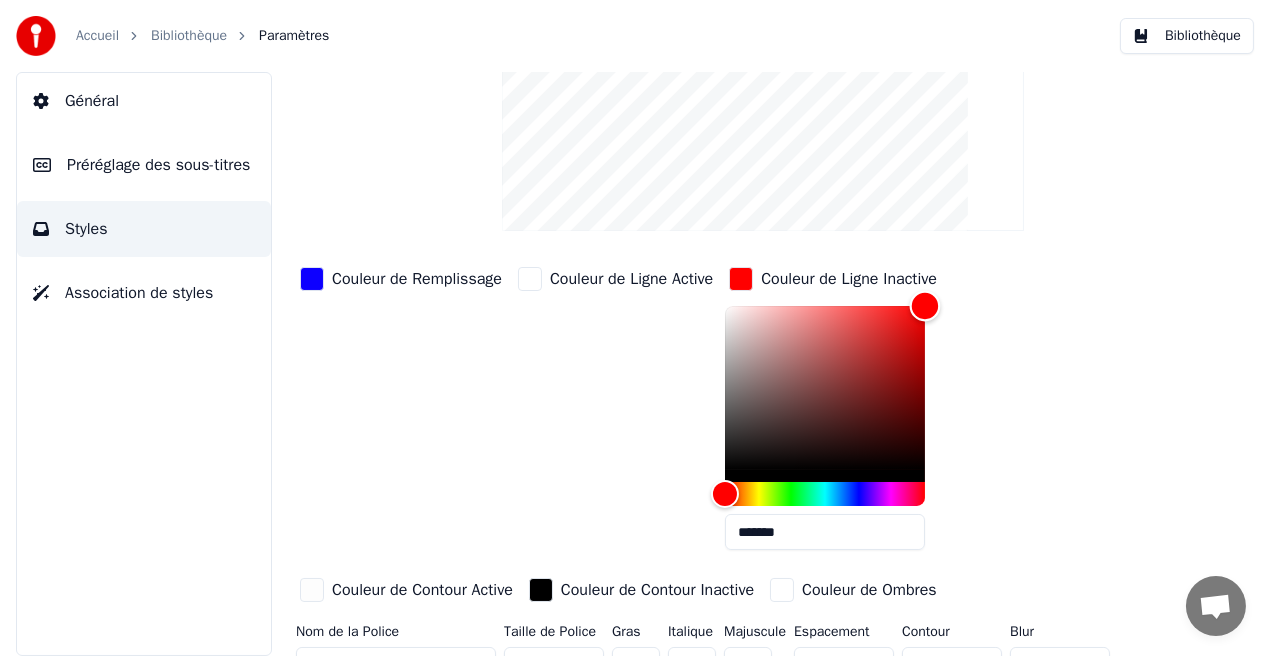 scroll, scrollTop: 200, scrollLeft: 0, axis: vertical 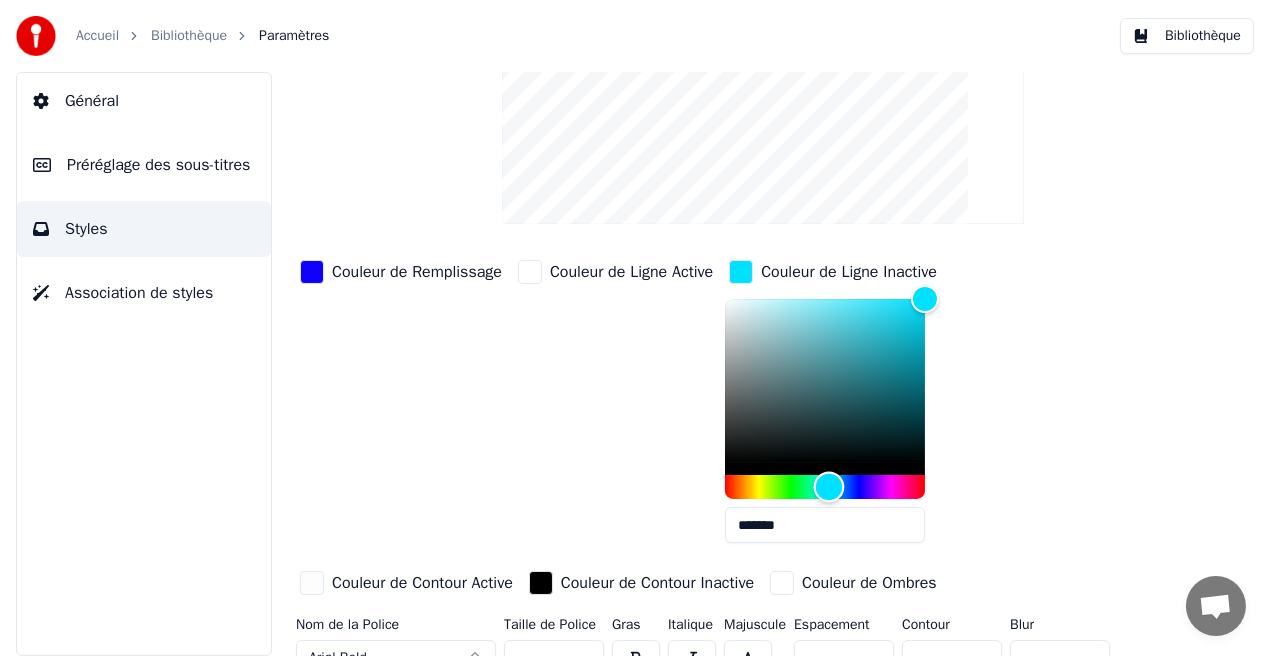 type on "*******" 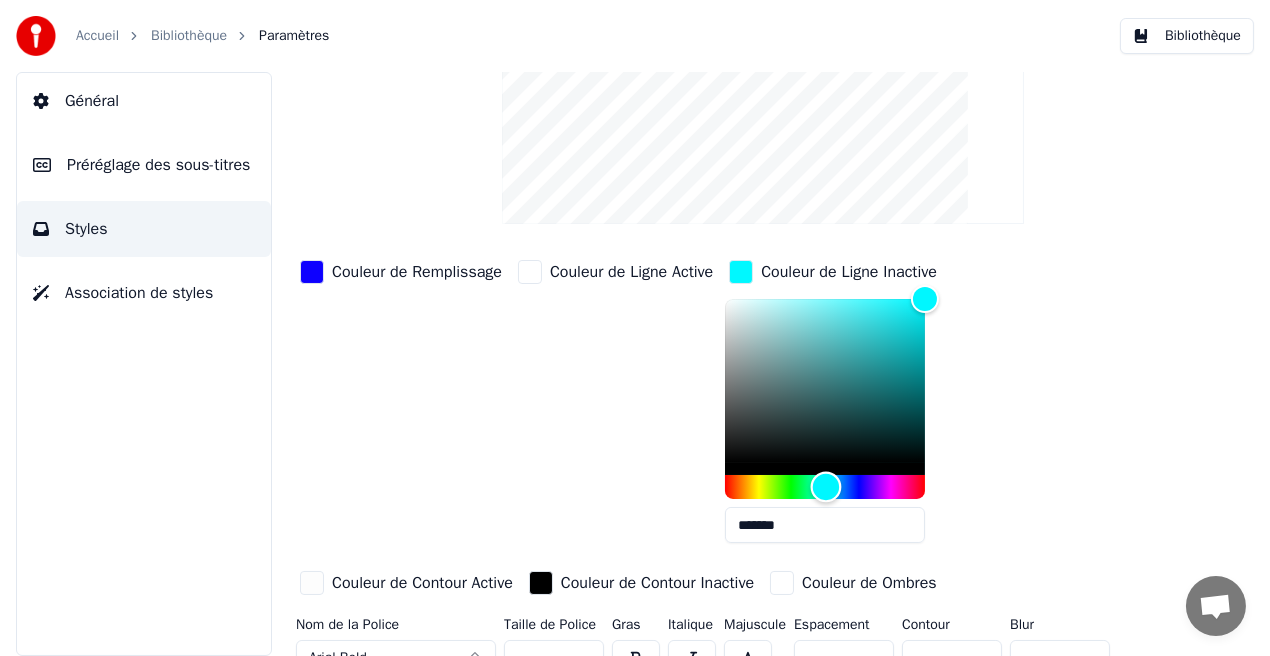 drag, startPoint x: 734, startPoint y: 480, endPoint x: 830, endPoint y: 494, distance: 97.015465 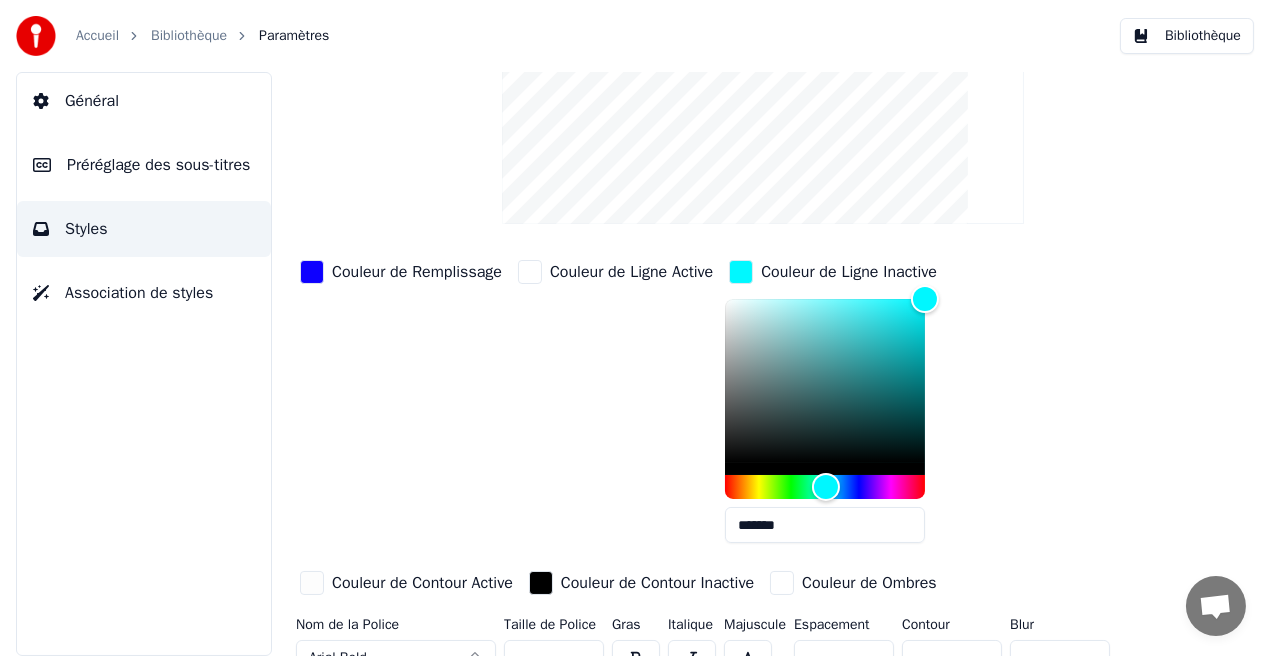 click on "Couleur de Ligne Active" at bounding box center [631, 272] 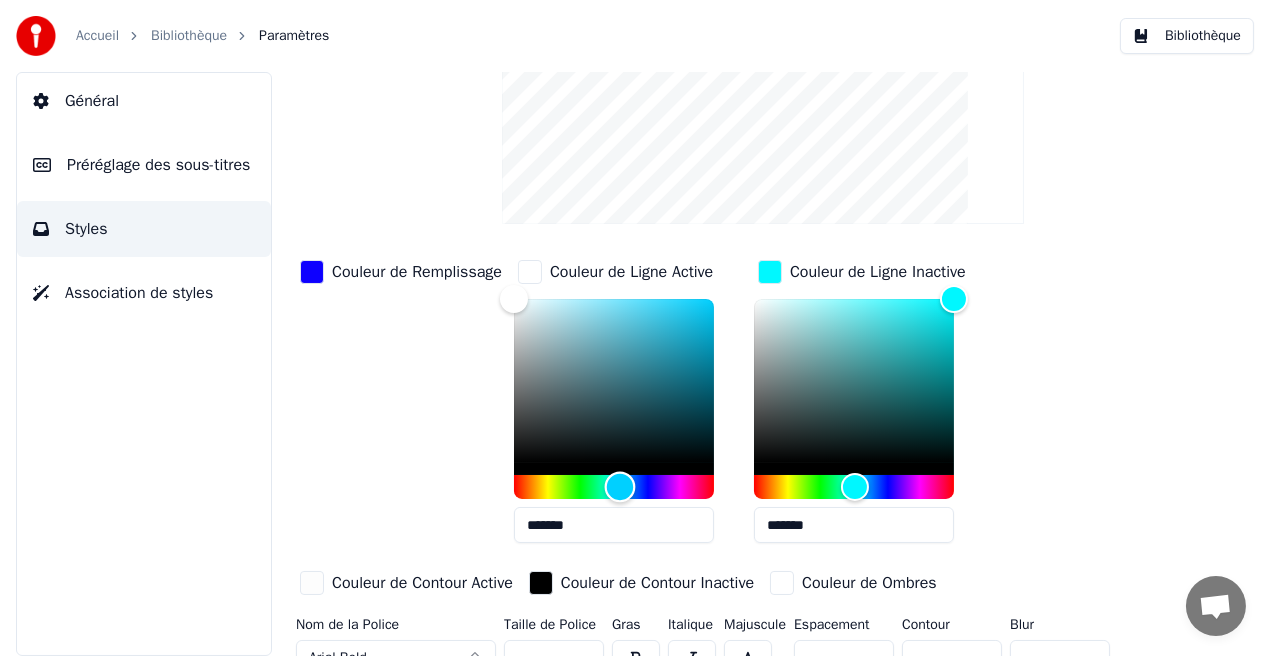 drag, startPoint x: 515, startPoint y: 483, endPoint x: 620, endPoint y: 486, distance: 105.04285 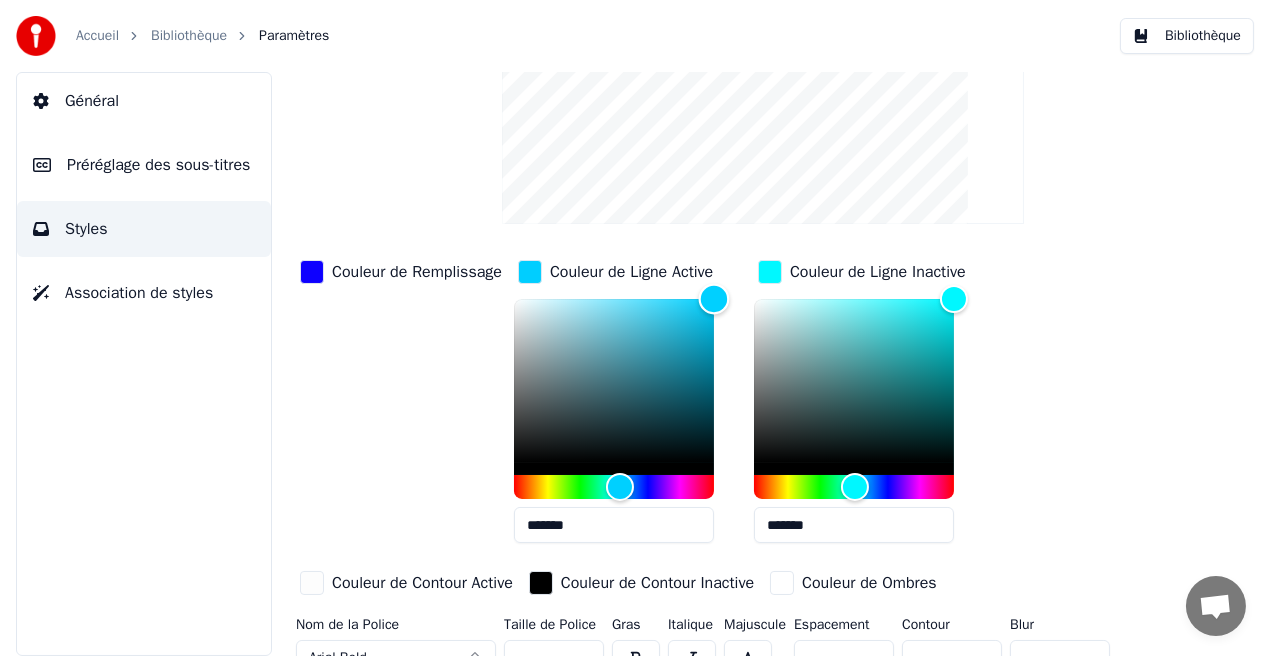 drag, startPoint x: 509, startPoint y: 300, endPoint x: 735, endPoint y: 291, distance: 226.17914 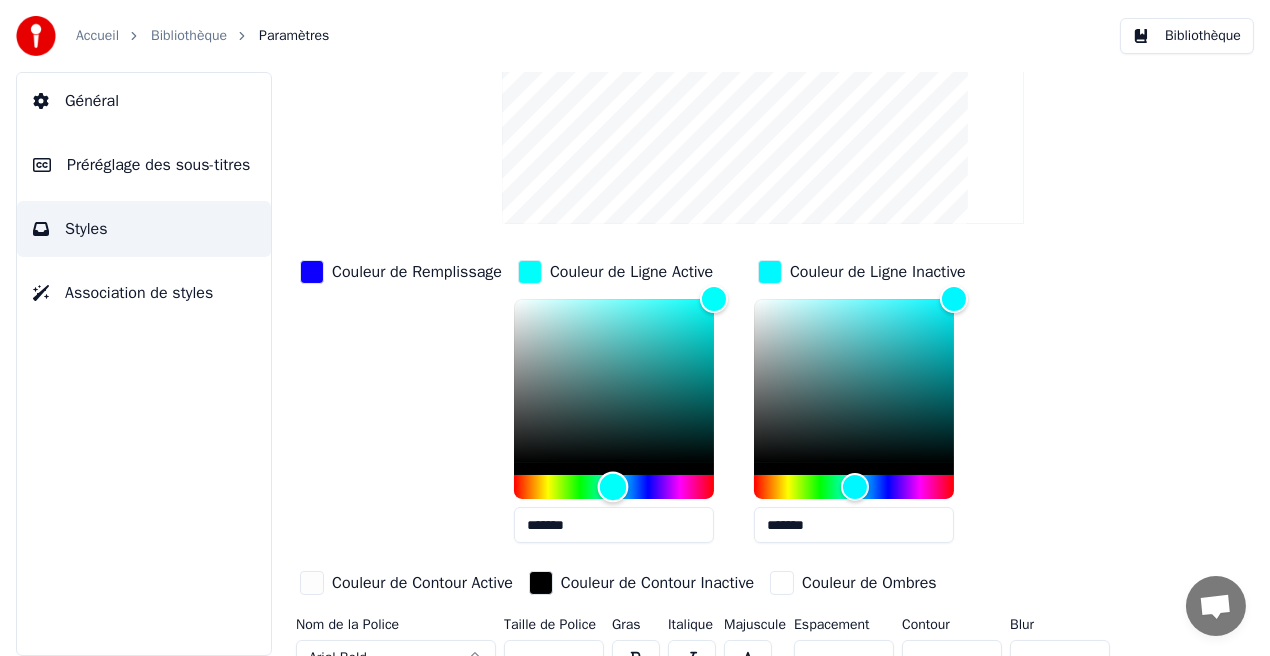 type on "*******" 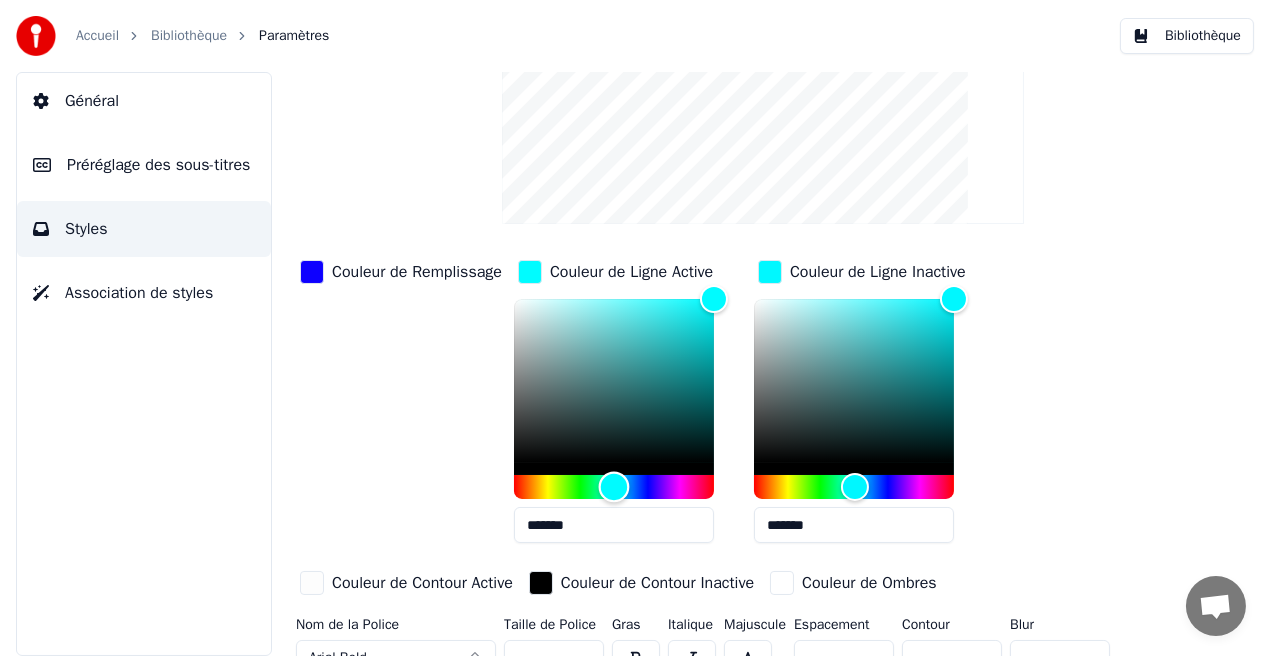 click at bounding box center (614, 487) 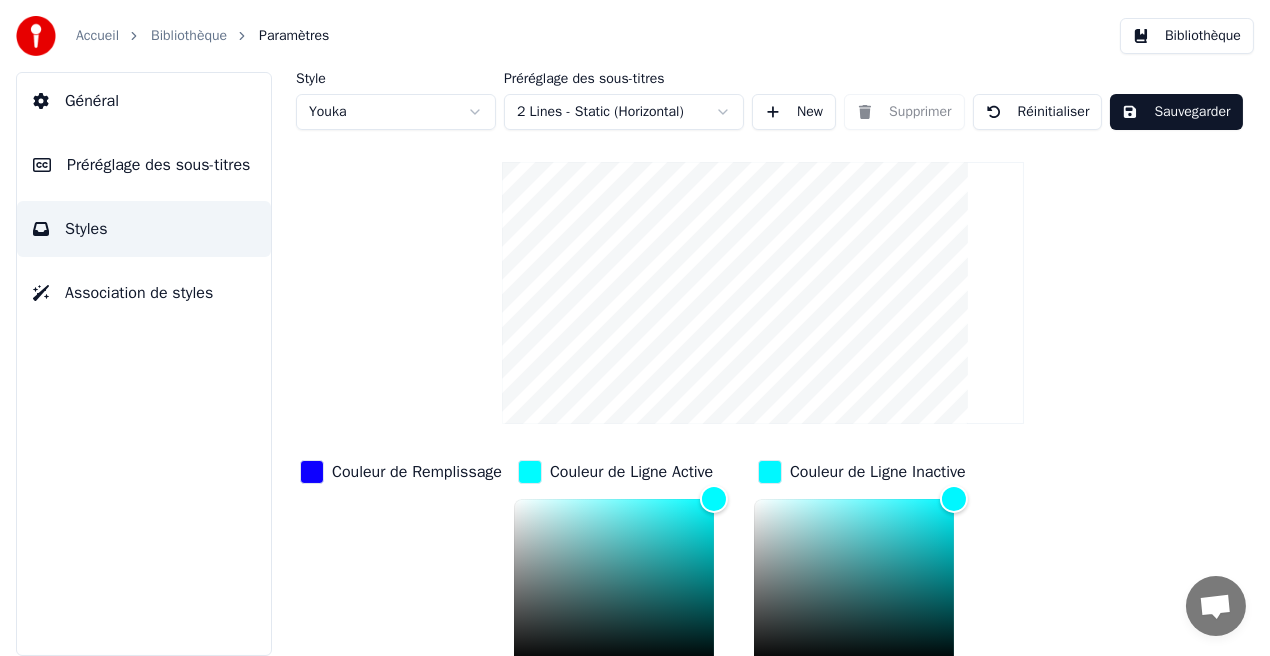 click on "Sauvegarder" at bounding box center [1176, 112] 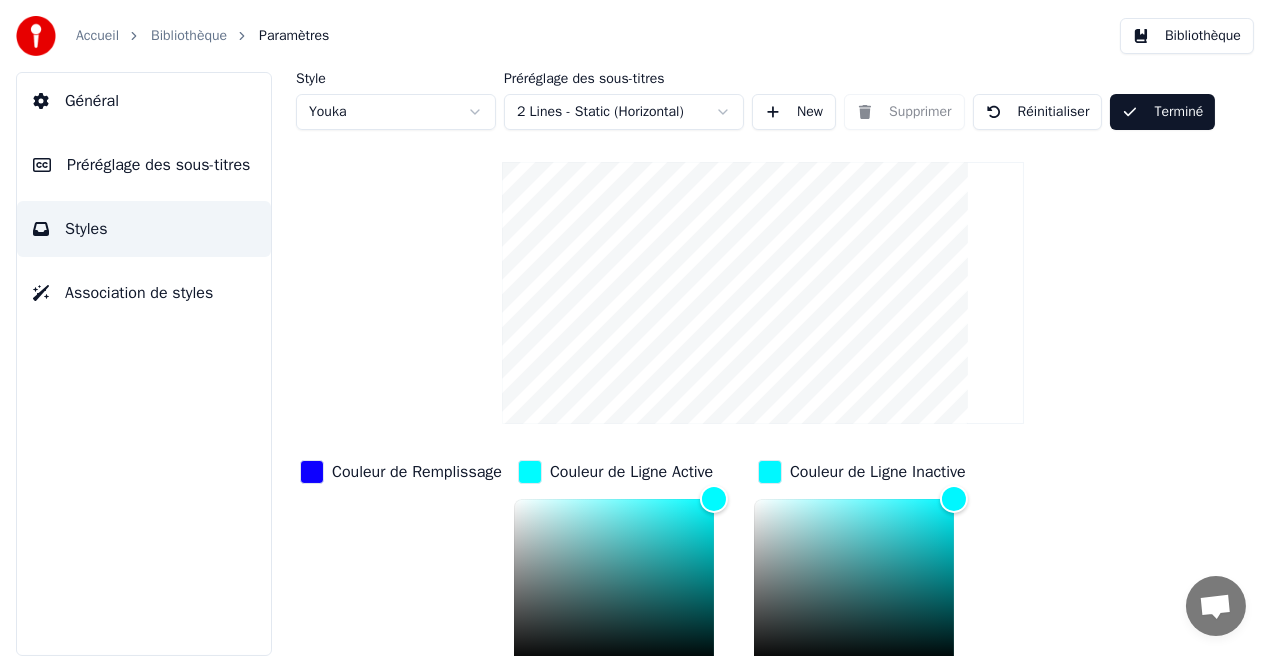 click on "Bibliothèque" at bounding box center [1187, 36] 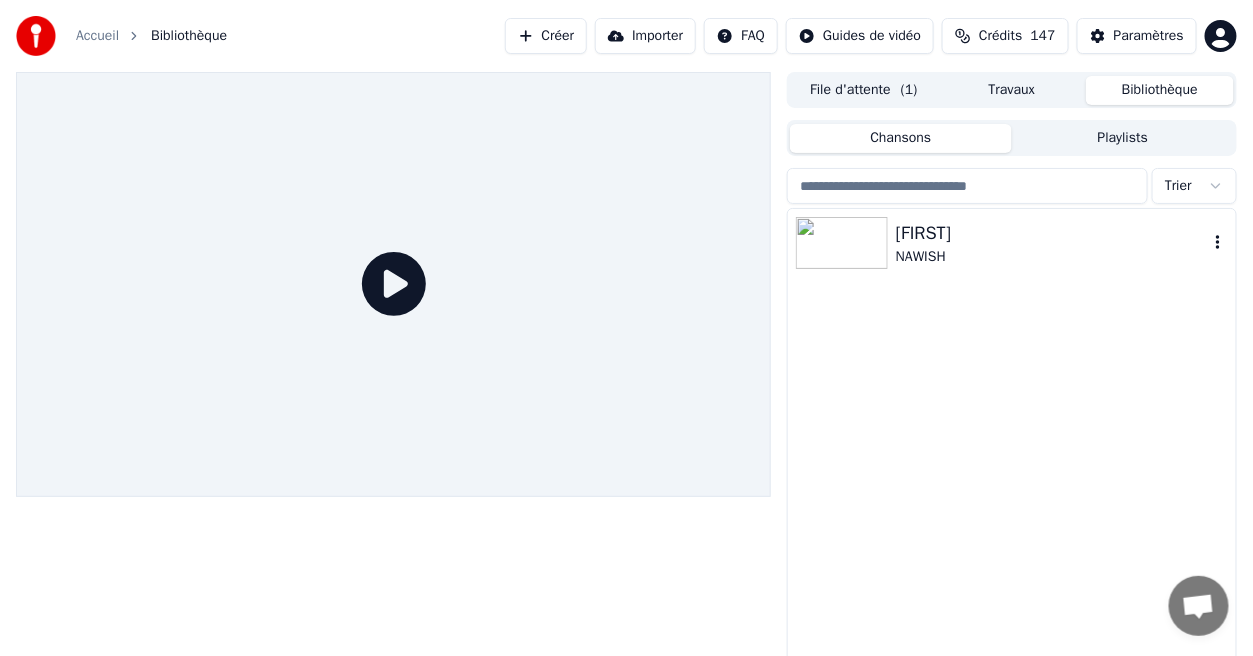 click on "[FIRST]" at bounding box center (1052, 233) 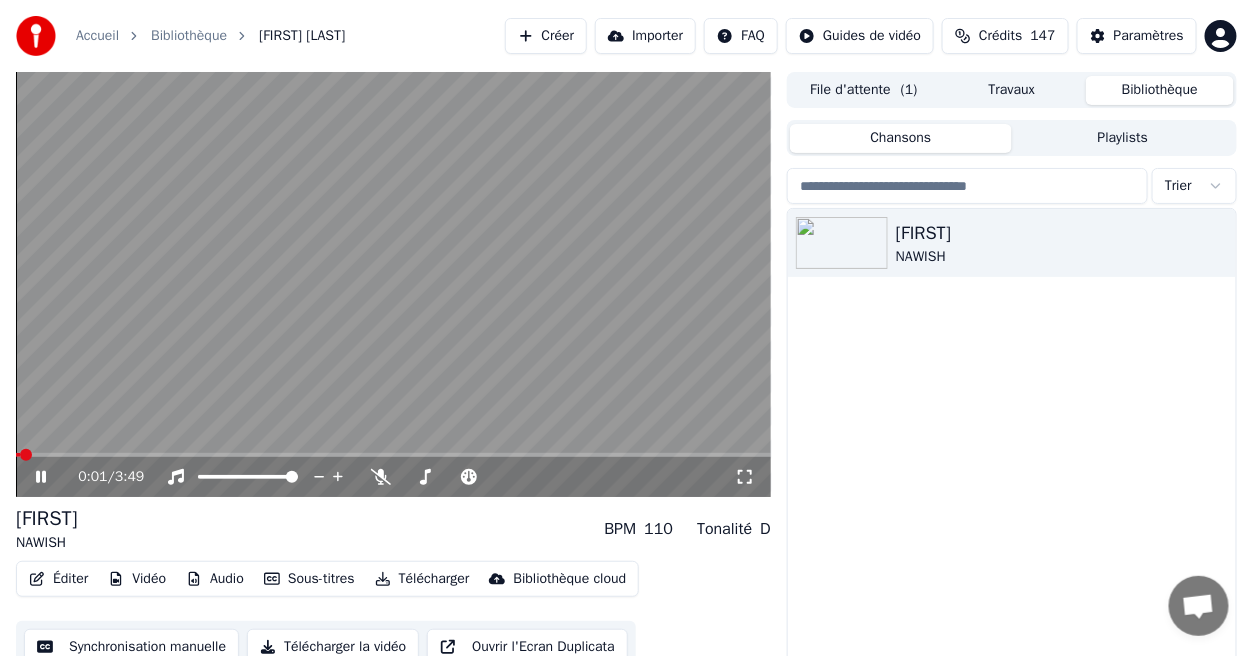 click 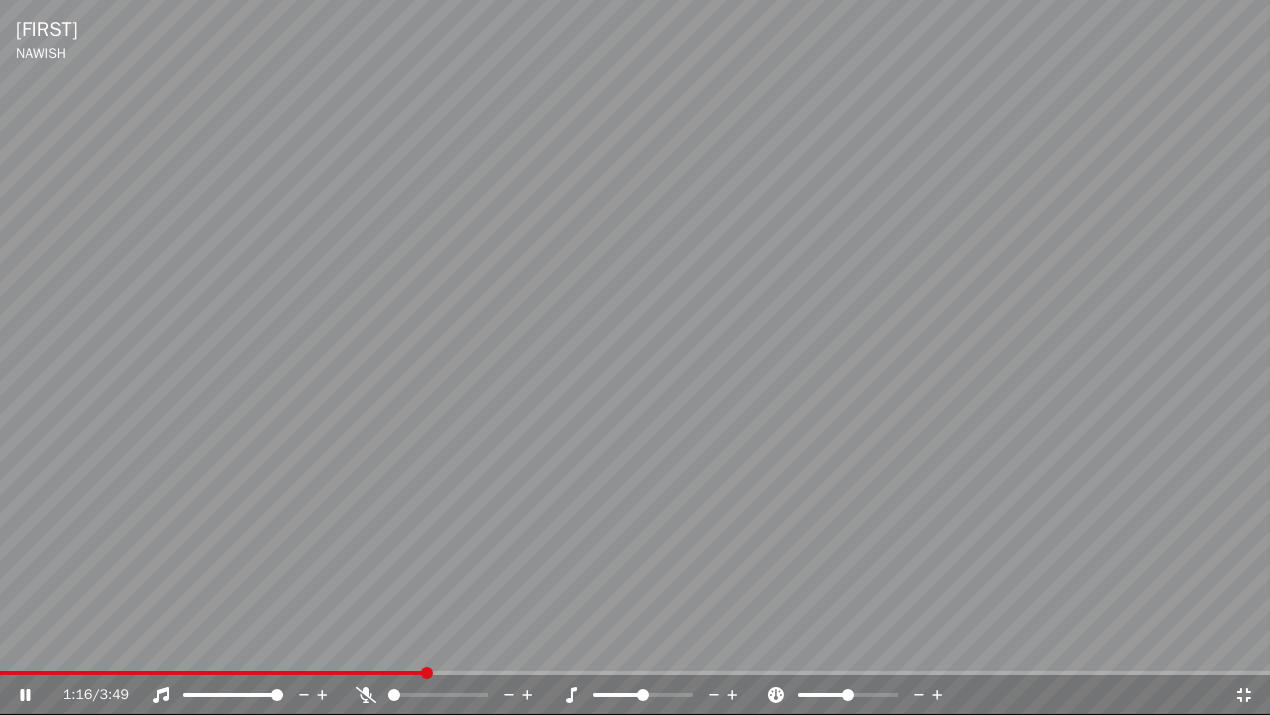 click 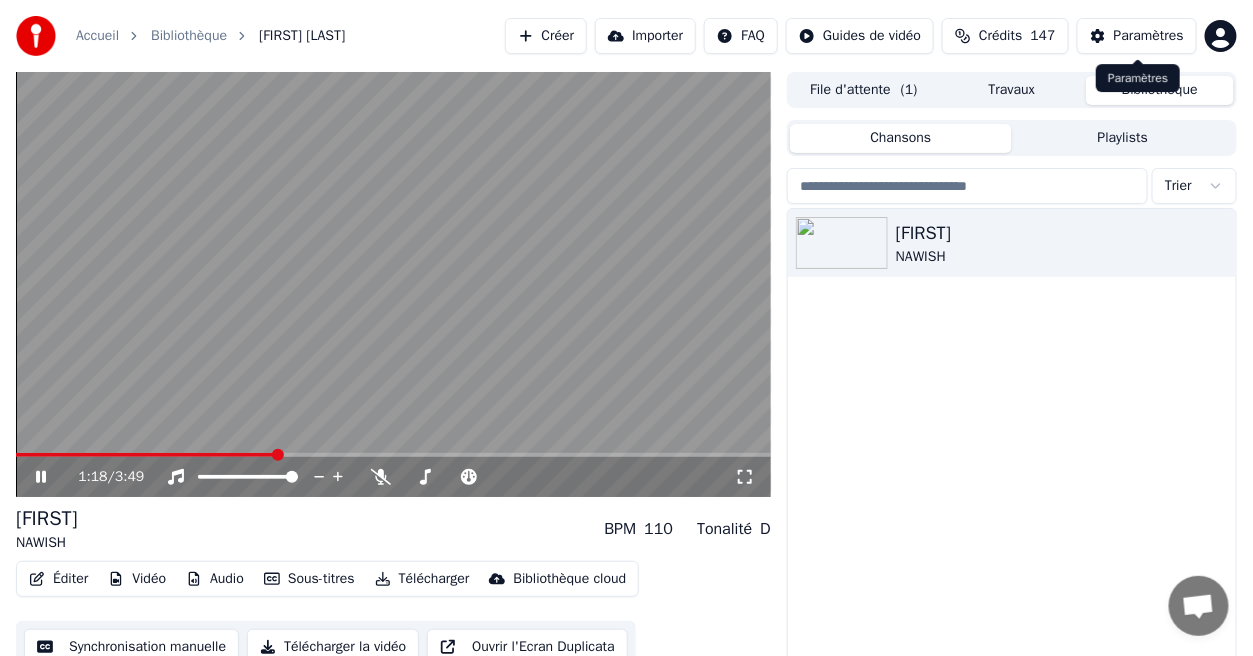 click on "Paramètres" at bounding box center (1149, 36) 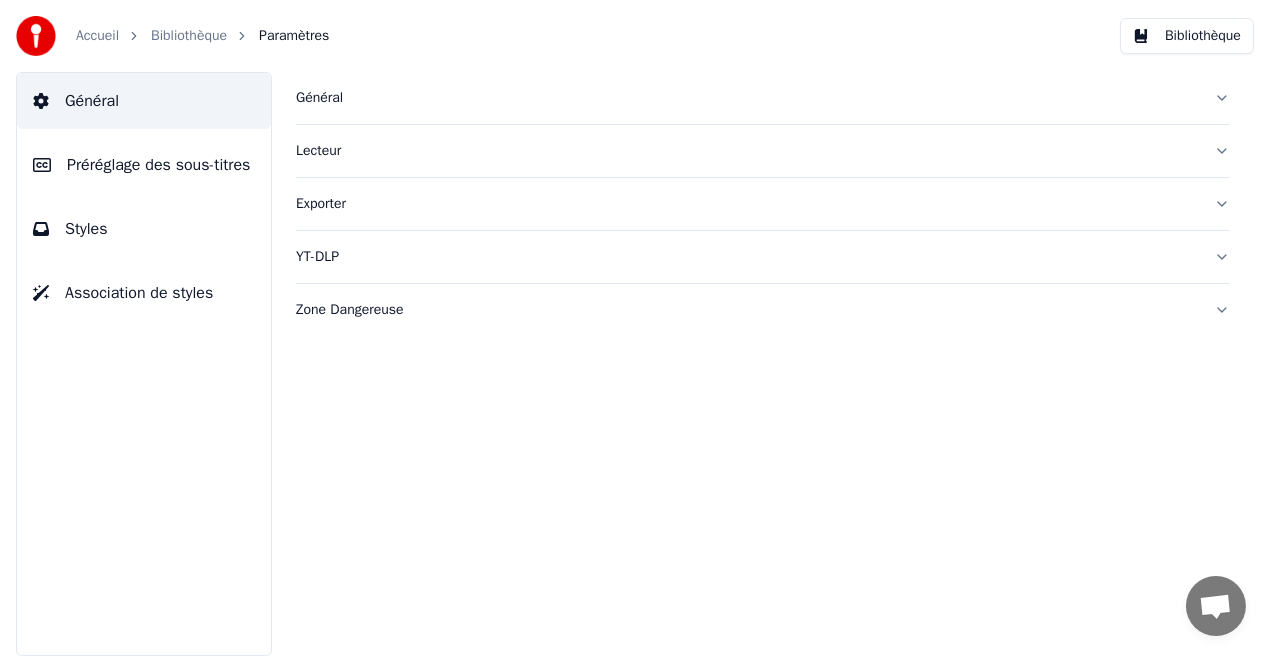 click on "Styles" at bounding box center [144, 229] 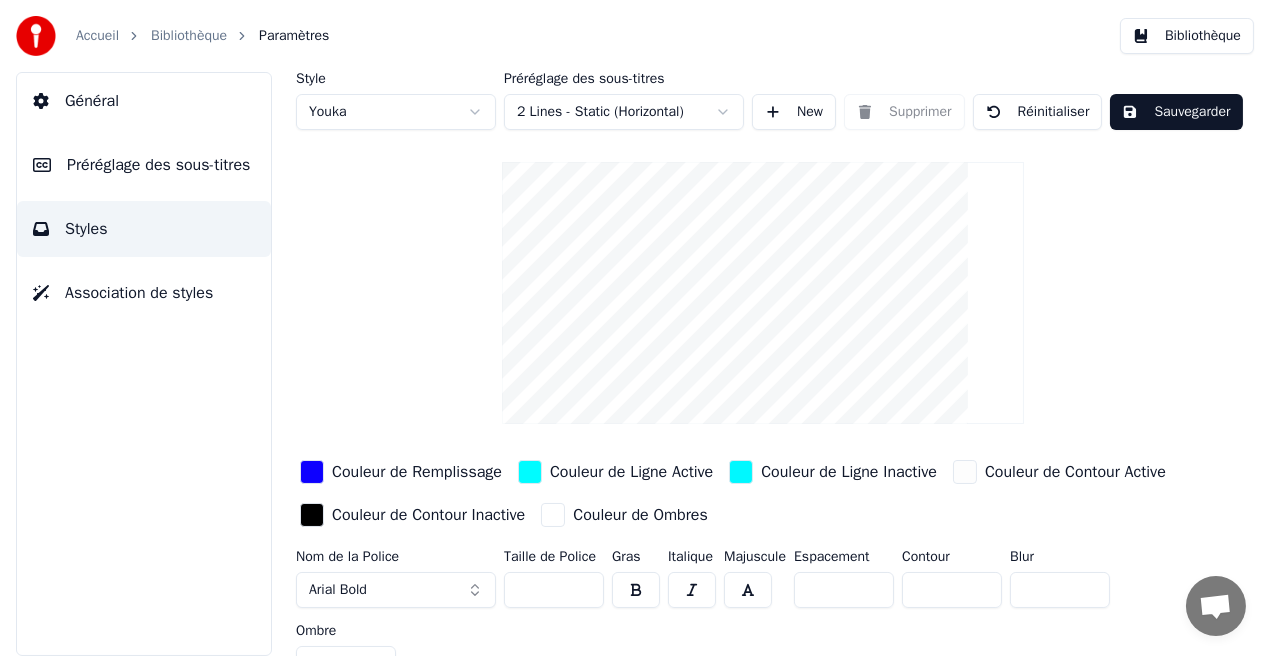 click on "Couleur de Remplissage" at bounding box center (417, 472) 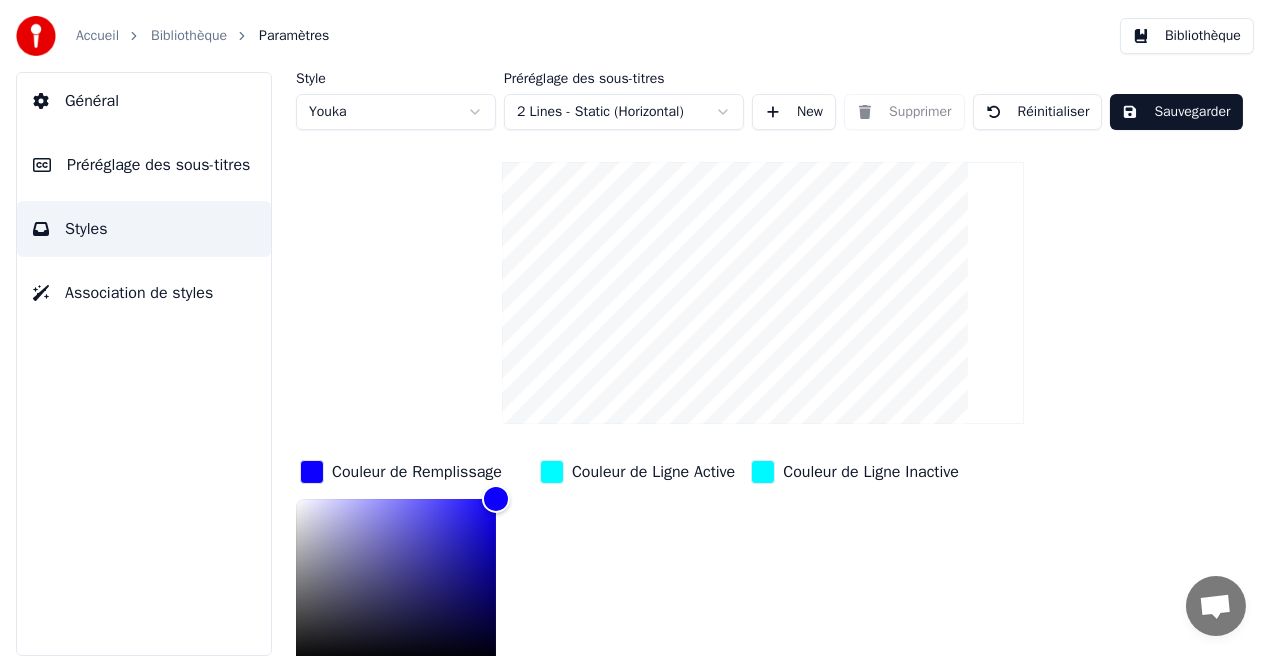 scroll, scrollTop: 298, scrollLeft: 0, axis: vertical 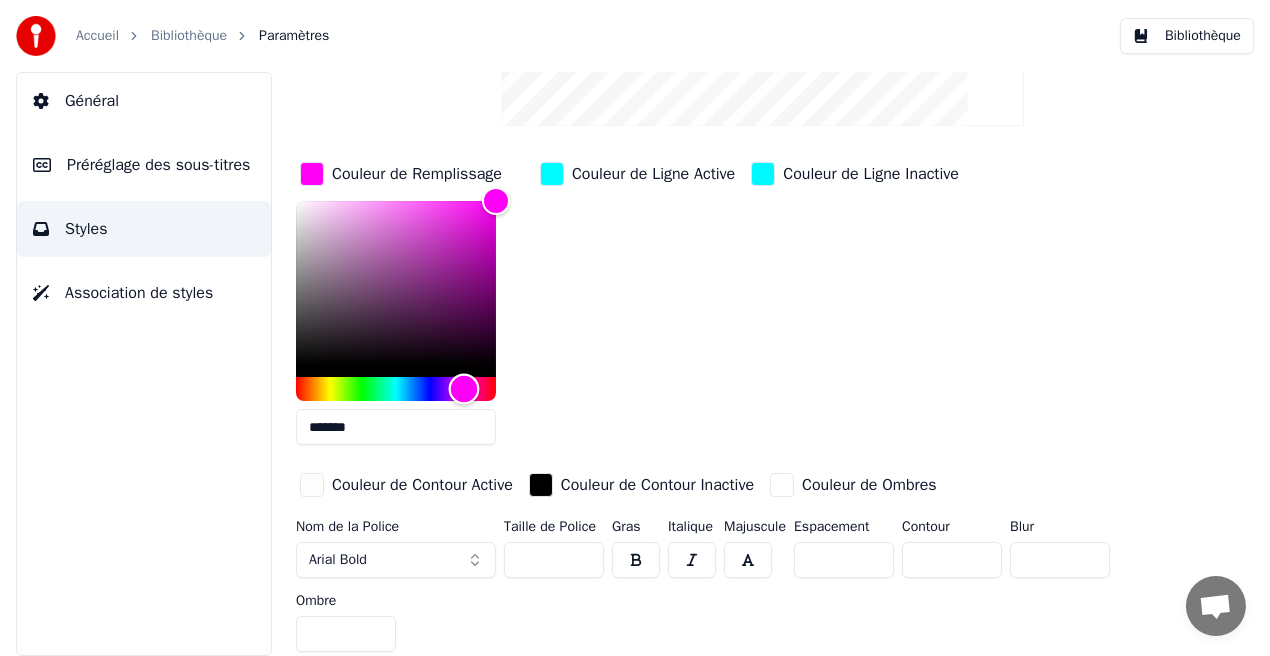 drag, startPoint x: 437, startPoint y: 386, endPoint x: 464, endPoint y: 394, distance: 28.160255 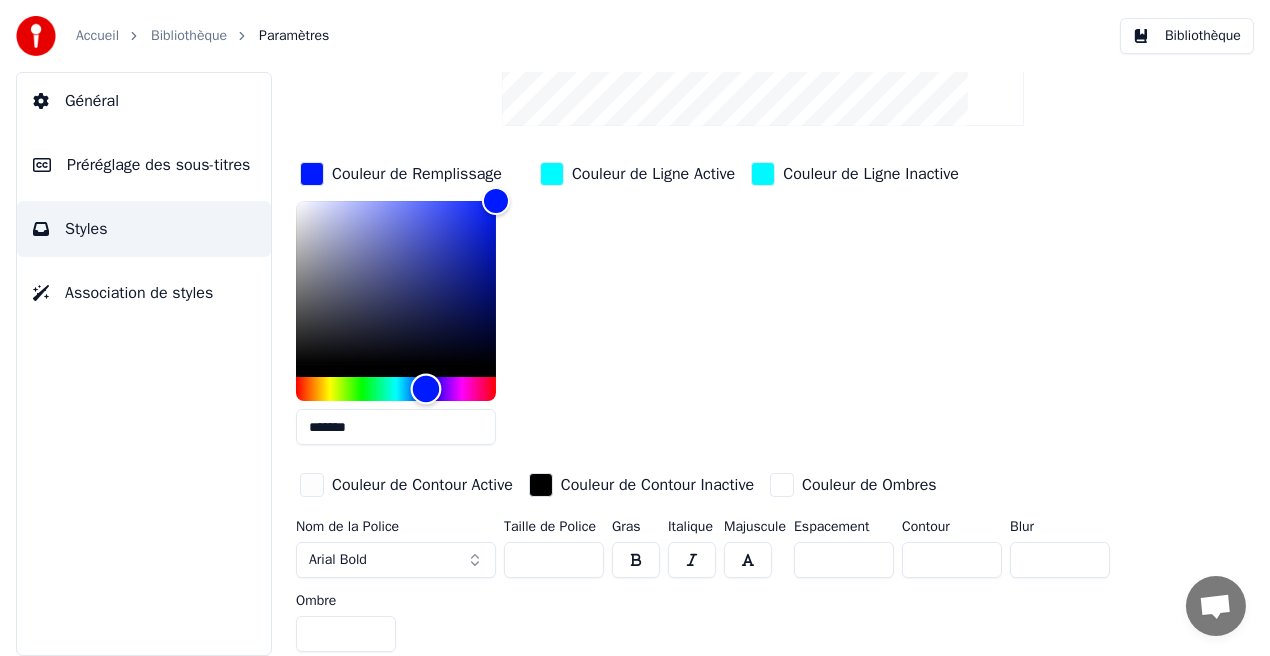 type on "*******" 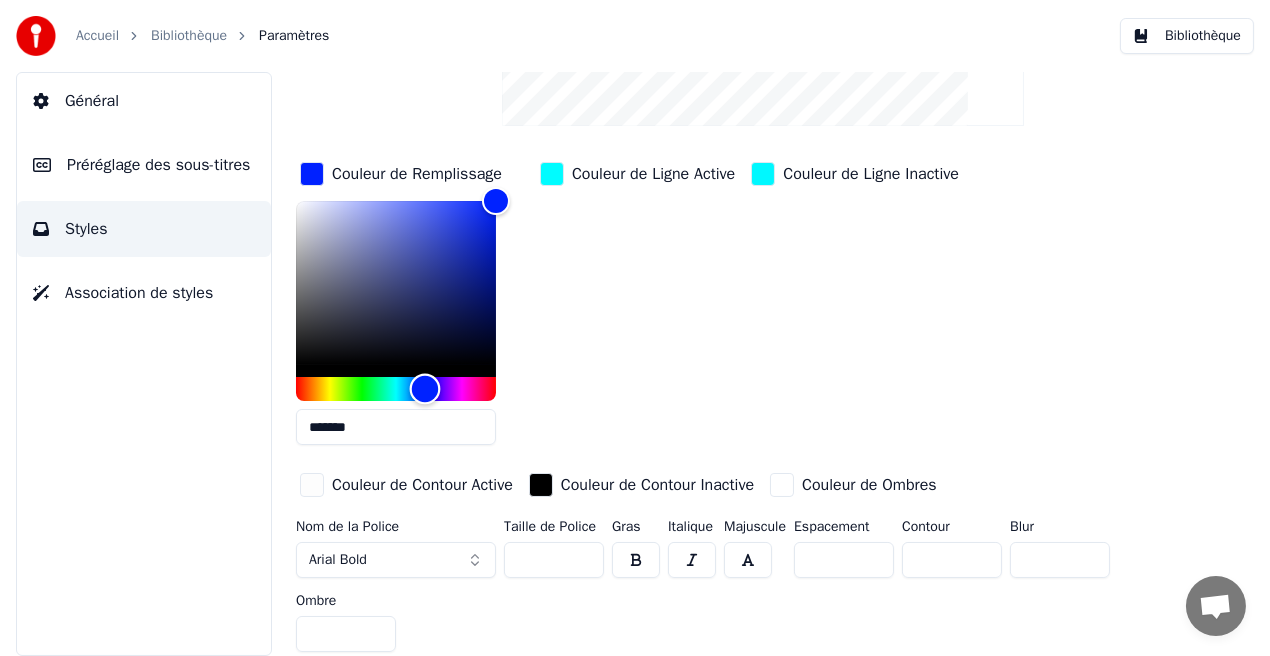 drag, startPoint x: 472, startPoint y: 380, endPoint x: 425, endPoint y: 384, distance: 47.169907 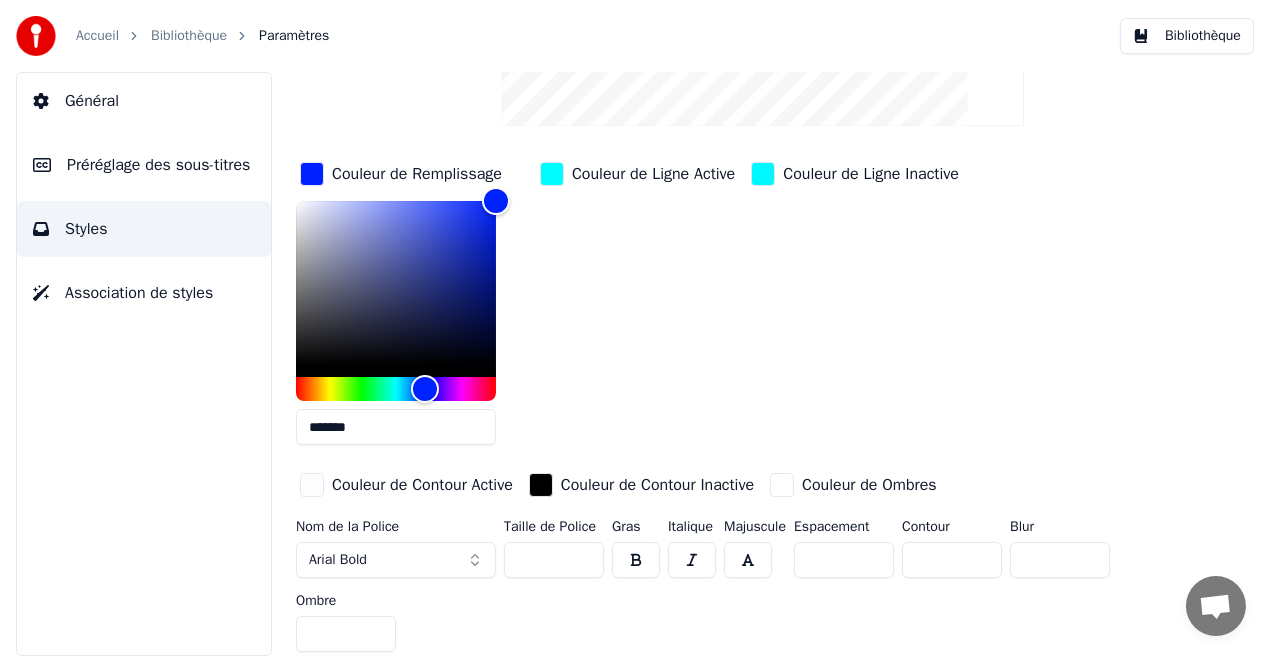 click on "Couleur de Ligne Active" at bounding box center [653, 174] 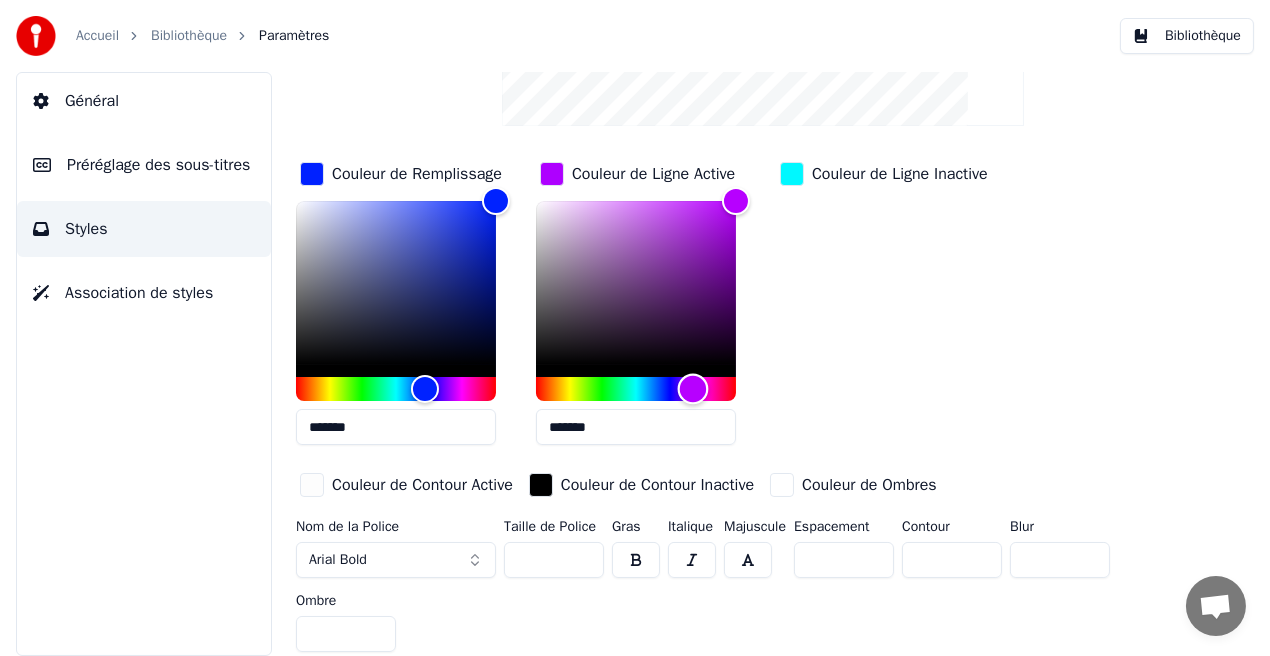 type on "*******" 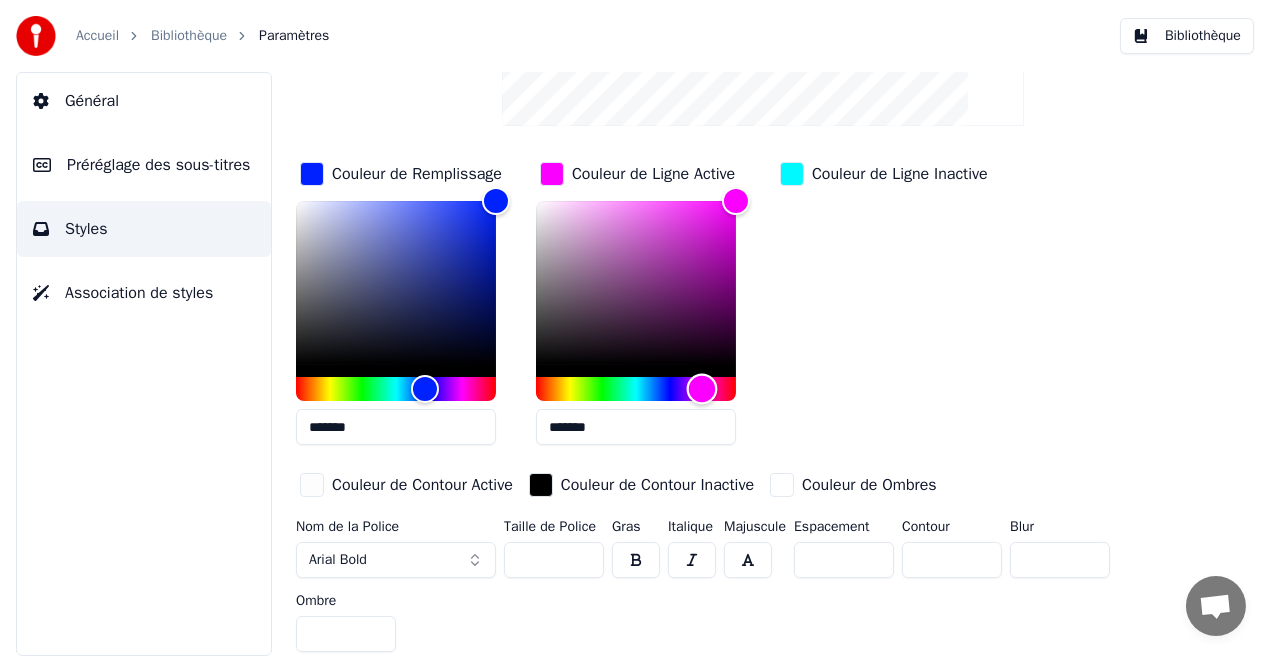 drag, startPoint x: 639, startPoint y: 390, endPoint x: 702, endPoint y: 409, distance: 65.802734 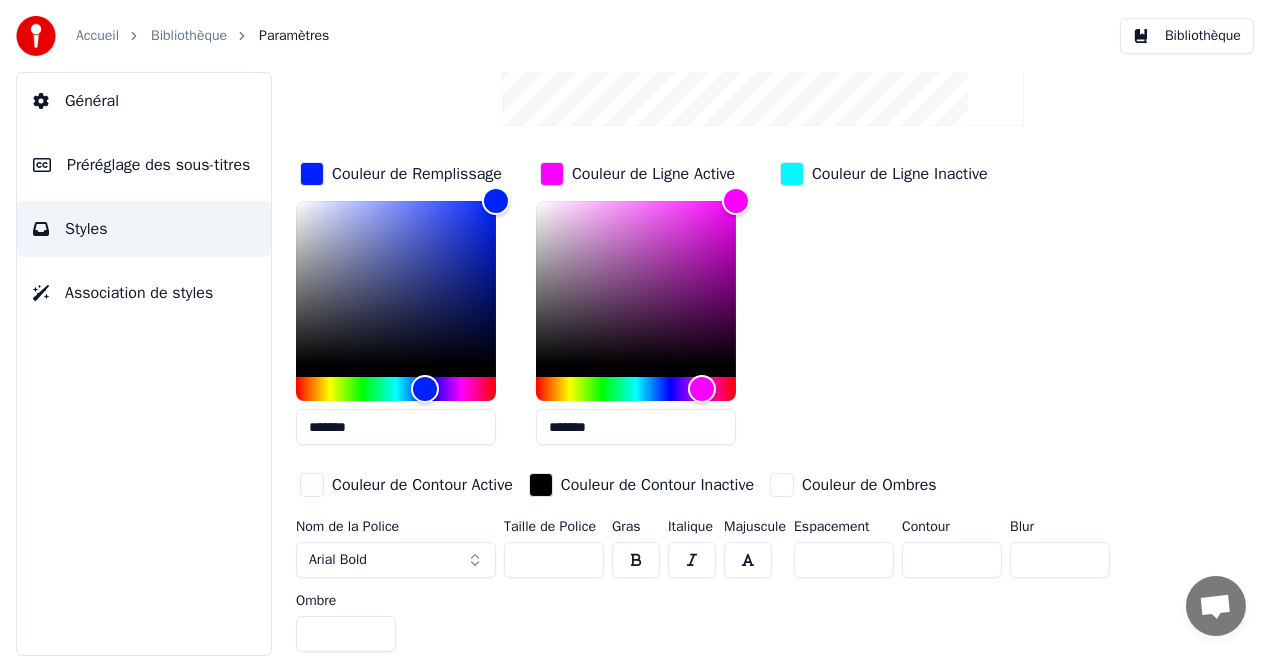 click on "Couleur de Ligne Inactive" at bounding box center (900, 174) 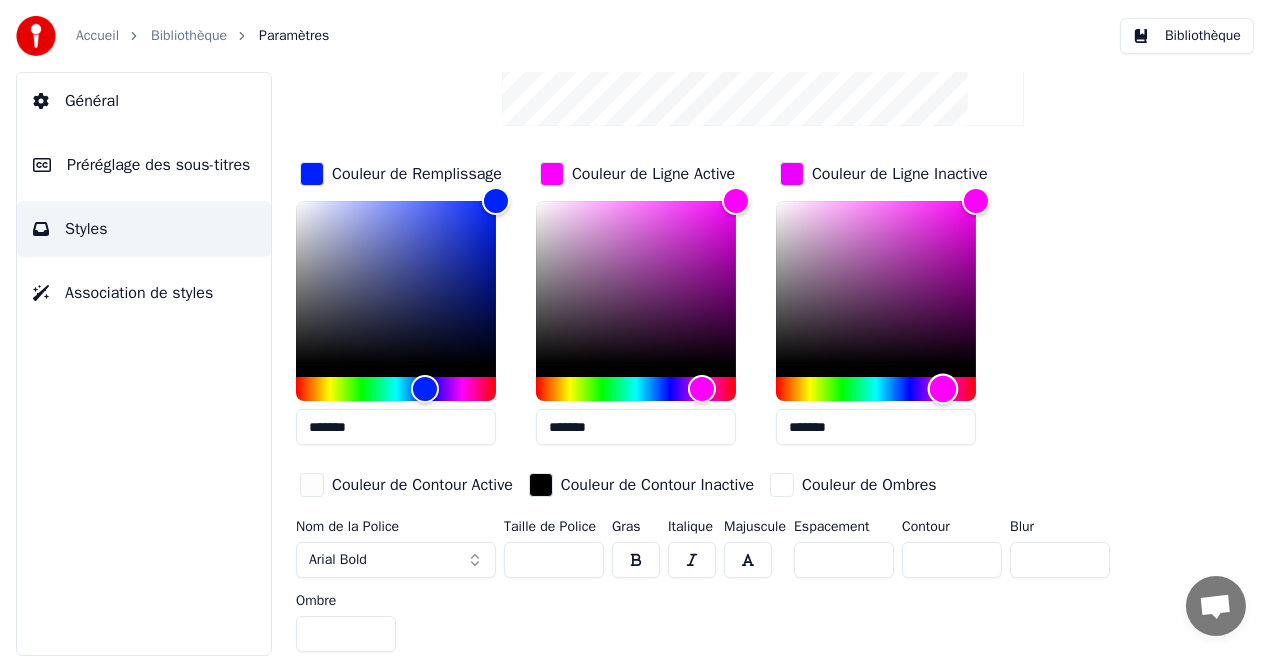 type on "*******" 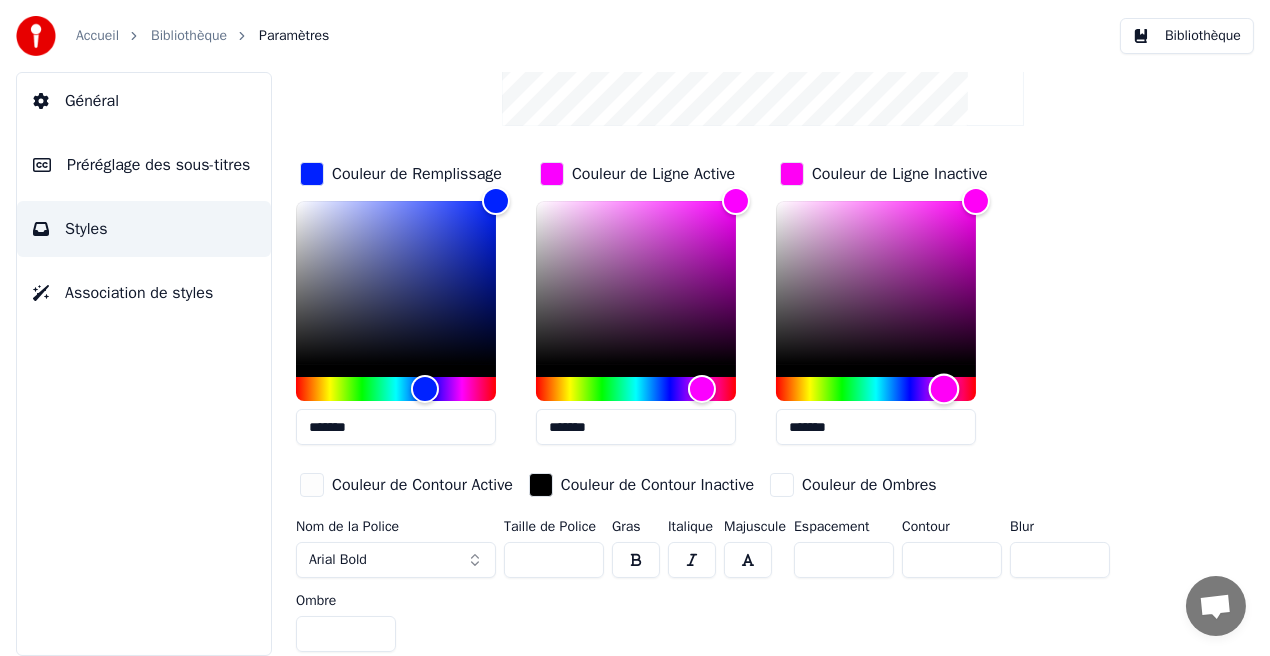 drag, startPoint x: 878, startPoint y: 387, endPoint x: 944, endPoint y: 390, distance: 66.068146 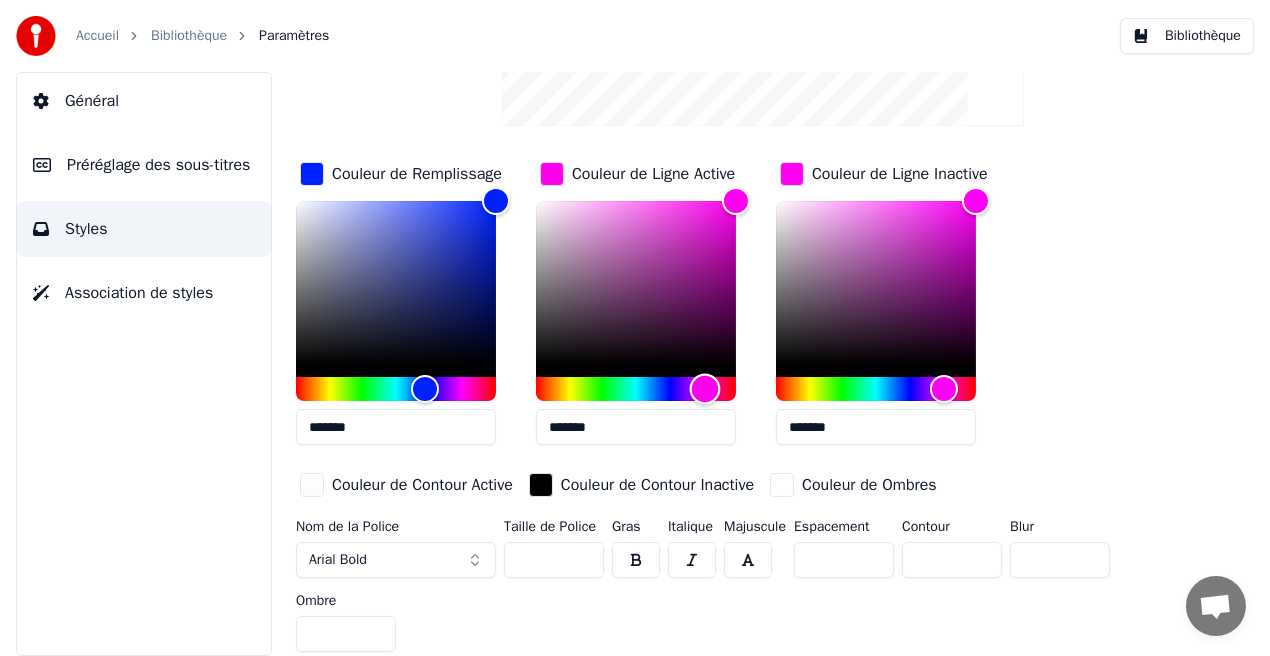 click at bounding box center [705, 389] 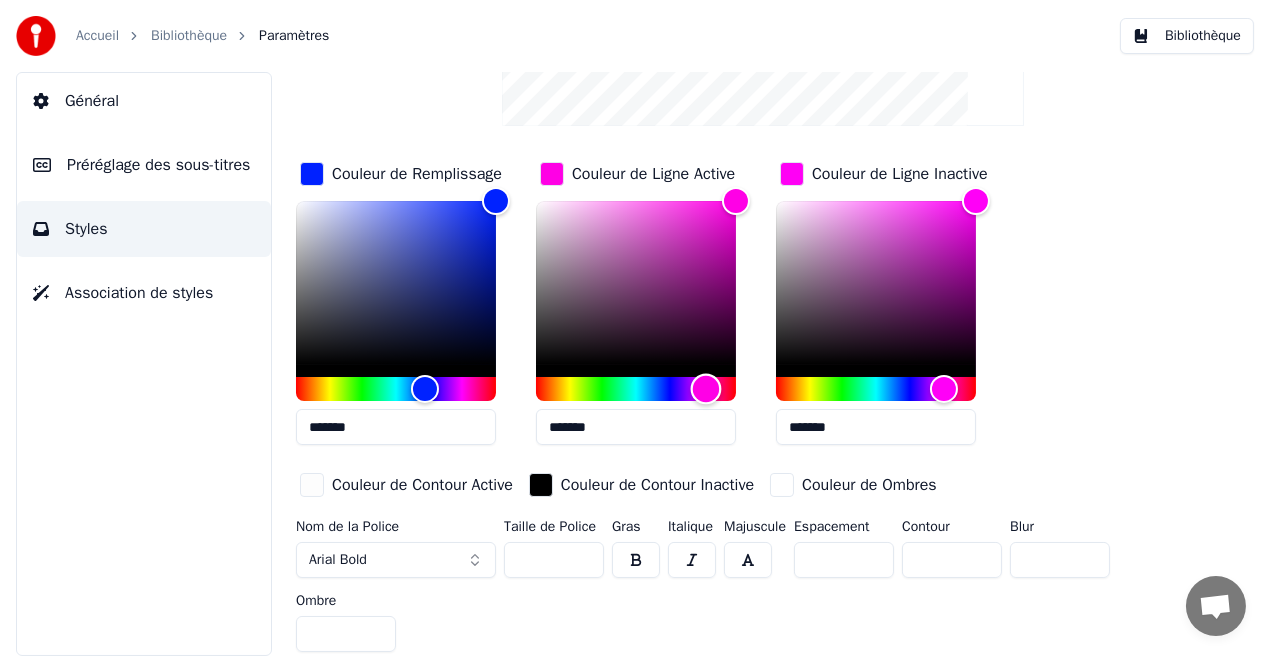 type on "*******" 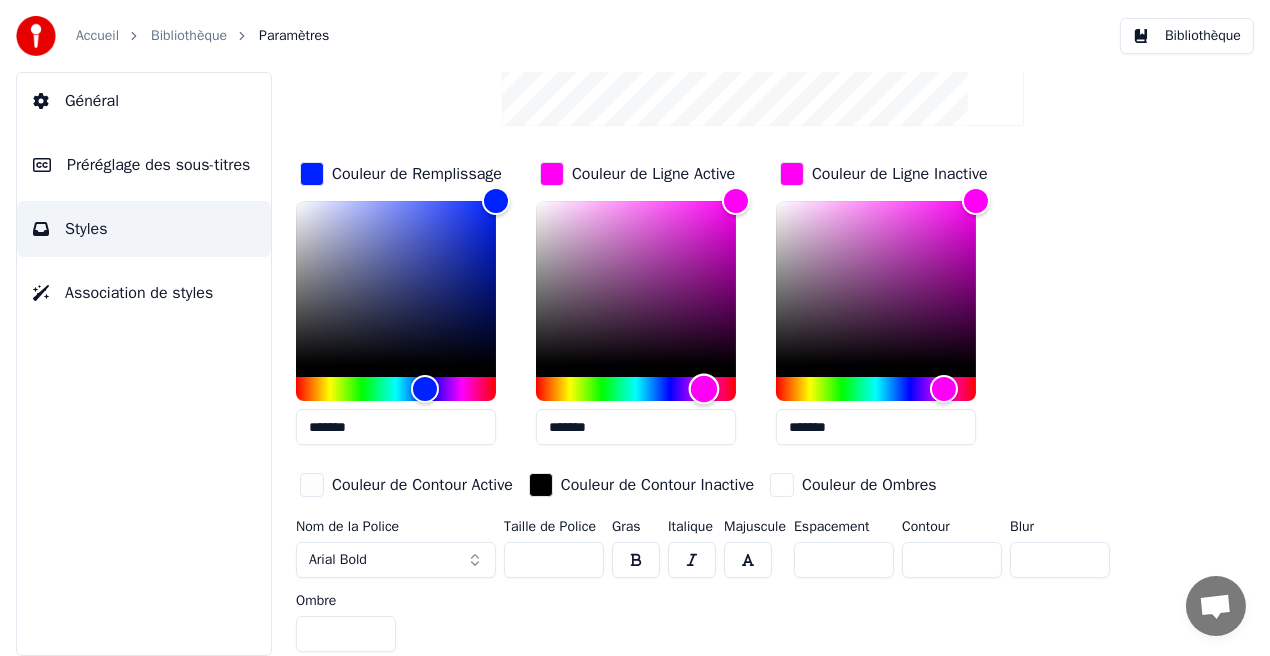 click at bounding box center (704, 389) 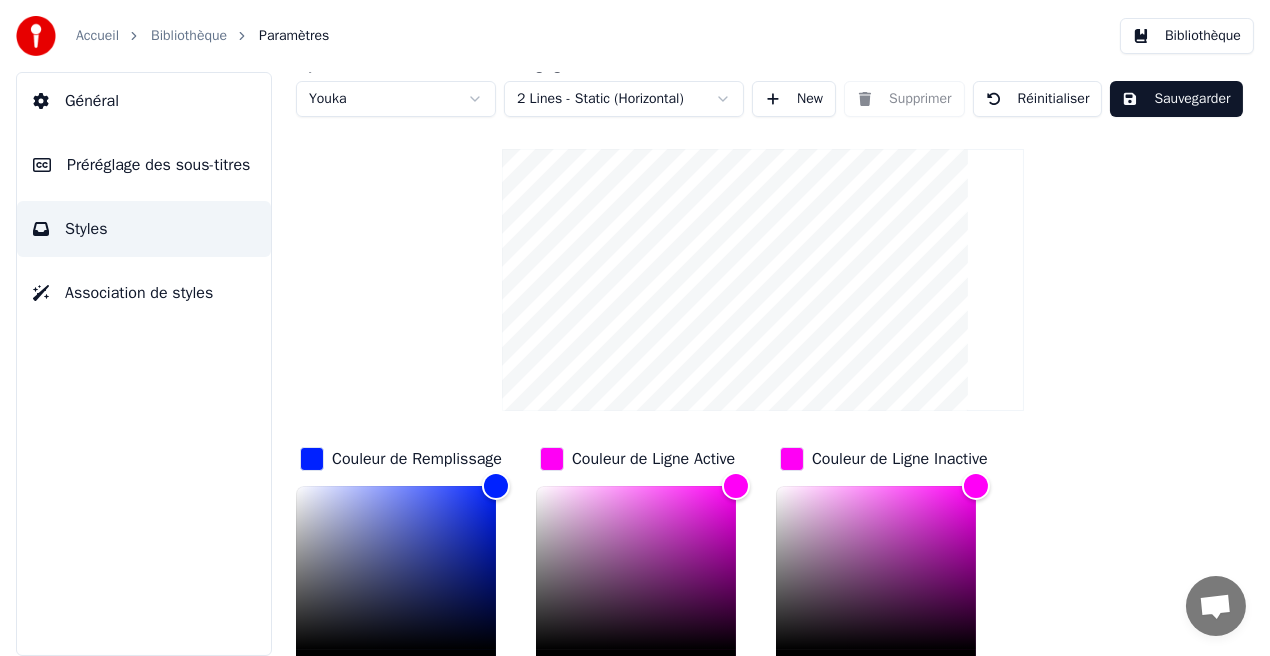scroll, scrollTop: 0, scrollLeft: 0, axis: both 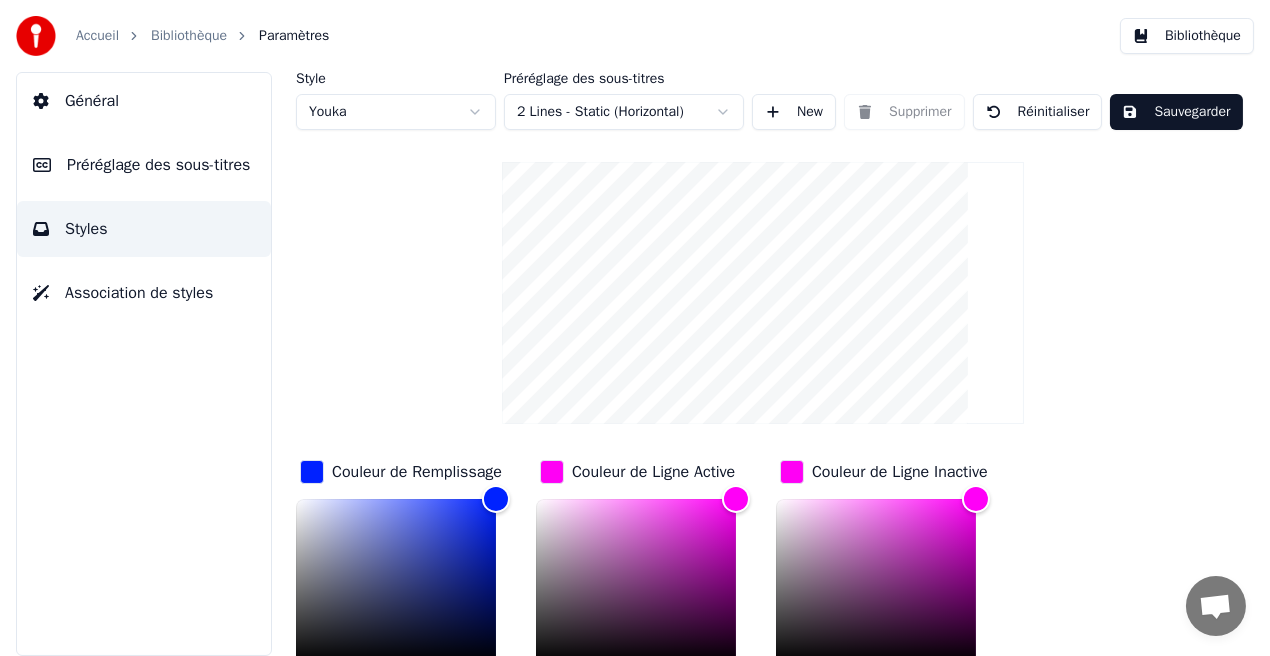 click on "Sauvegarder" at bounding box center (1176, 112) 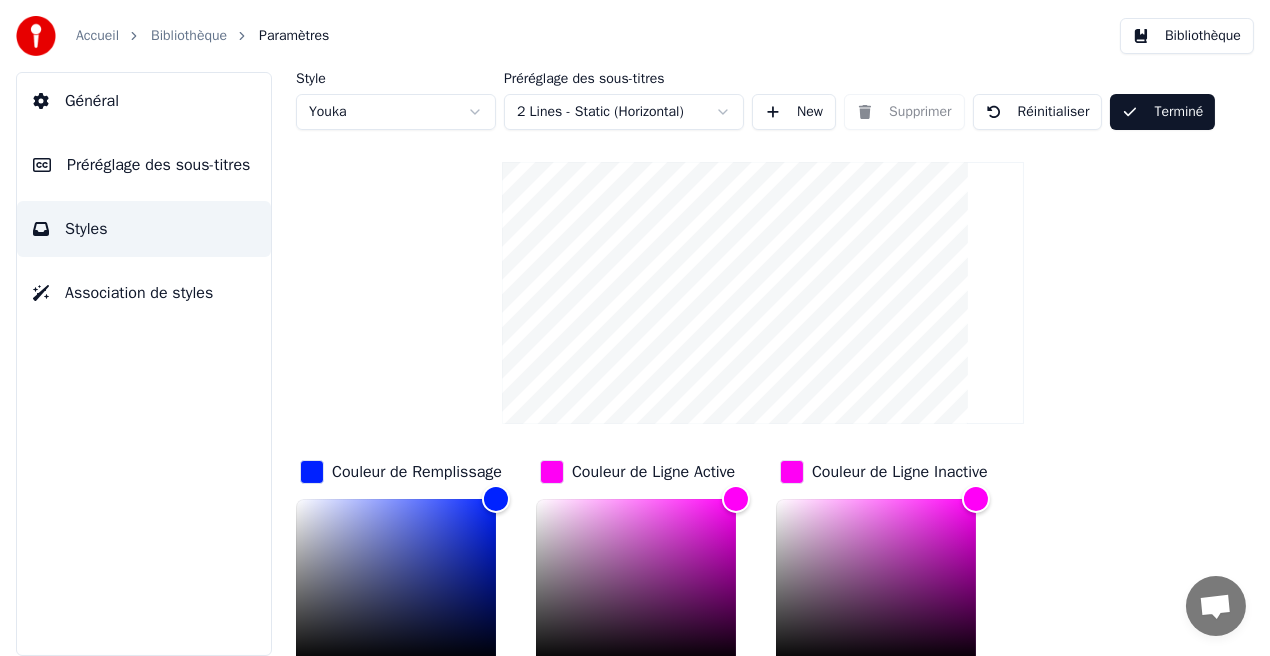 click on "Bibliothèque" at bounding box center [1187, 36] 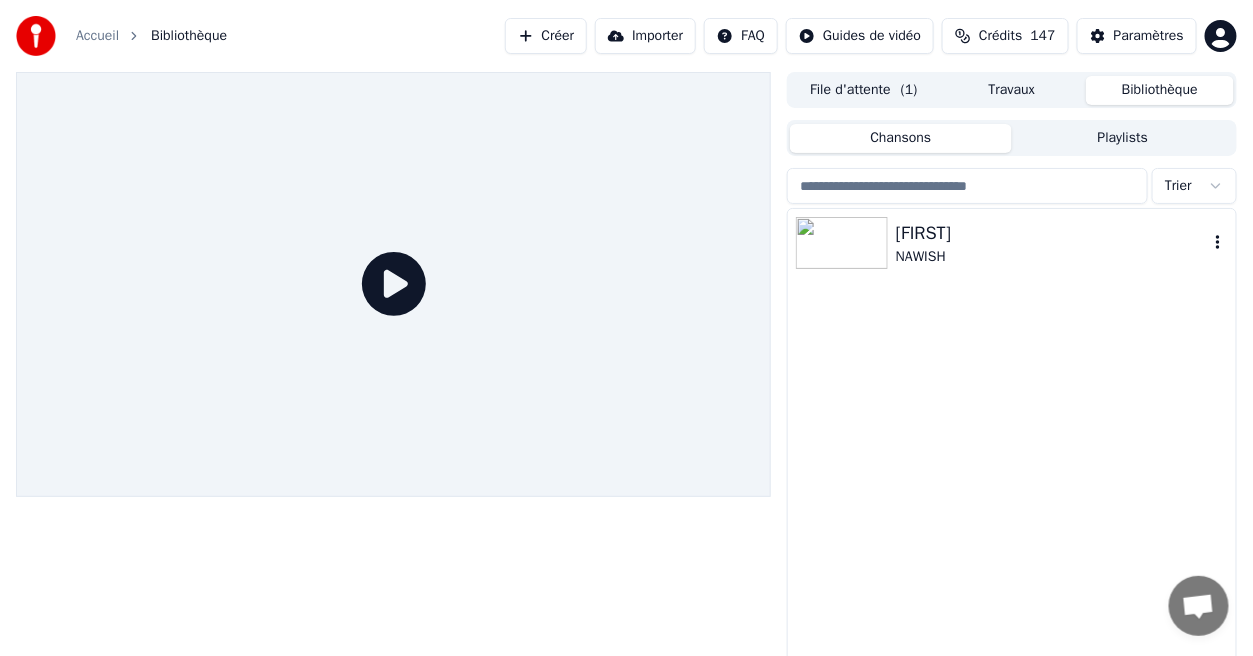 click on "NAWISH" at bounding box center (1052, 257) 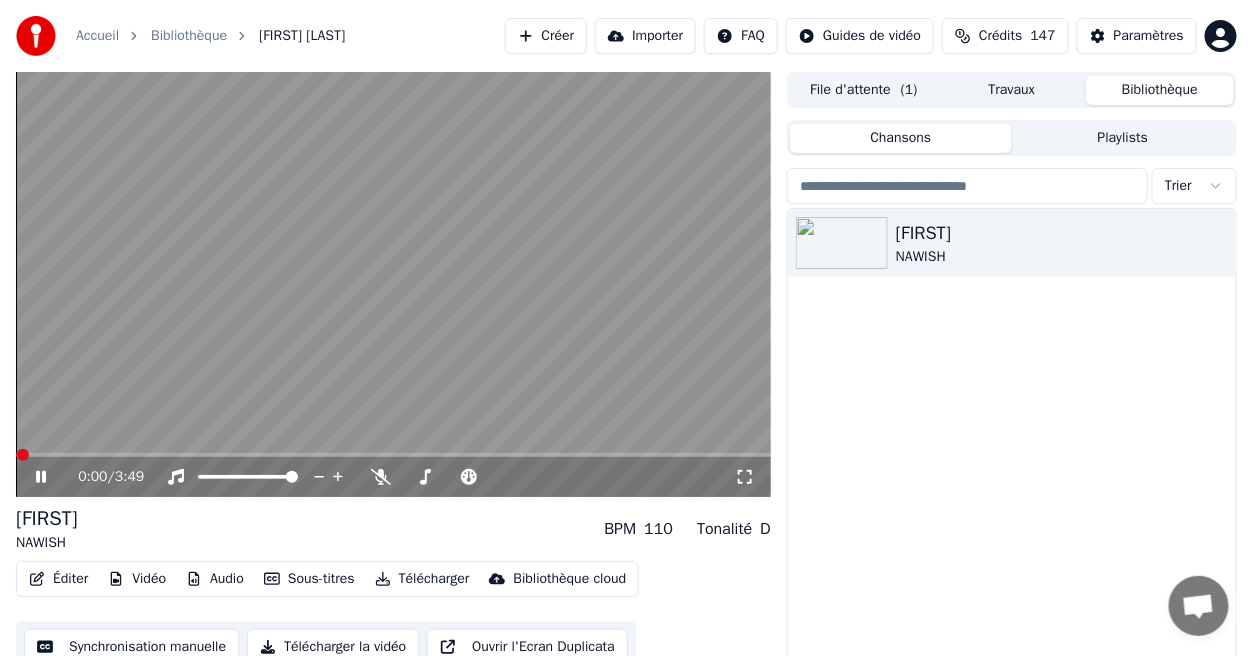 click 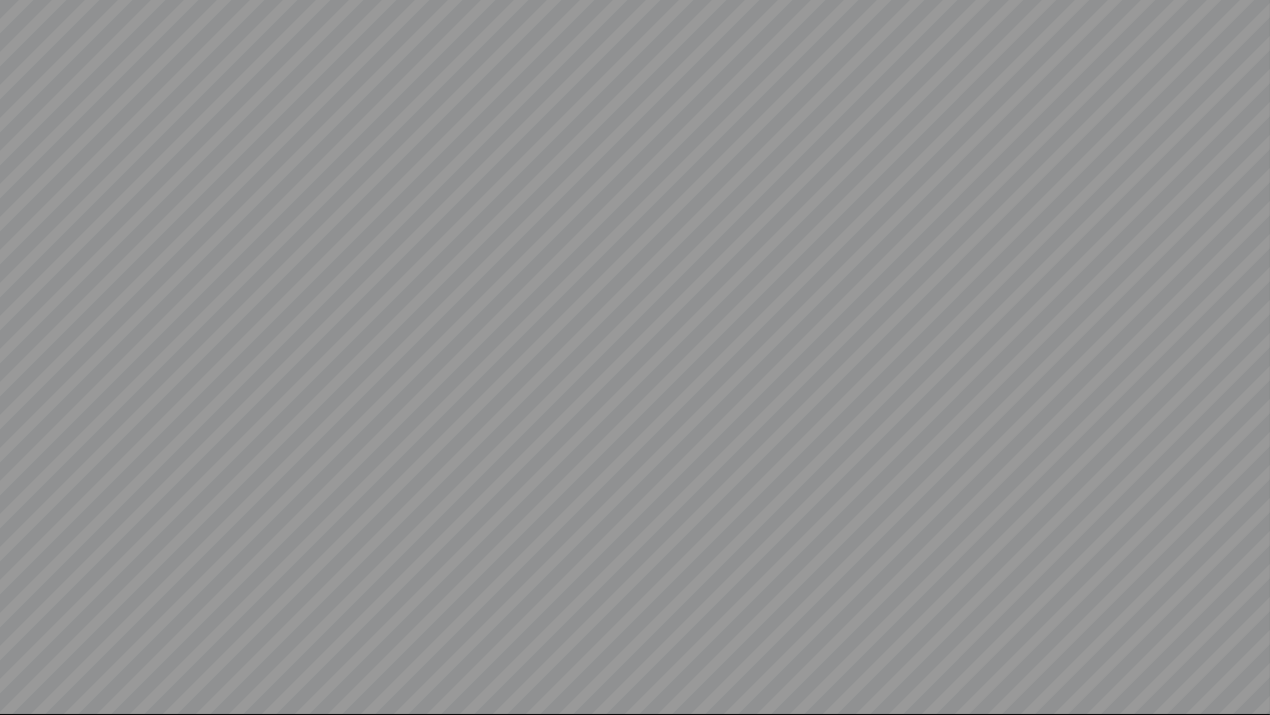 click at bounding box center (635, 357) 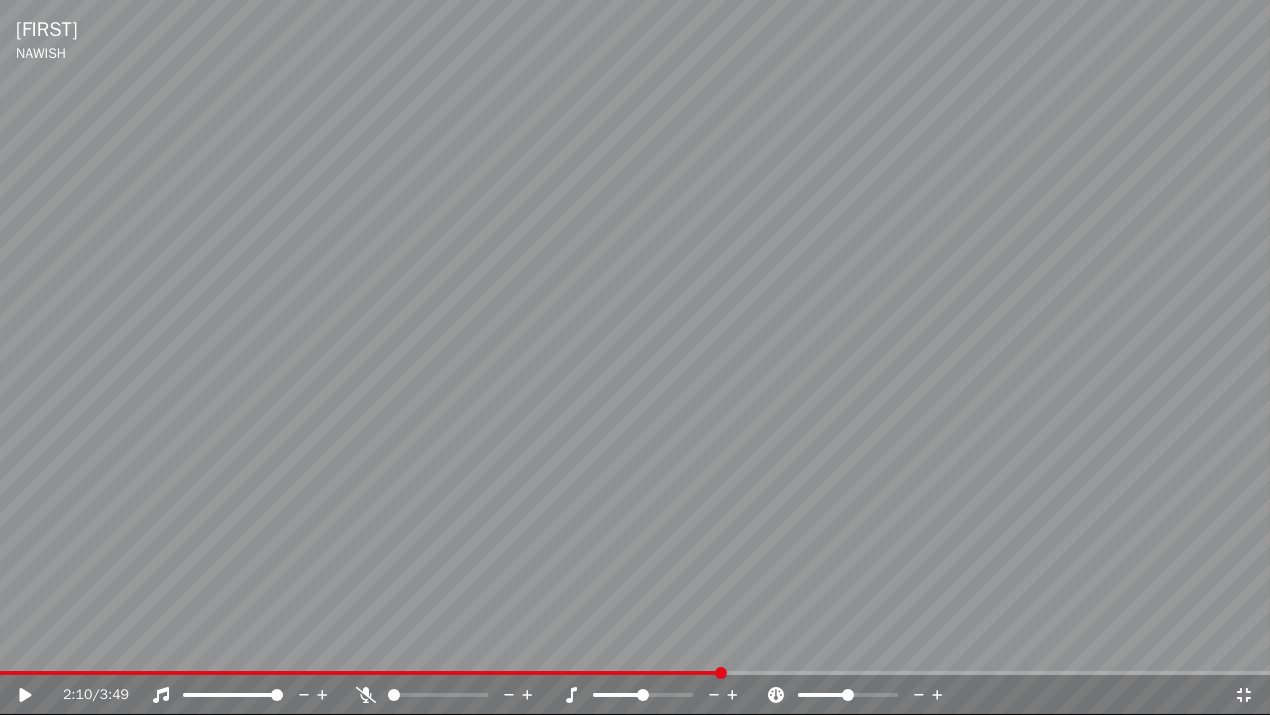 click 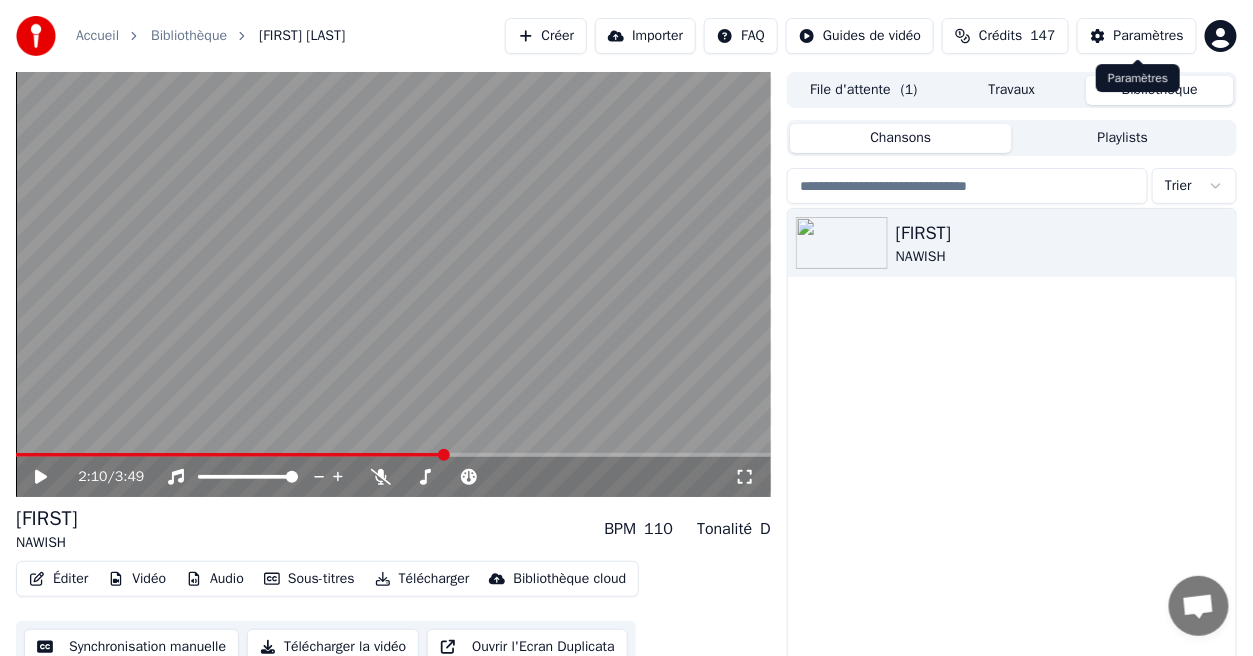 click on "Paramètres" at bounding box center [1149, 36] 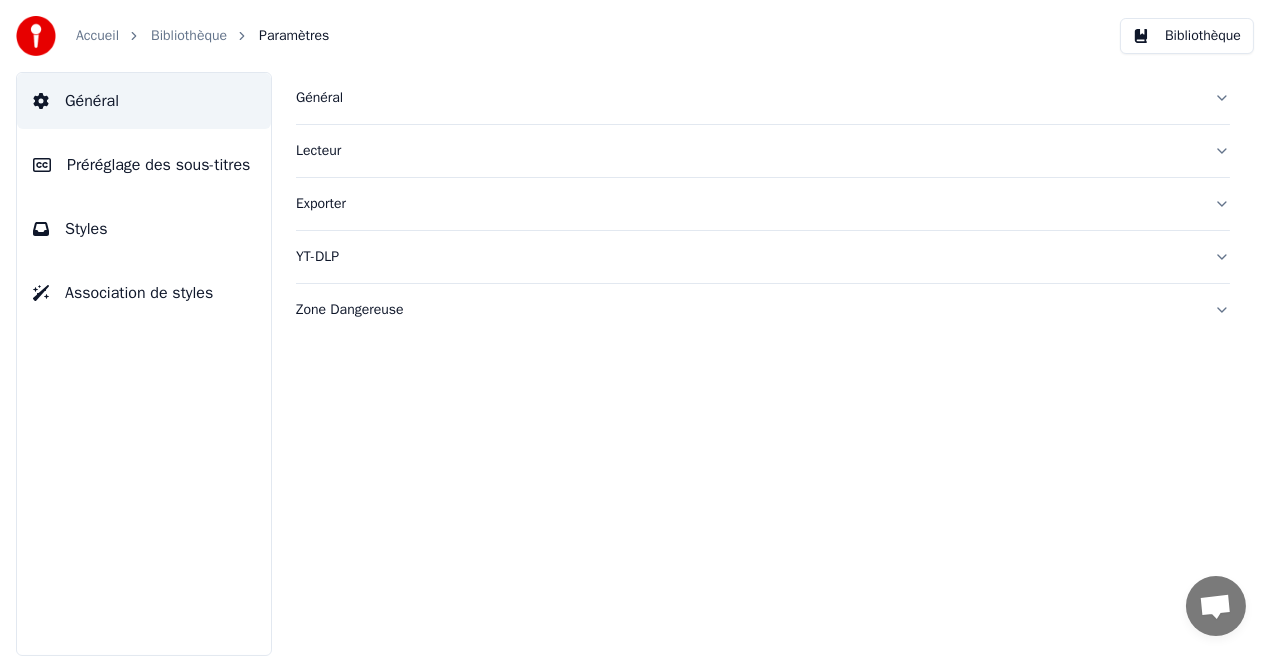 click on "Styles" at bounding box center [144, 229] 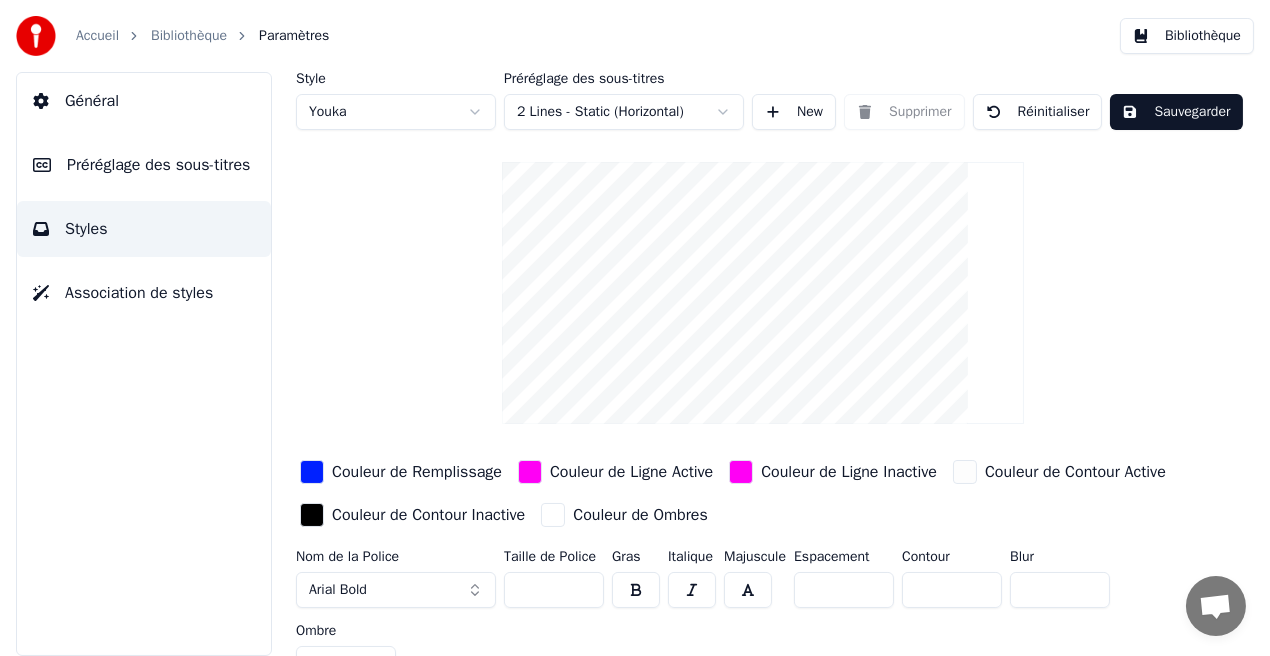click on "Couleur de Remplissage" at bounding box center [417, 472] 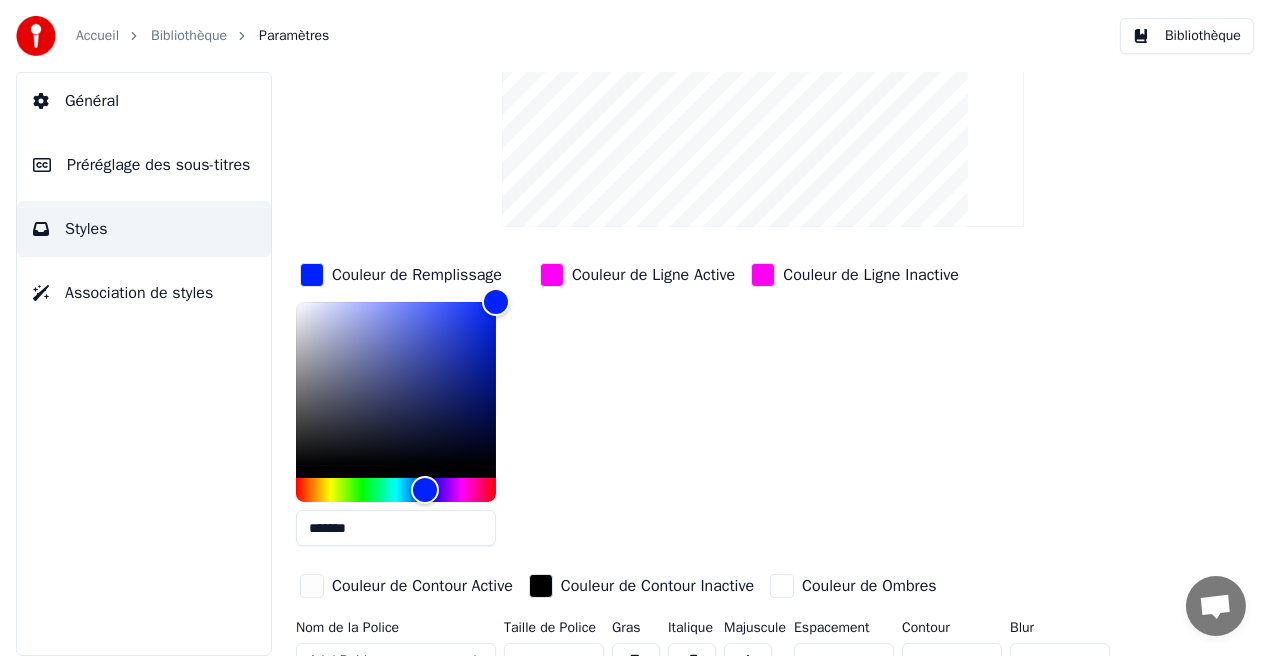 scroll, scrollTop: 228, scrollLeft: 0, axis: vertical 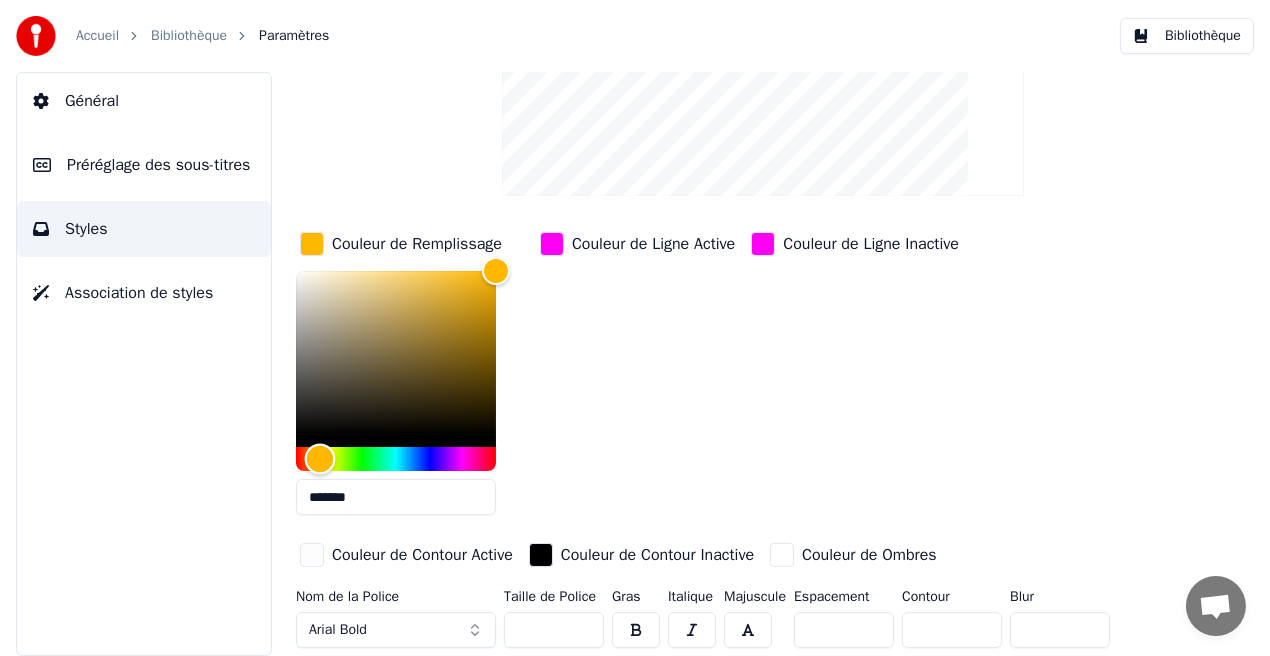 type on "*******" 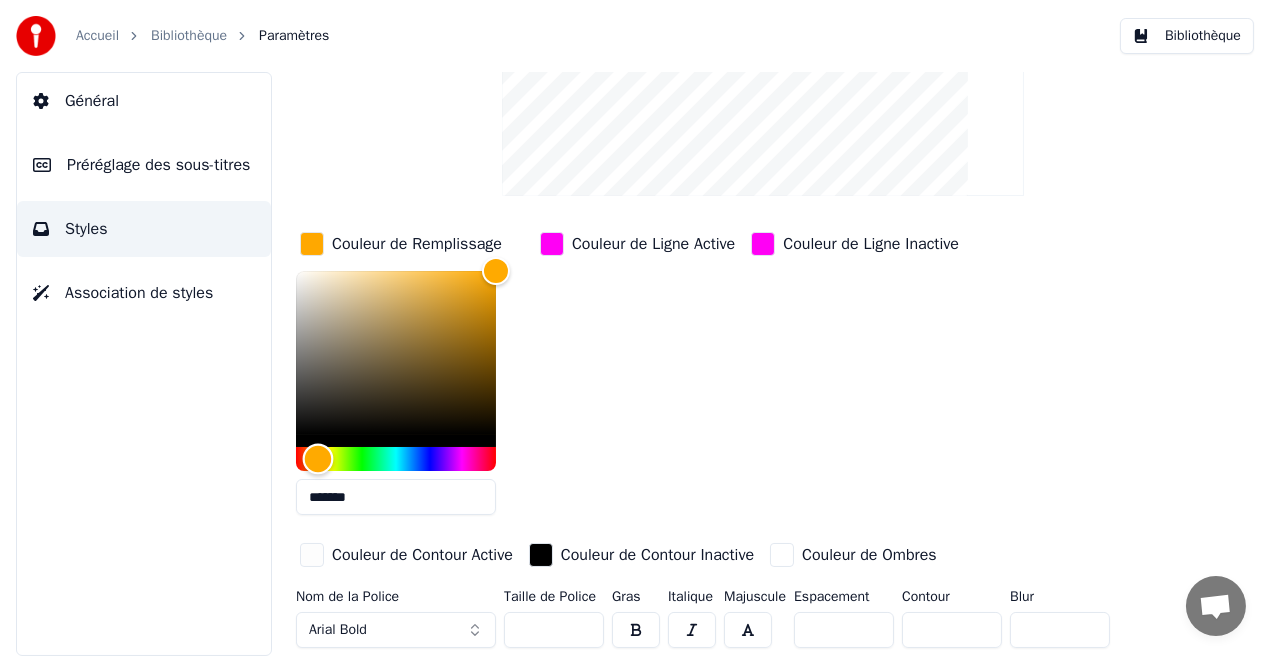 drag, startPoint x: 425, startPoint y: 456, endPoint x: 318, endPoint y: 461, distance: 107.11676 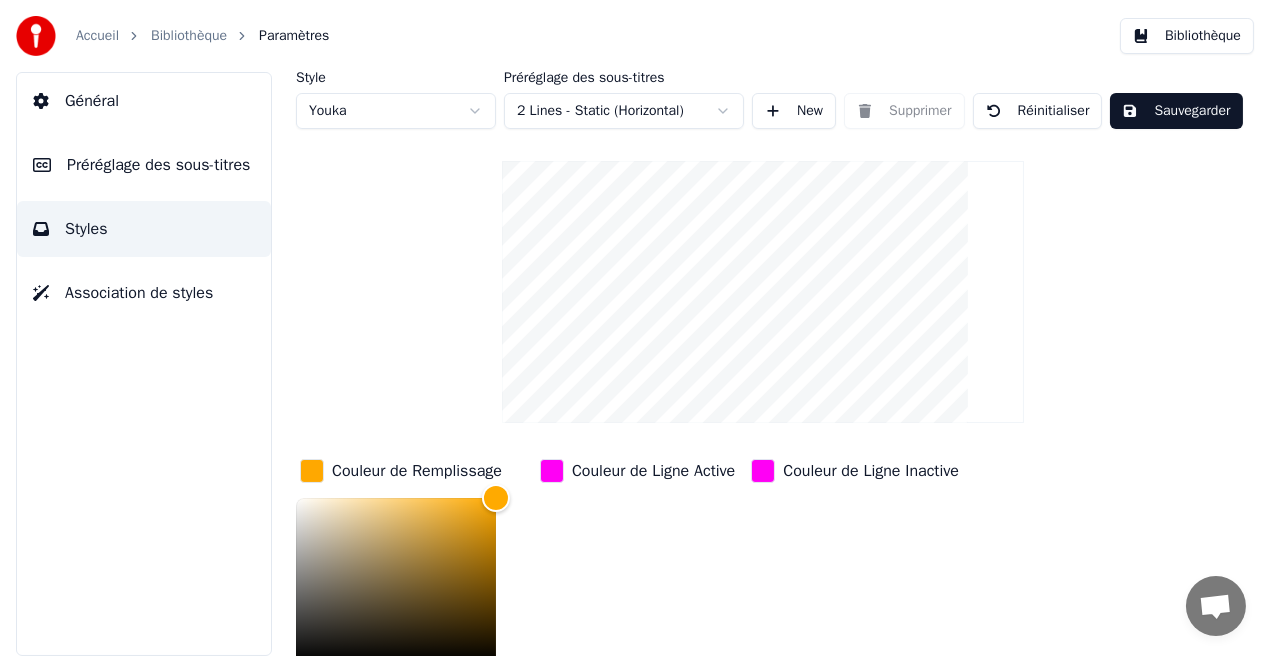 scroll, scrollTop: 0, scrollLeft: 0, axis: both 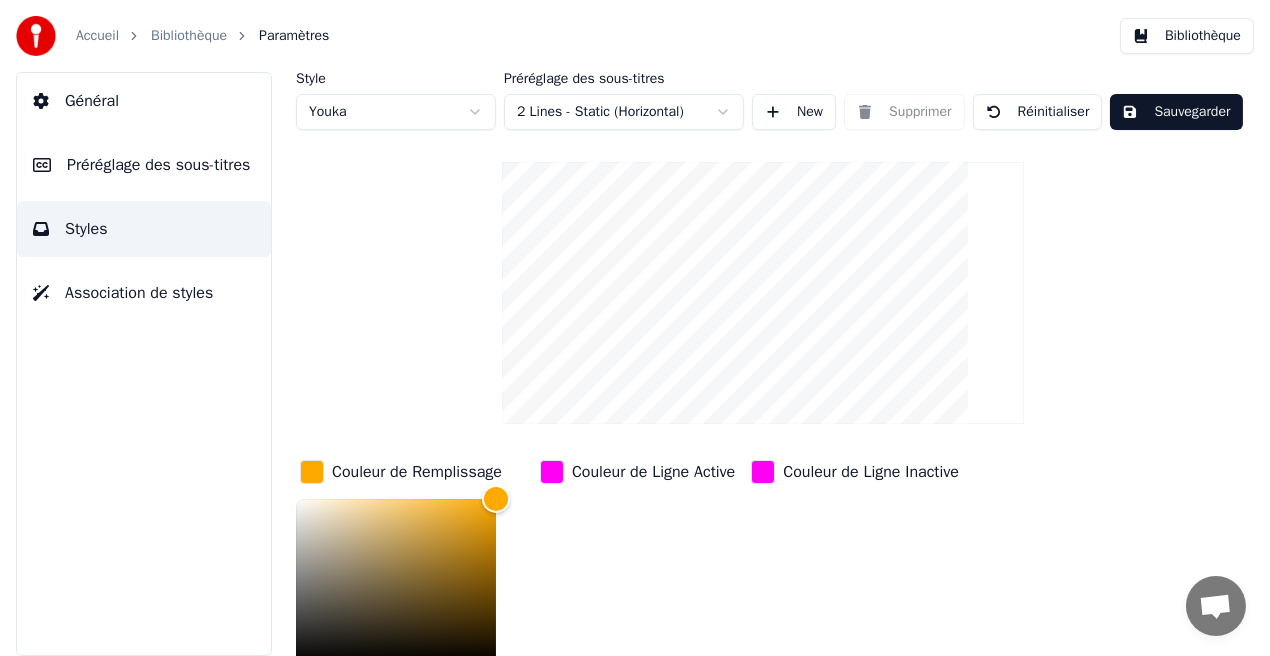 click on "Sauvegarder" at bounding box center [1176, 112] 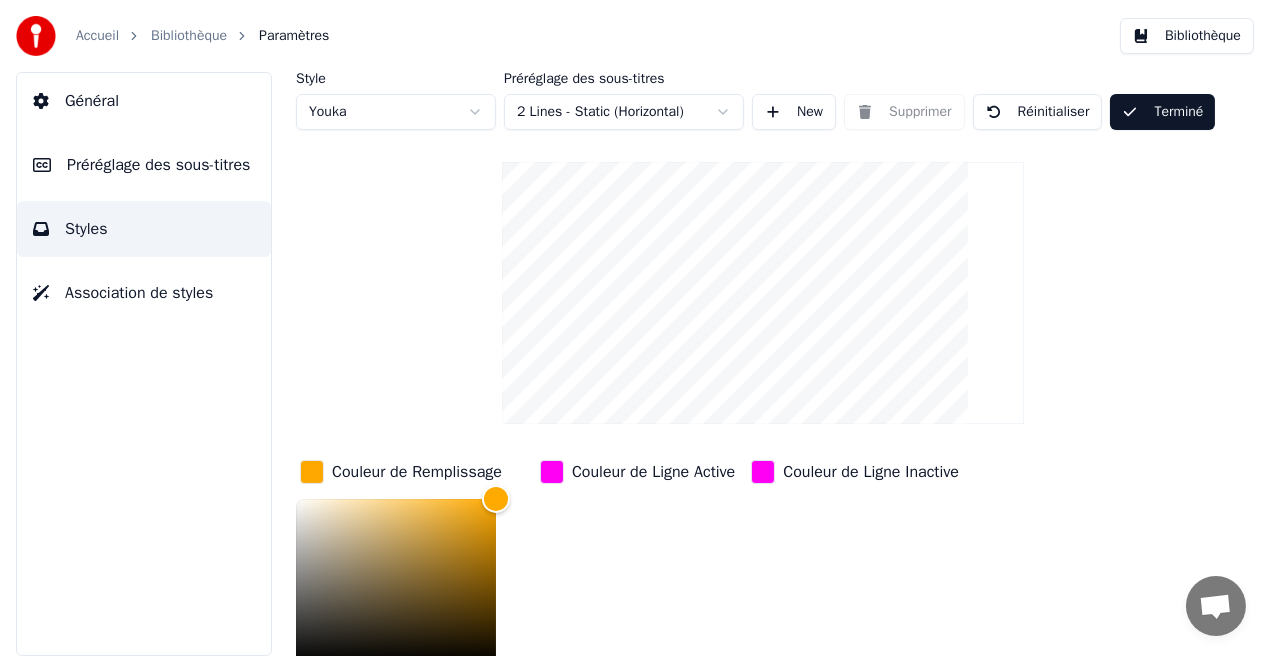 click on "Bibliothèque" at bounding box center (1187, 36) 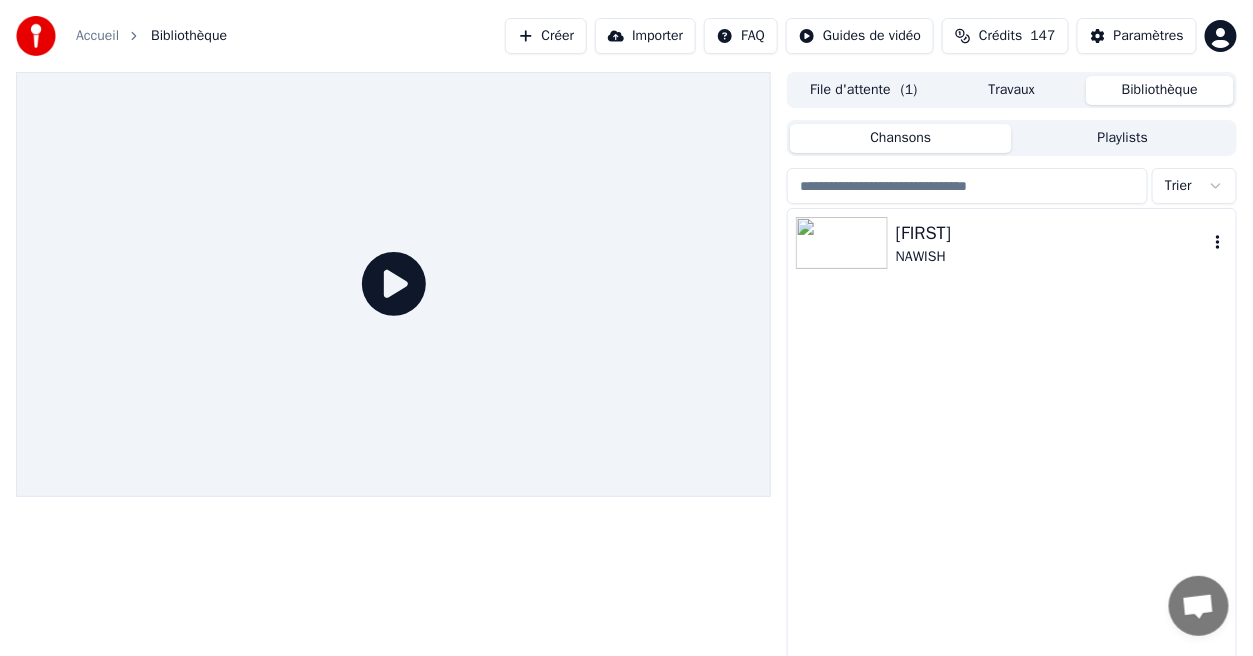 click on "NAWISH" at bounding box center [1052, 257] 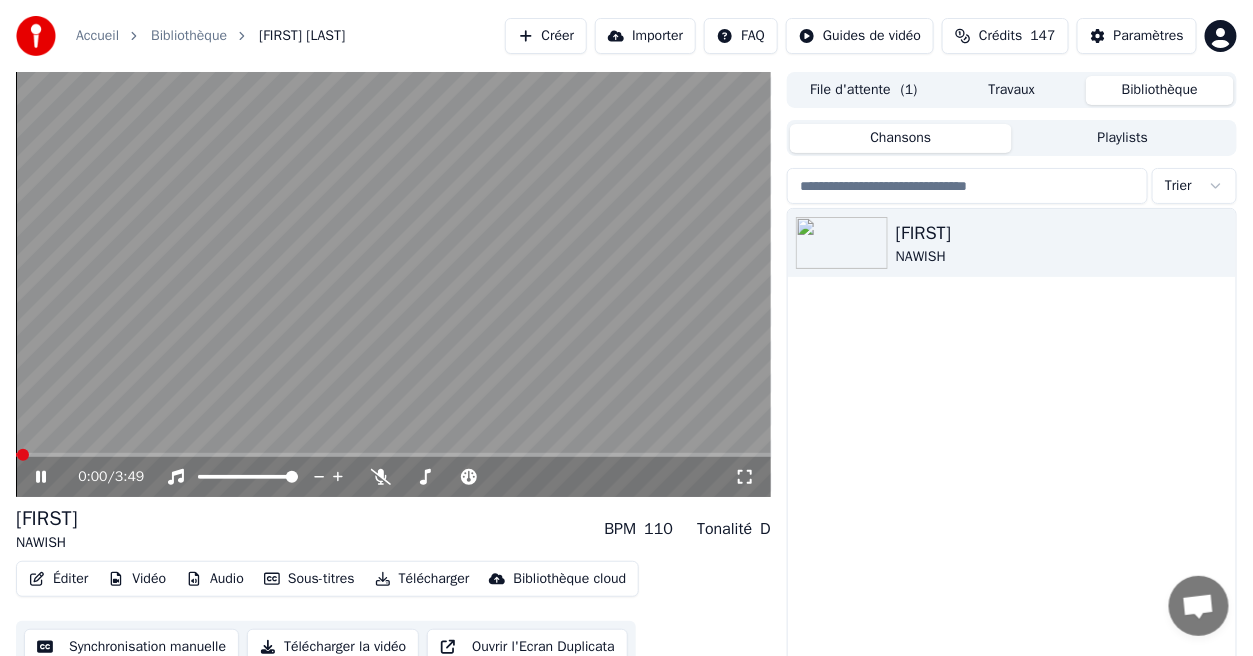 click 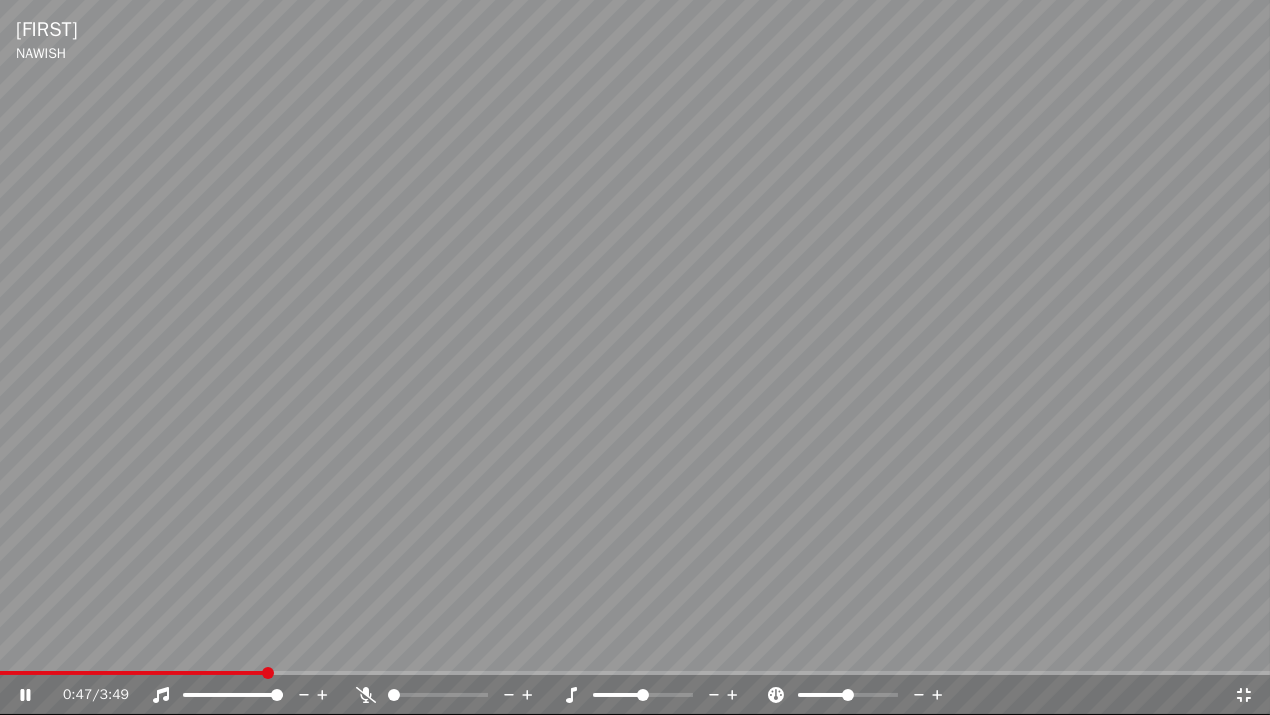 click 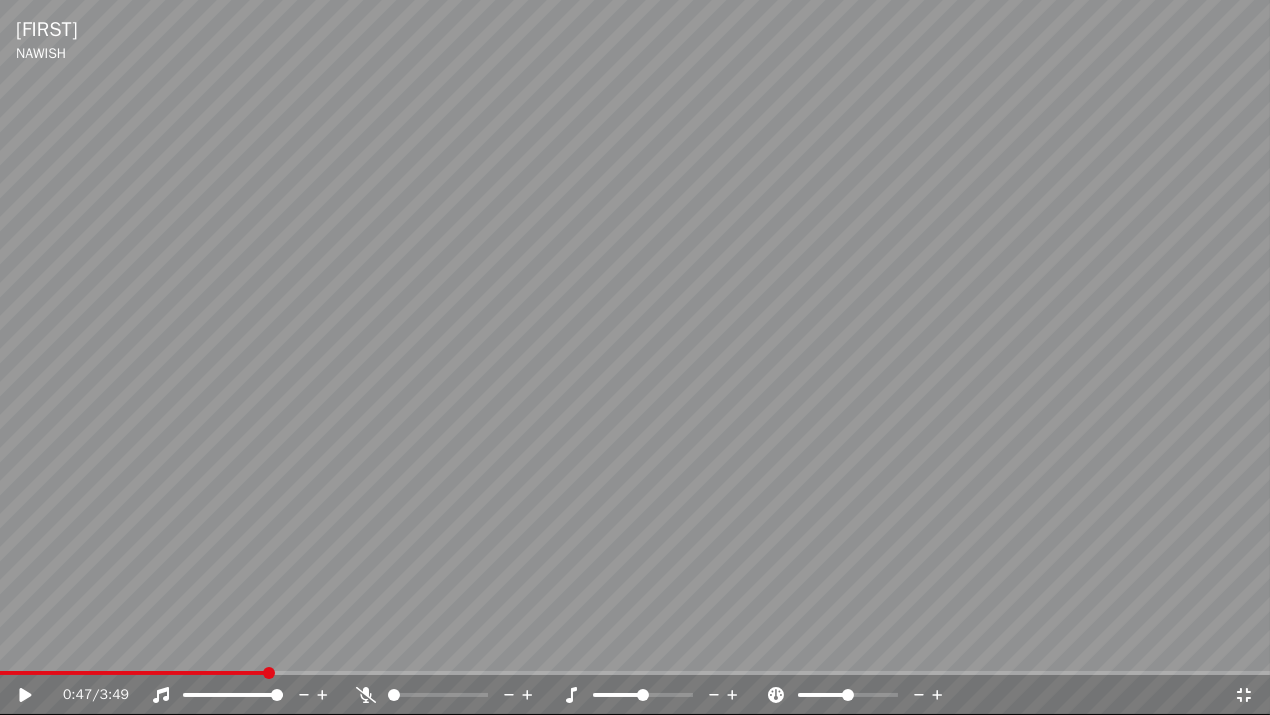 drag, startPoint x: 39, startPoint y: 698, endPoint x: 274, endPoint y: 675, distance: 236.12285 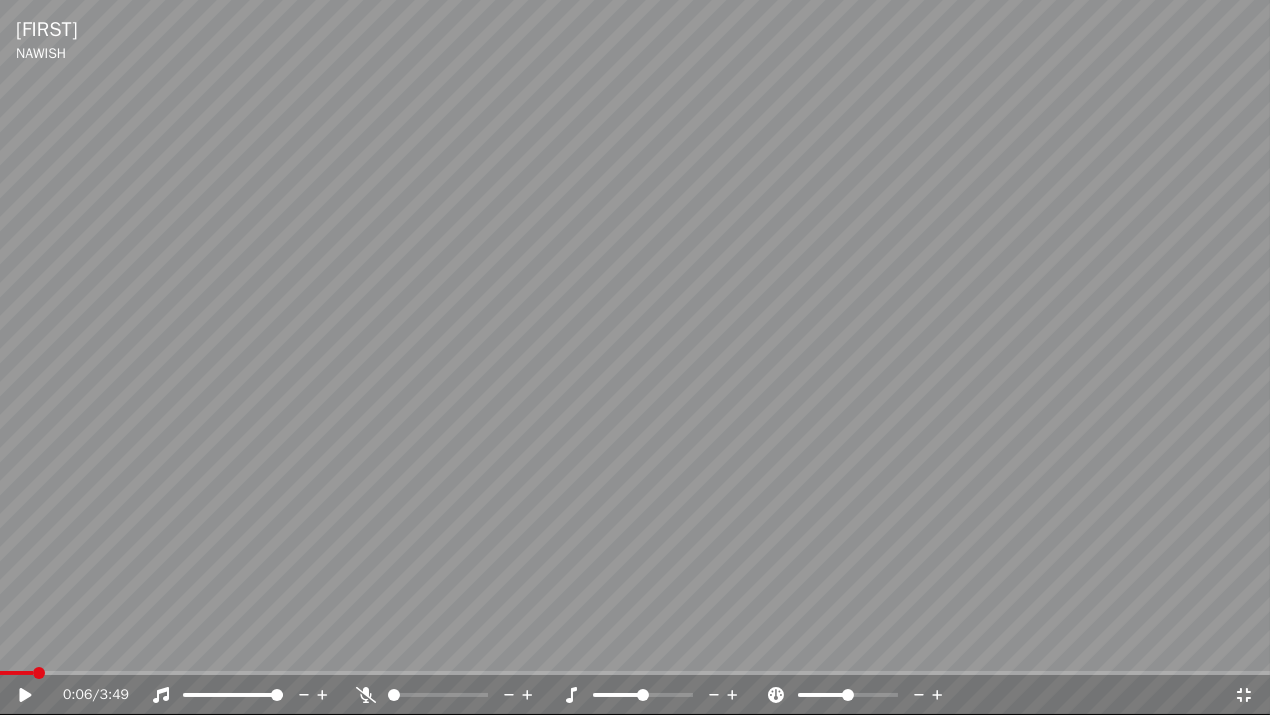 click at bounding box center (39, 673) 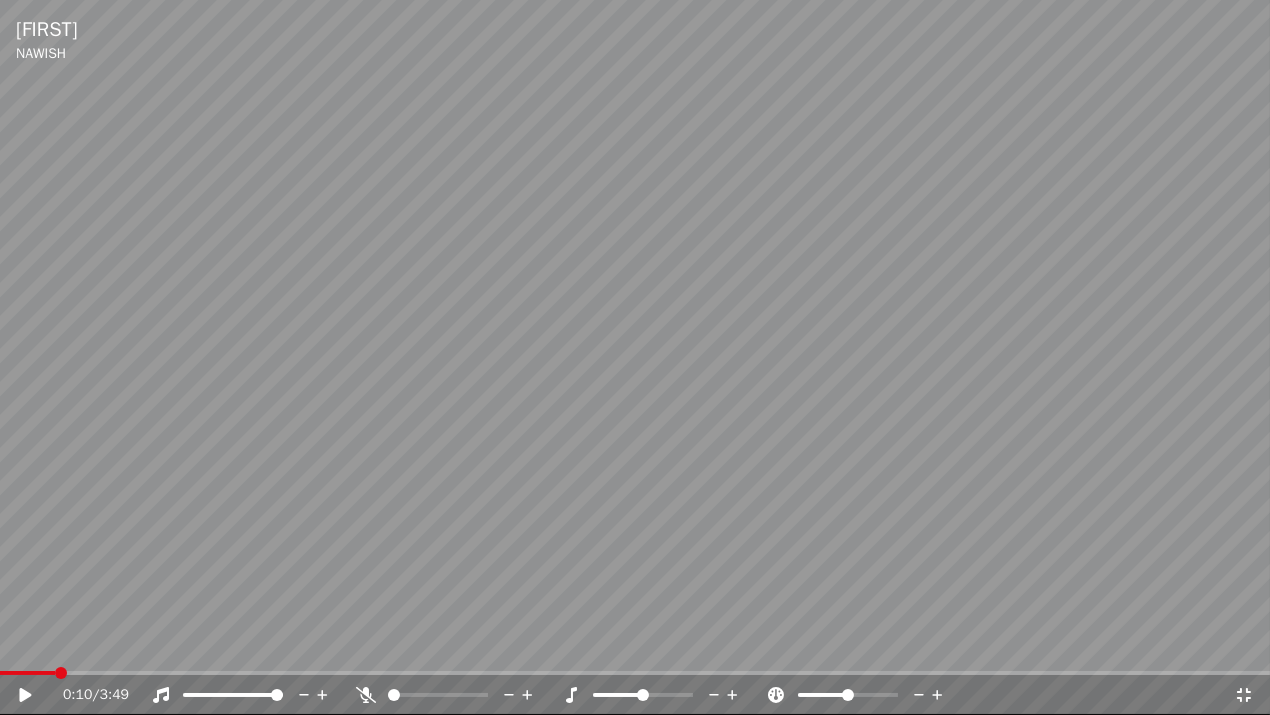click at bounding box center (61, 673) 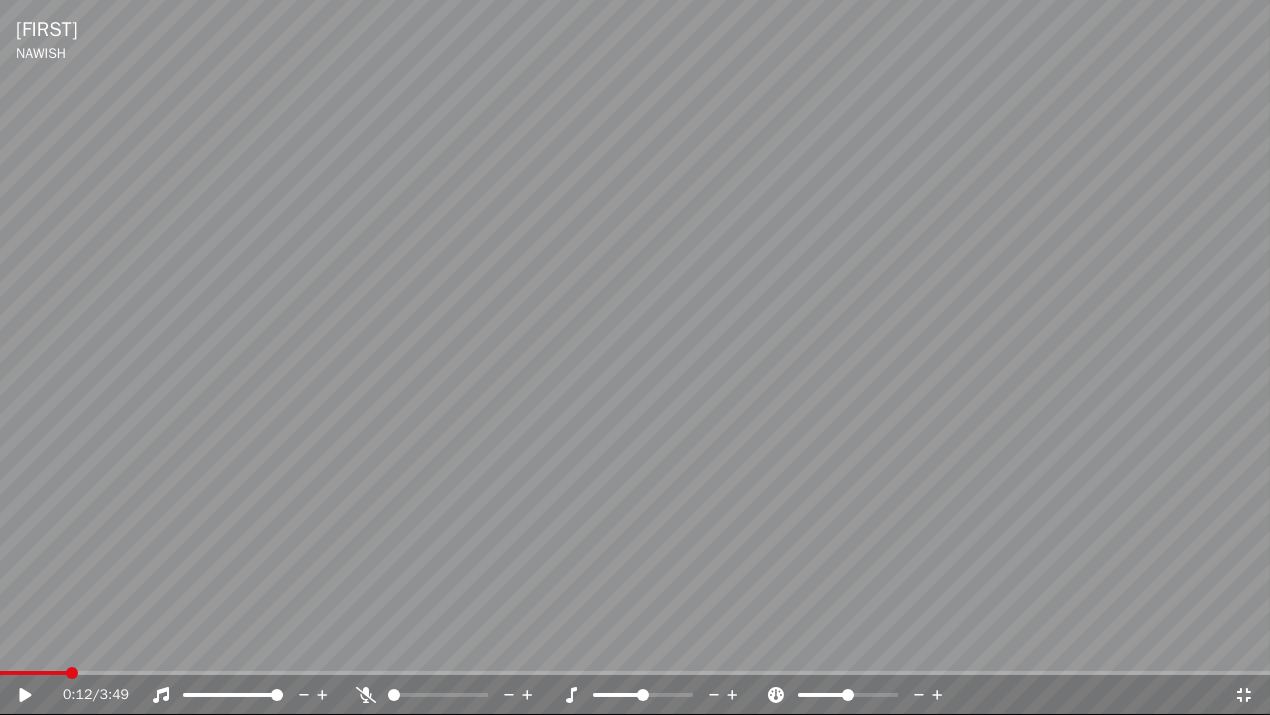 click at bounding box center (72, 673) 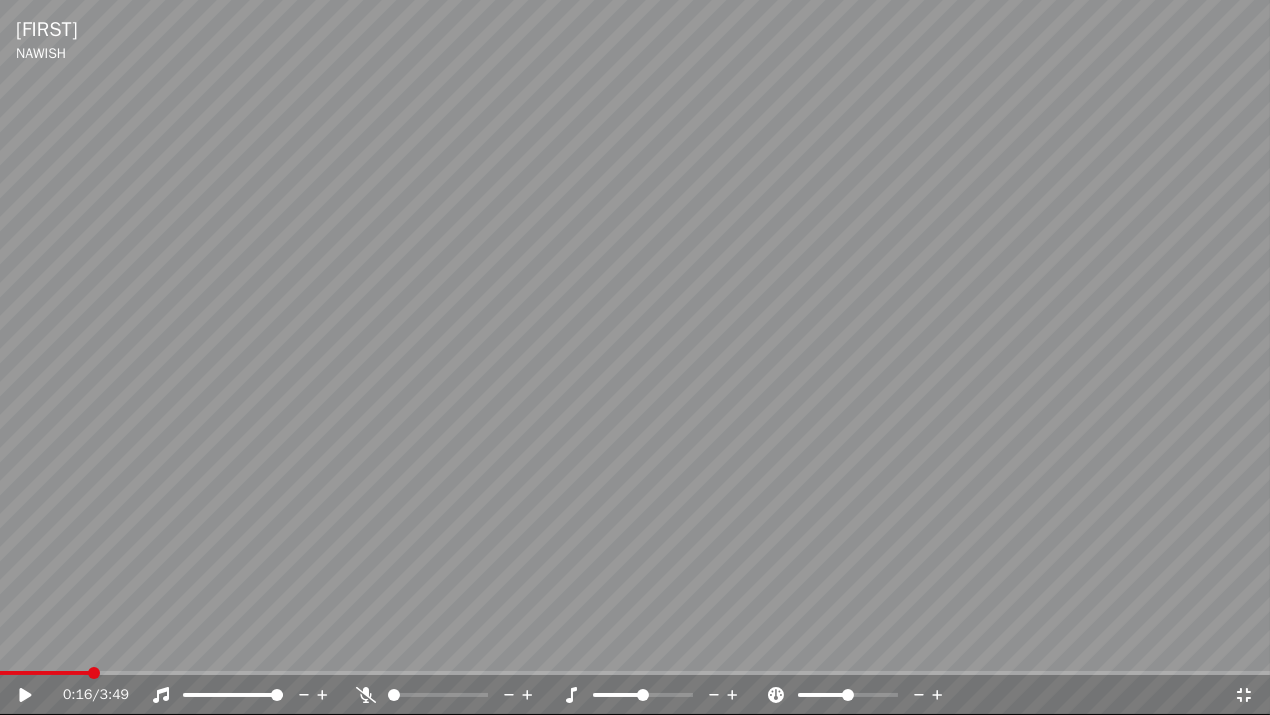 click at bounding box center (94, 673) 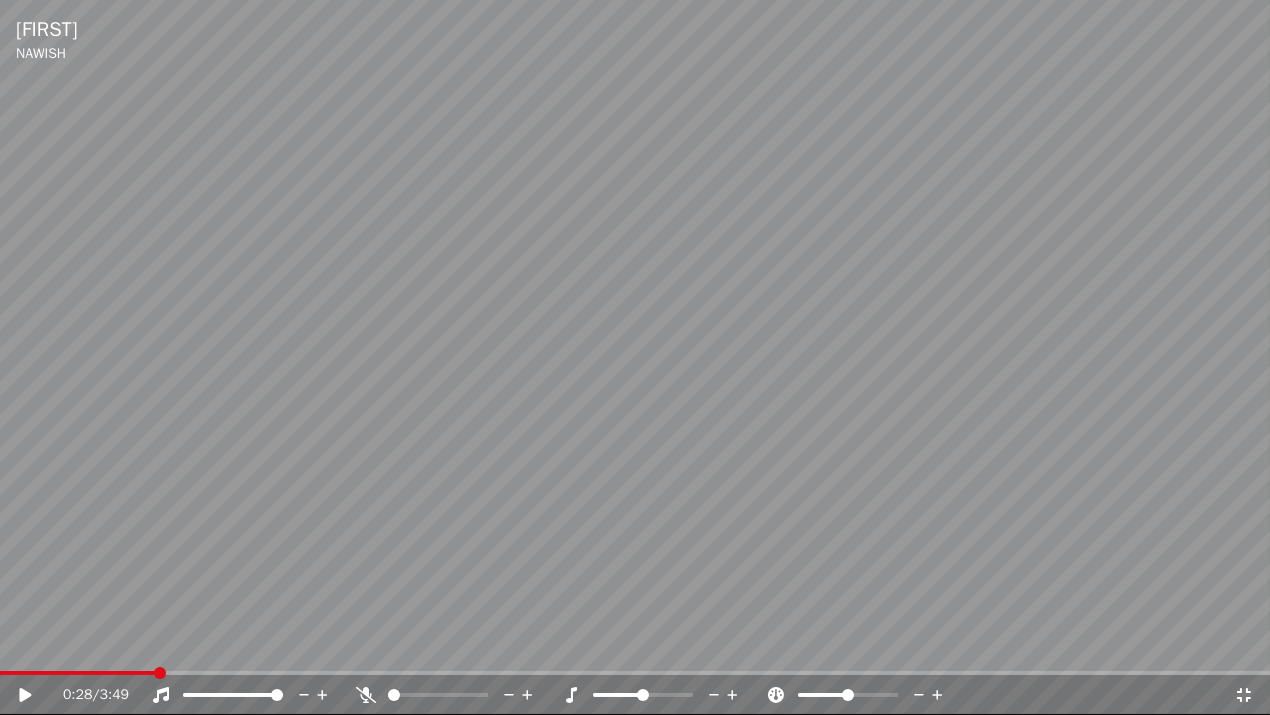 click at bounding box center (160, 673) 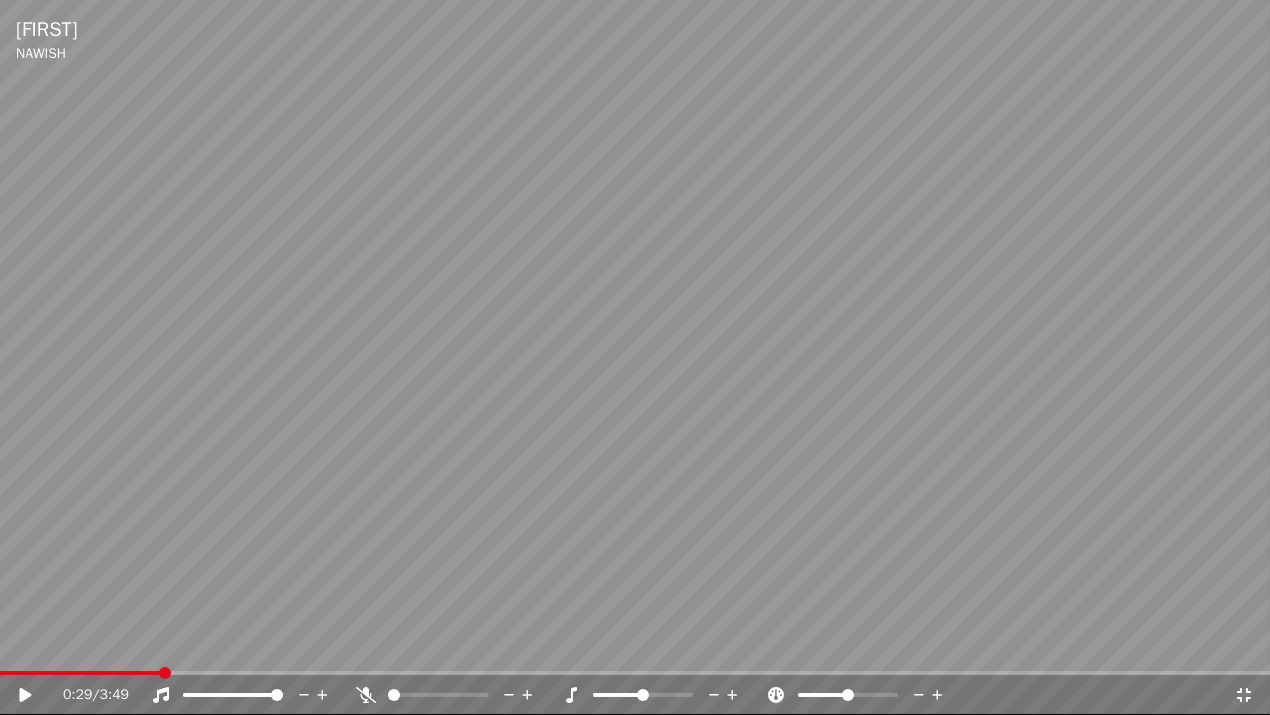 click 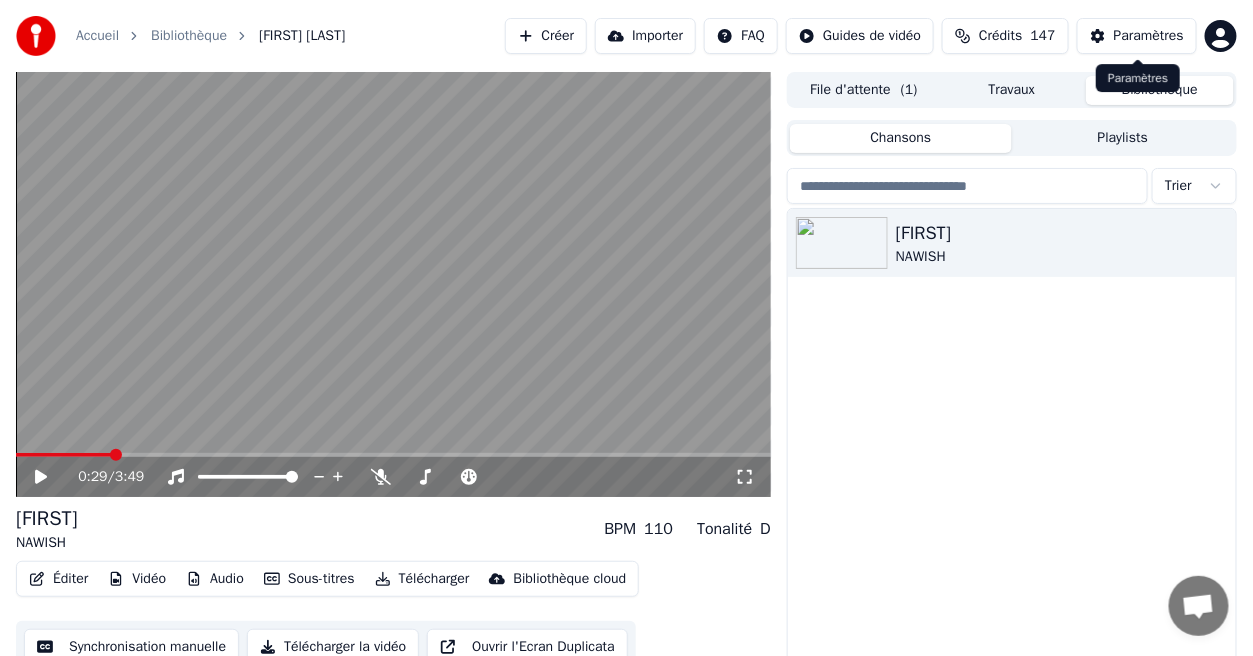 click on "Paramètres" at bounding box center [1149, 36] 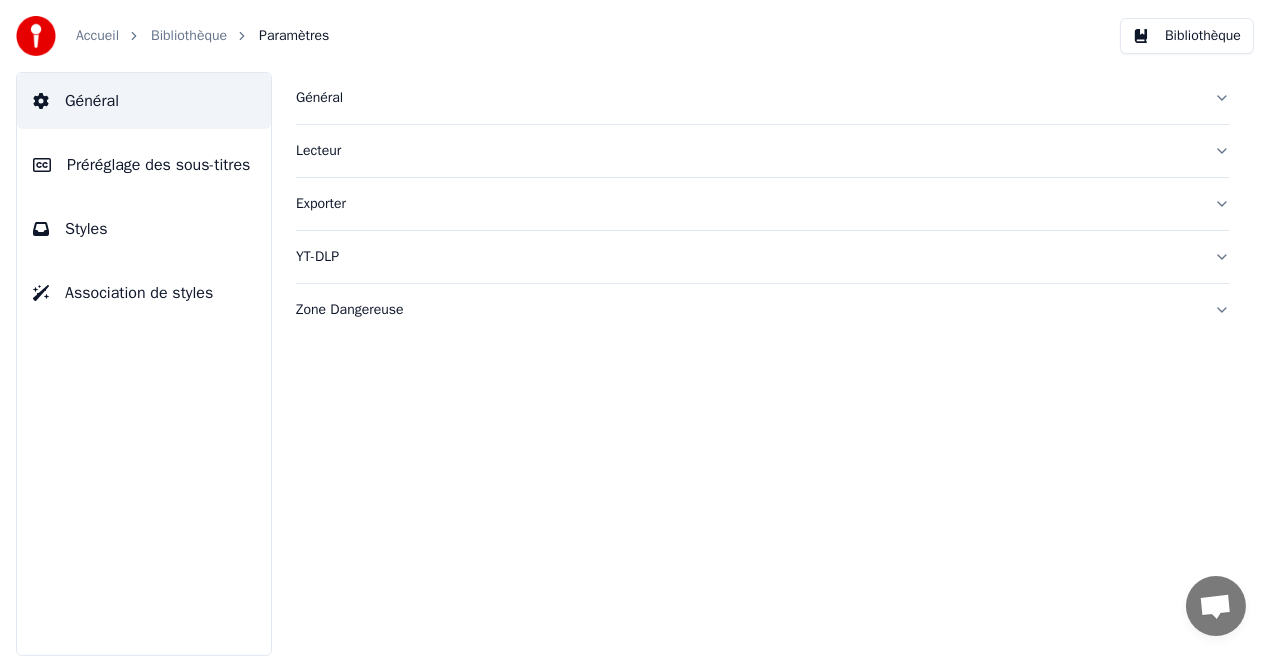 click on "Styles" at bounding box center (144, 229) 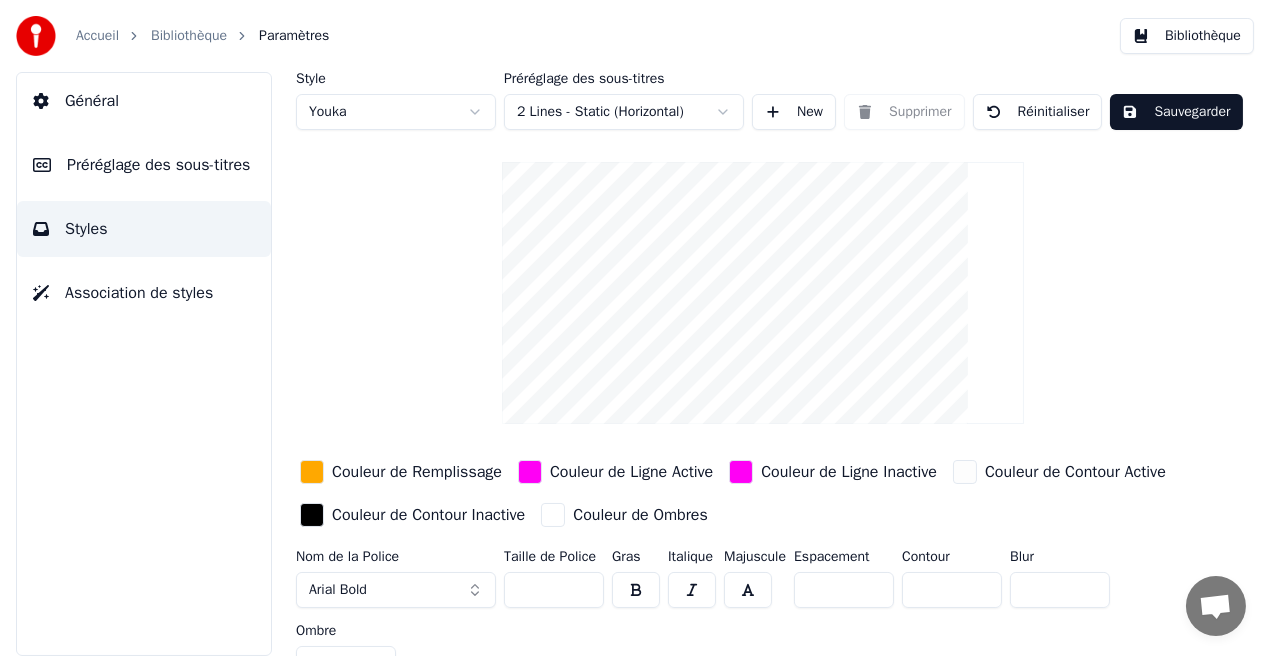 click on "Couleur de Remplissage" at bounding box center (417, 472) 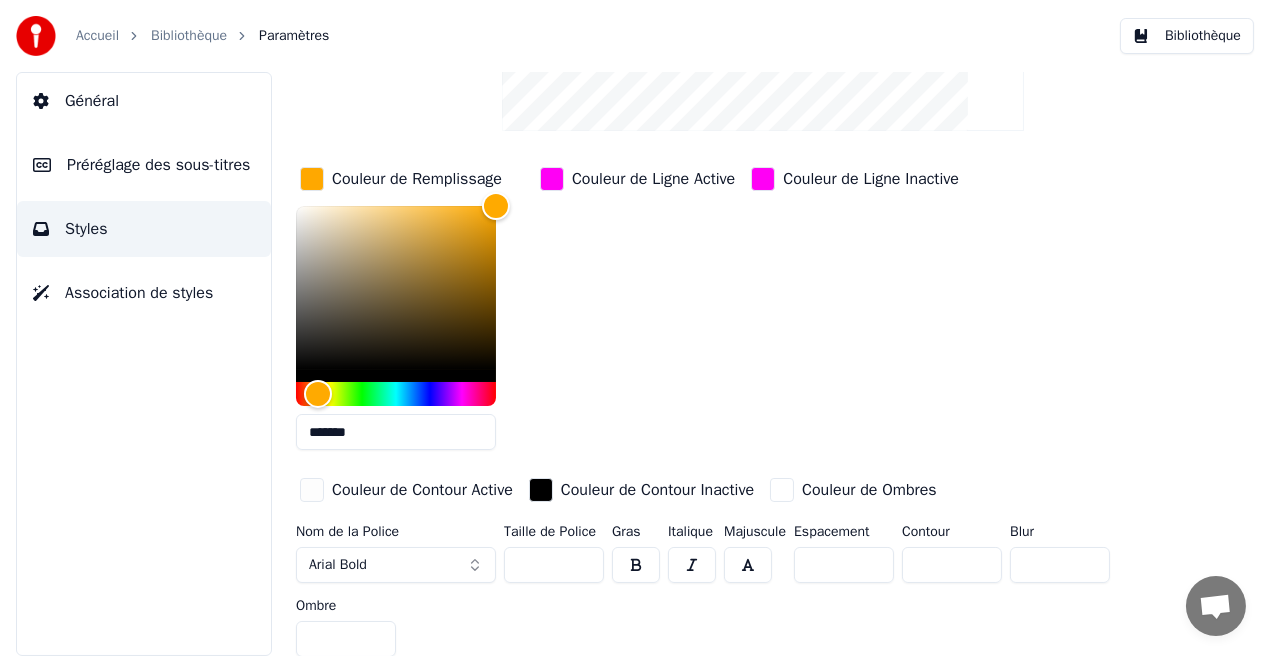 scroll, scrollTop: 298, scrollLeft: 0, axis: vertical 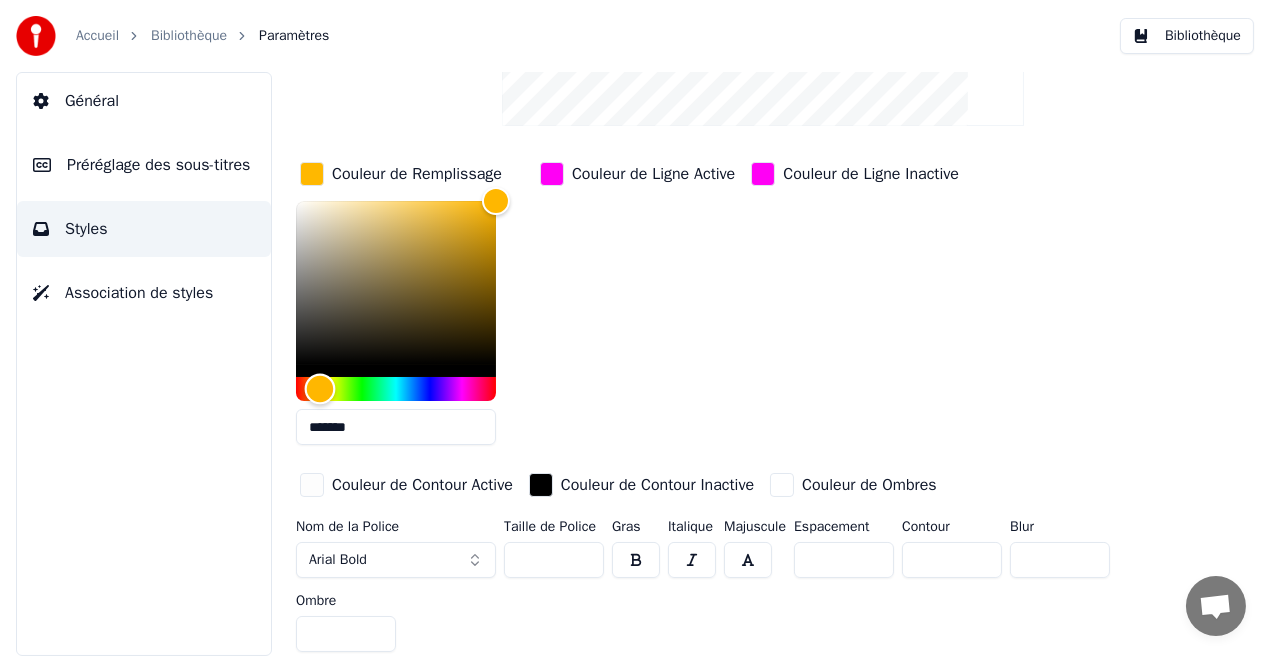 type on "*******" 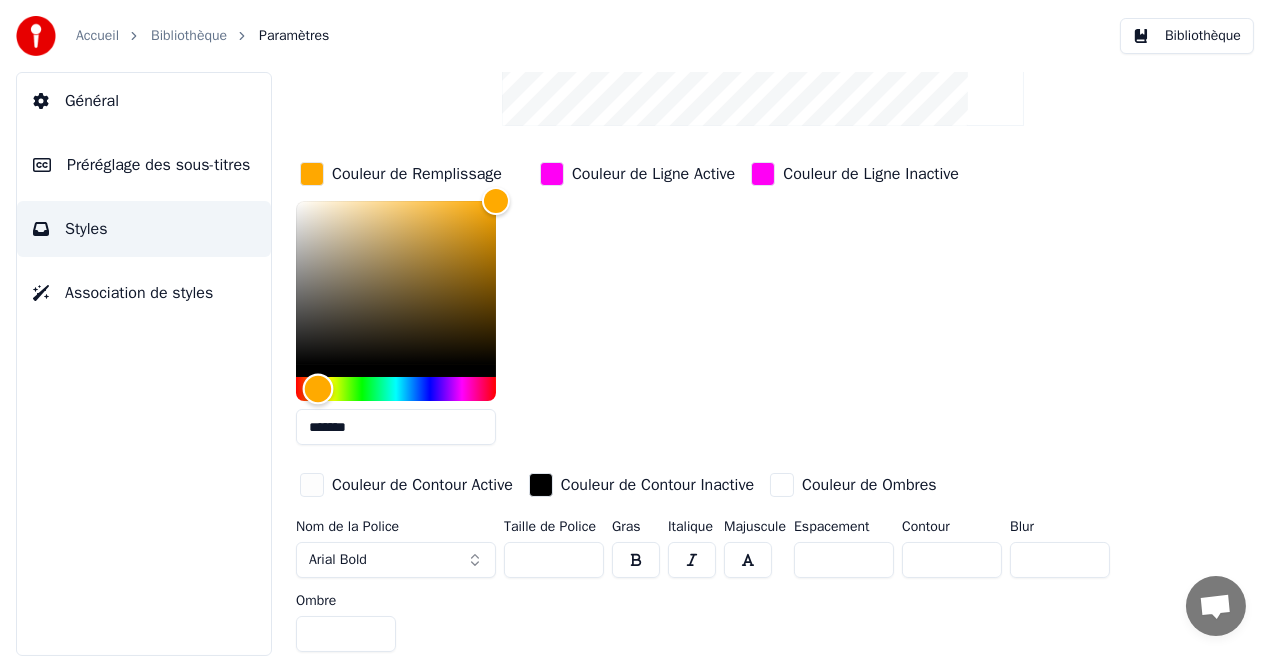 click at bounding box center (318, 389) 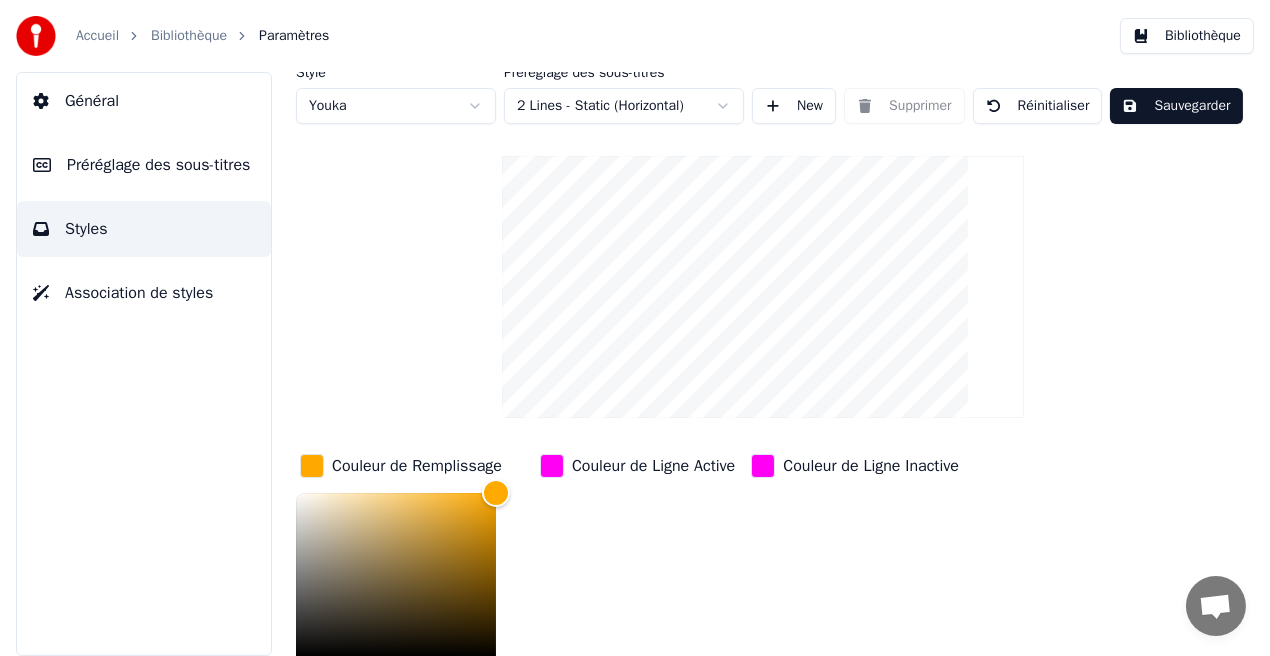 scroll, scrollTop: 0, scrollLeft: 0, axis: both 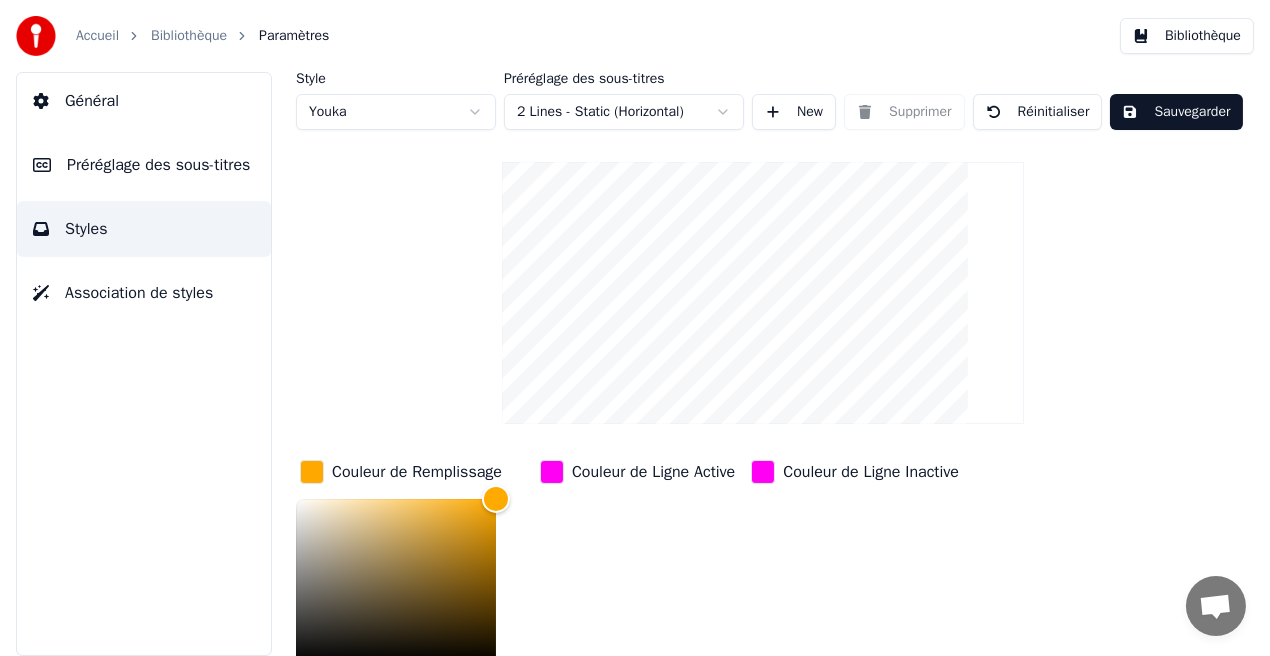 click on "Sauvegarder" at bounding box center (1176, 112) 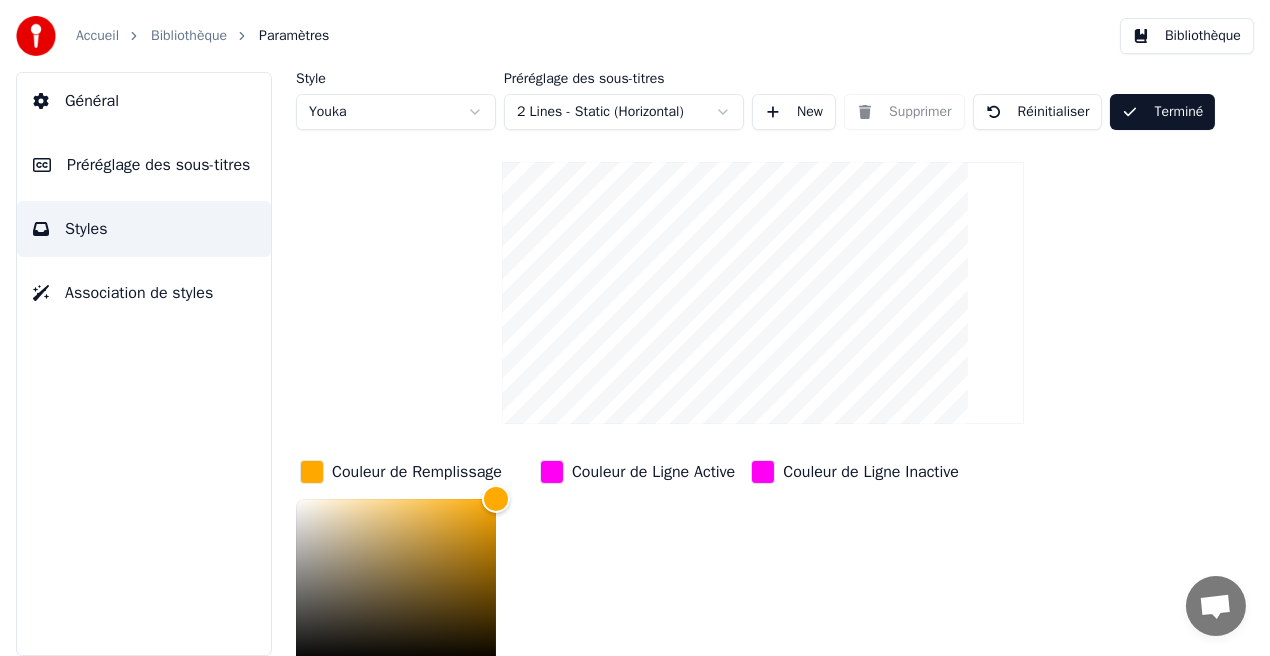 click on "Bibliothèque" at bounding box center [1187, 36] 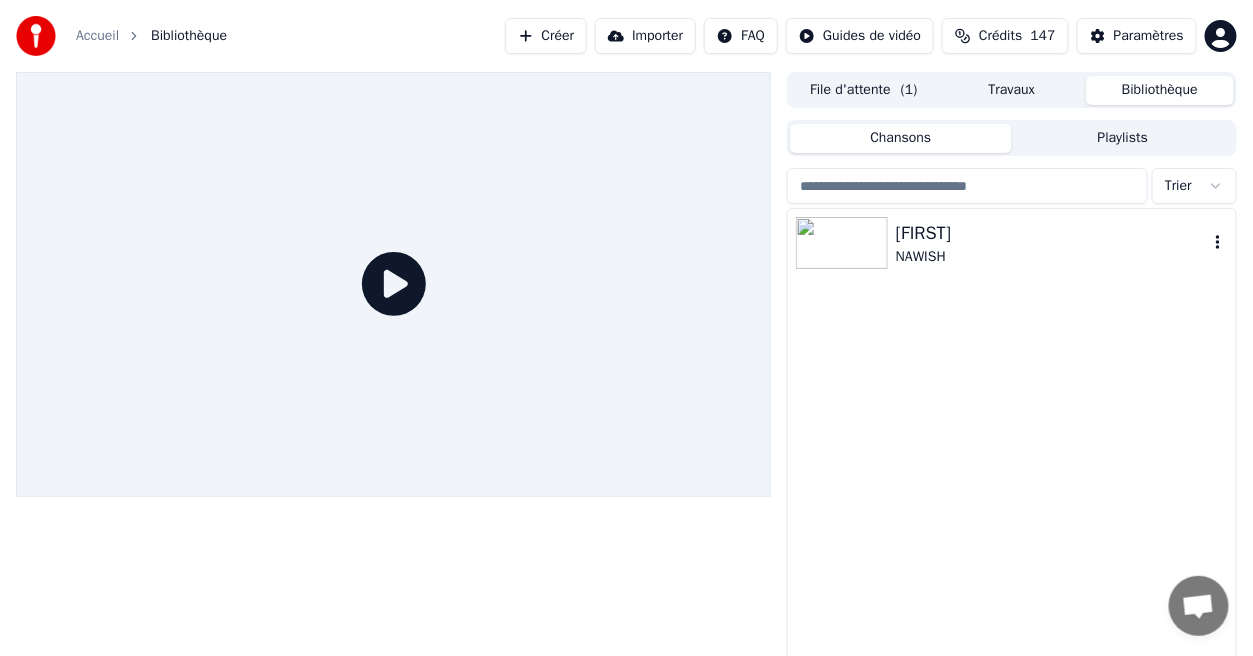 click on "[FIRST]" at bounding box center [1052, 233] 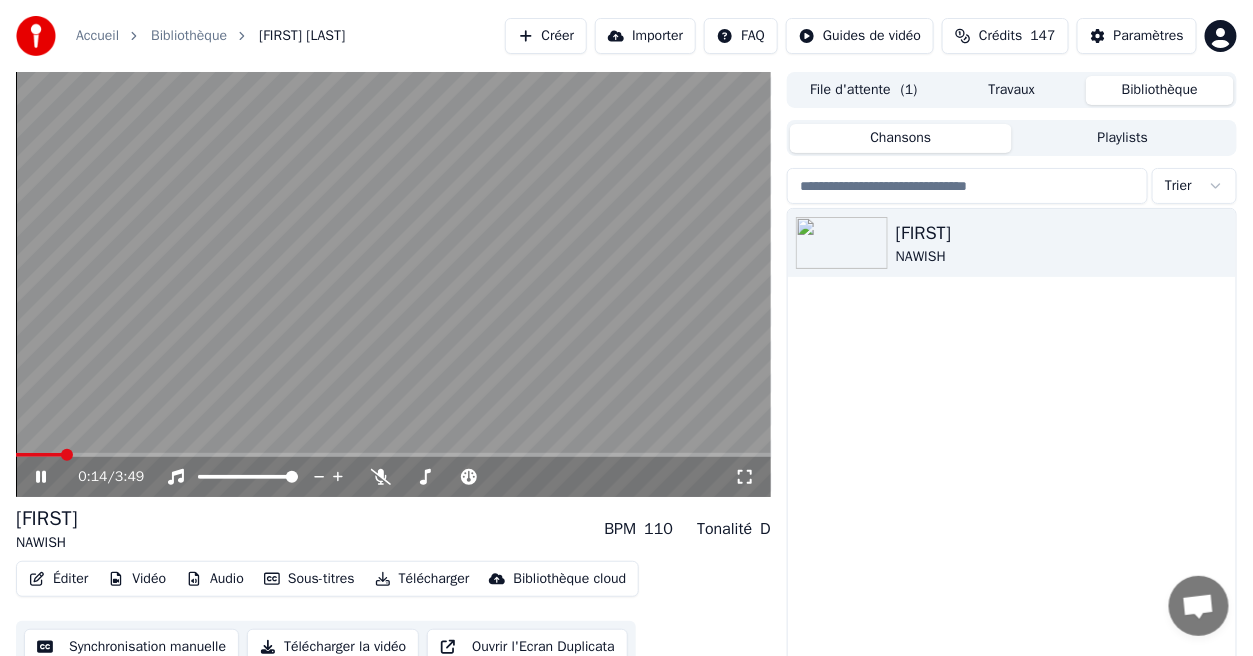 click at bounding box center (393, 455) 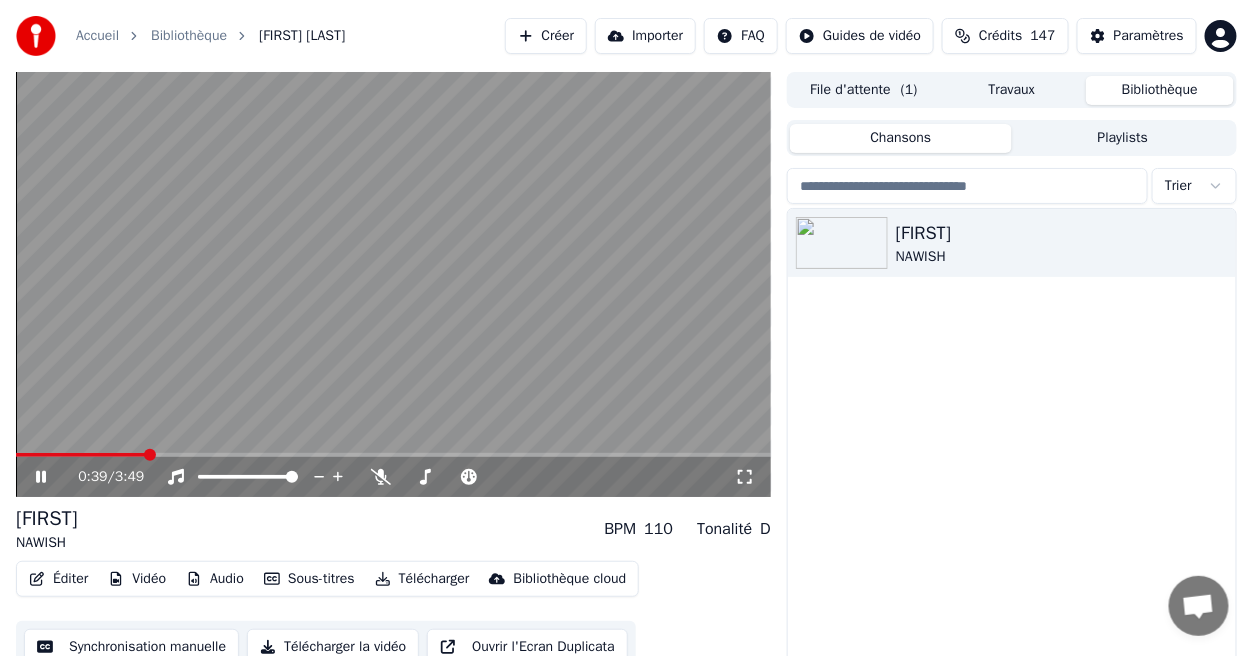 click 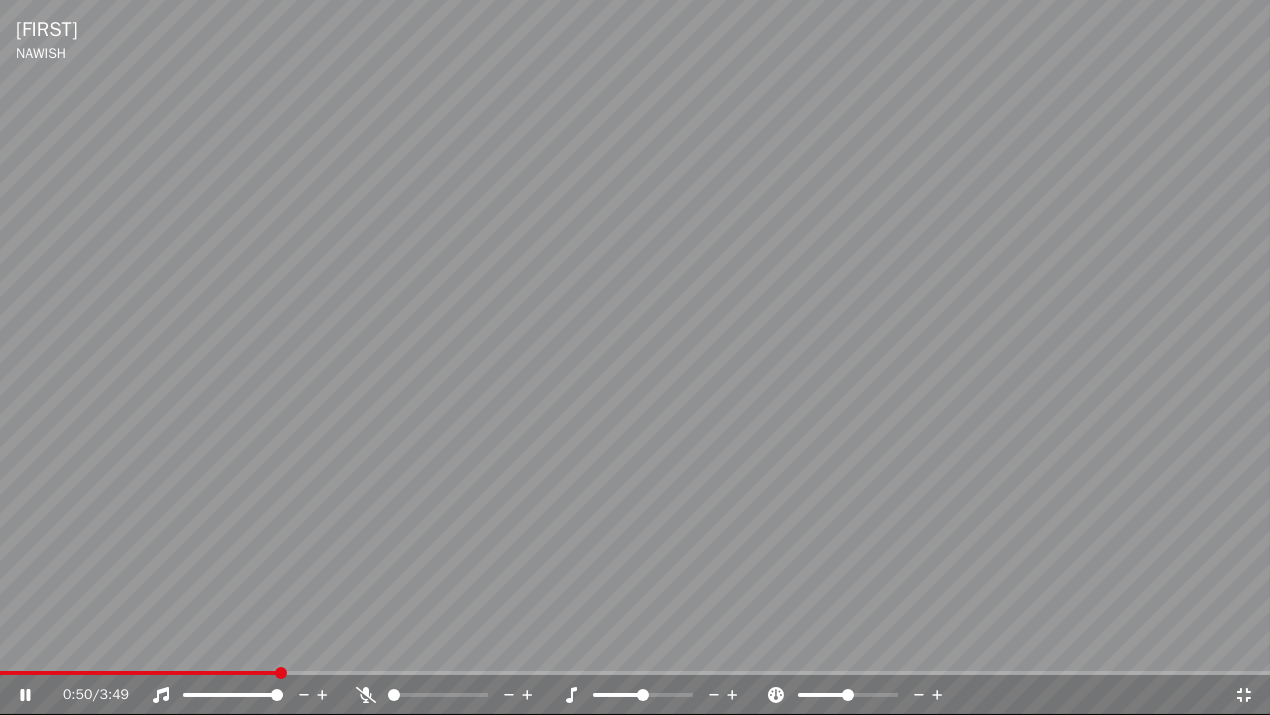 click 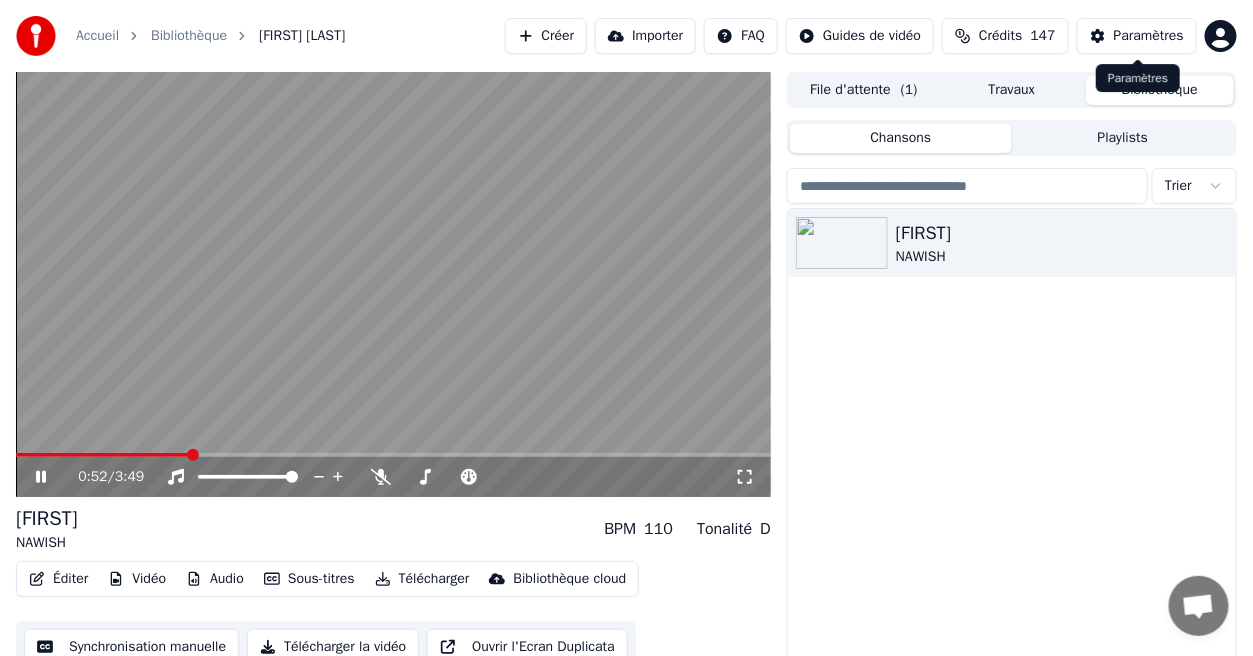 click on "Paramètres" at bounding box center [1149, 36] 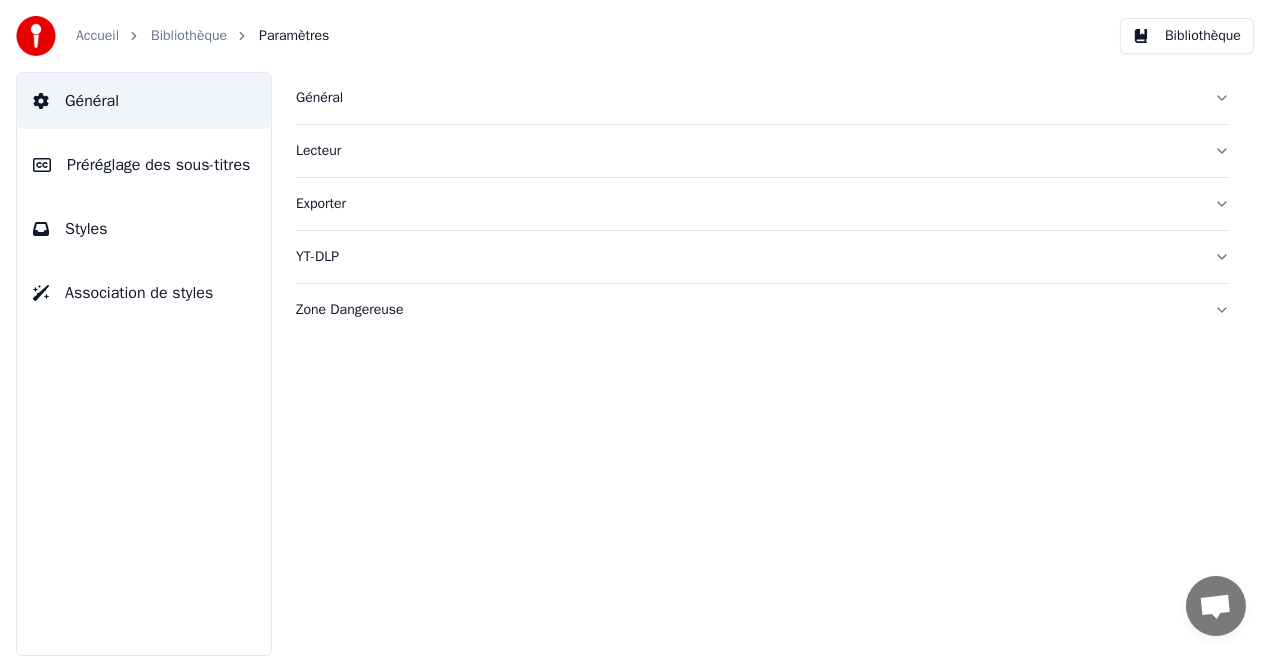 click on "Styles" at bounding box center [144, 229] 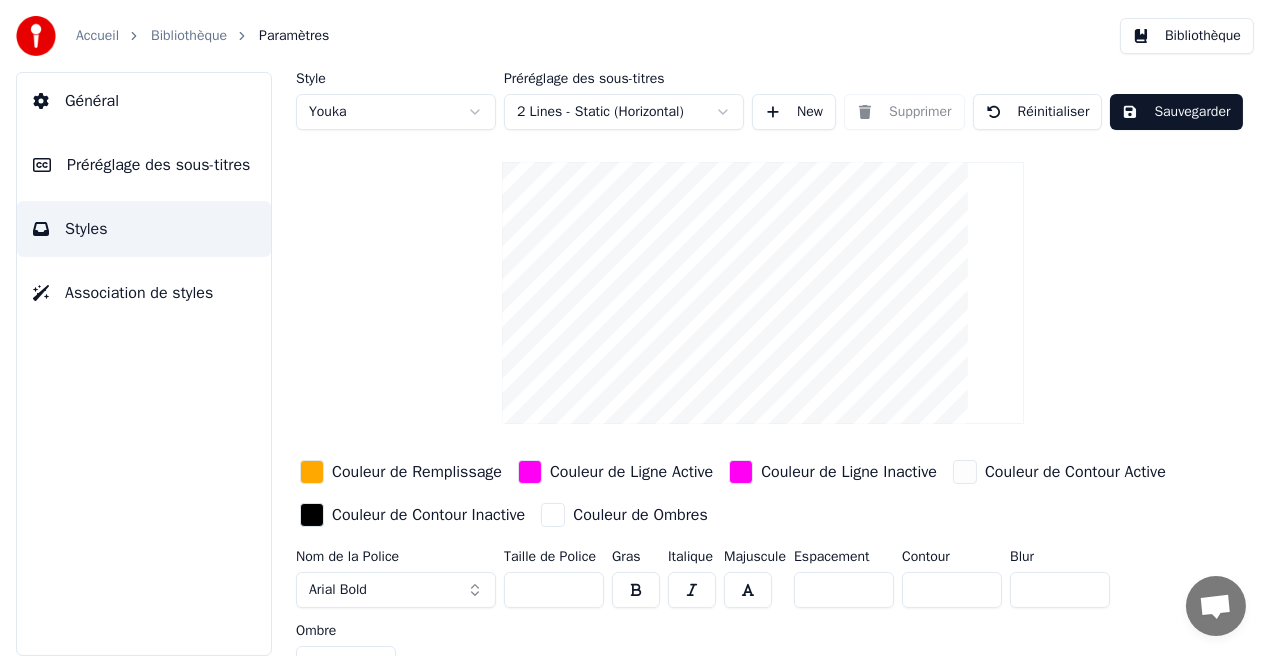 click on "Couleur de Remplissage" at bounding box center [417, 472] 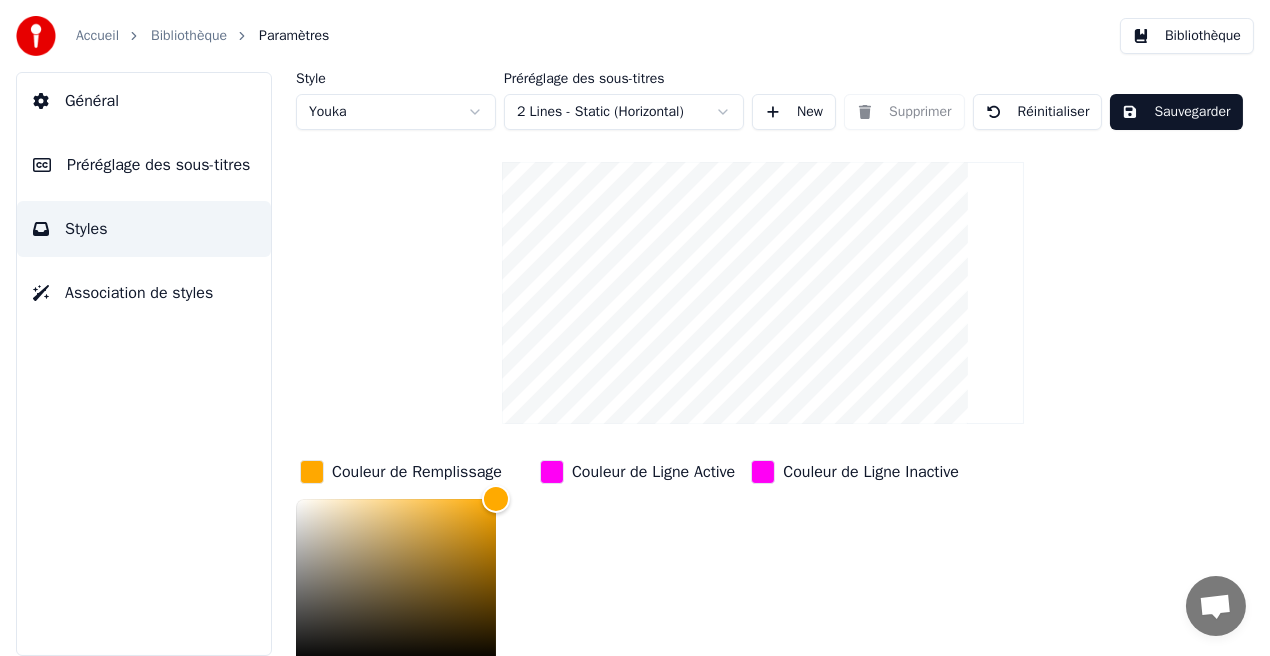 scroll, scrollTop: 298, scrollLeft: 0, axis: vertical 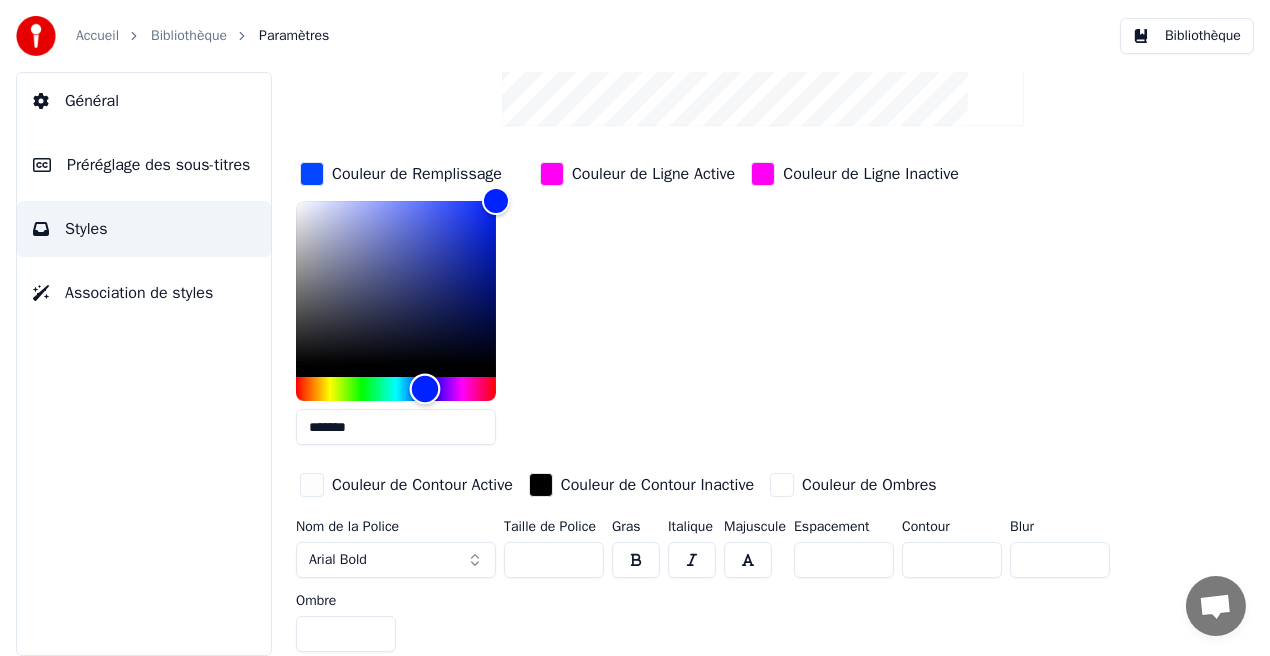 type on "*******" 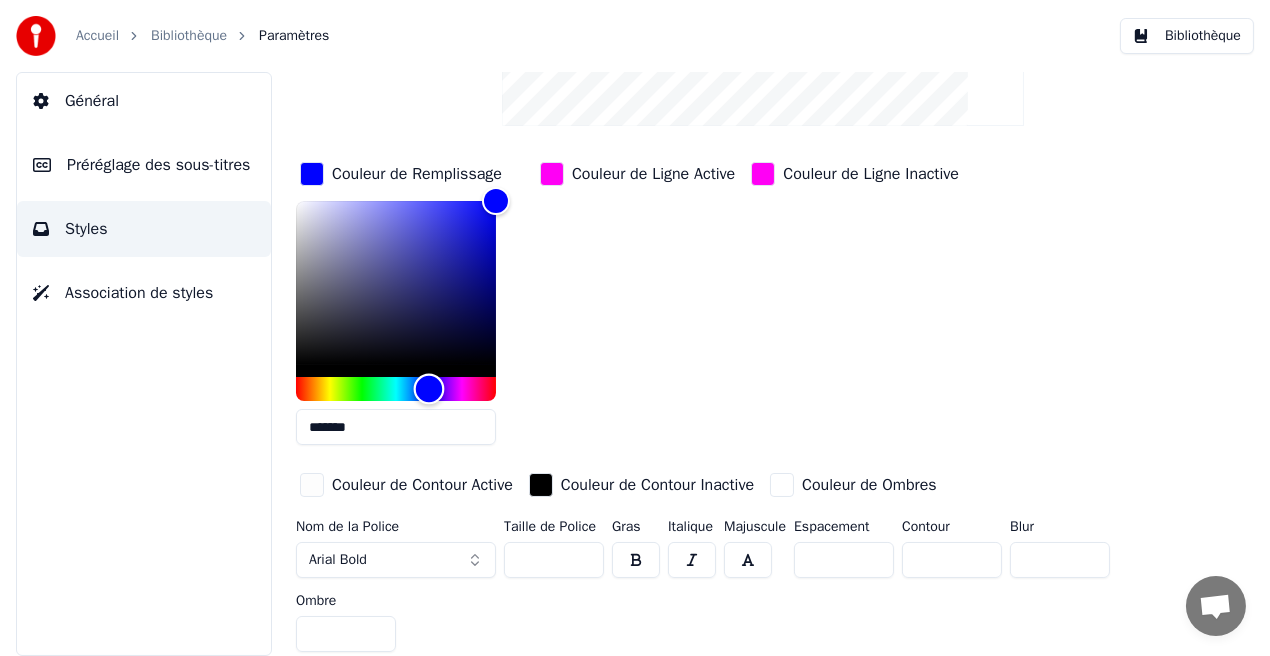 drag, startPoint x: 321, startPoint y: 391, endPoint x: 429, endPoint y: 417, distance: 111.085556 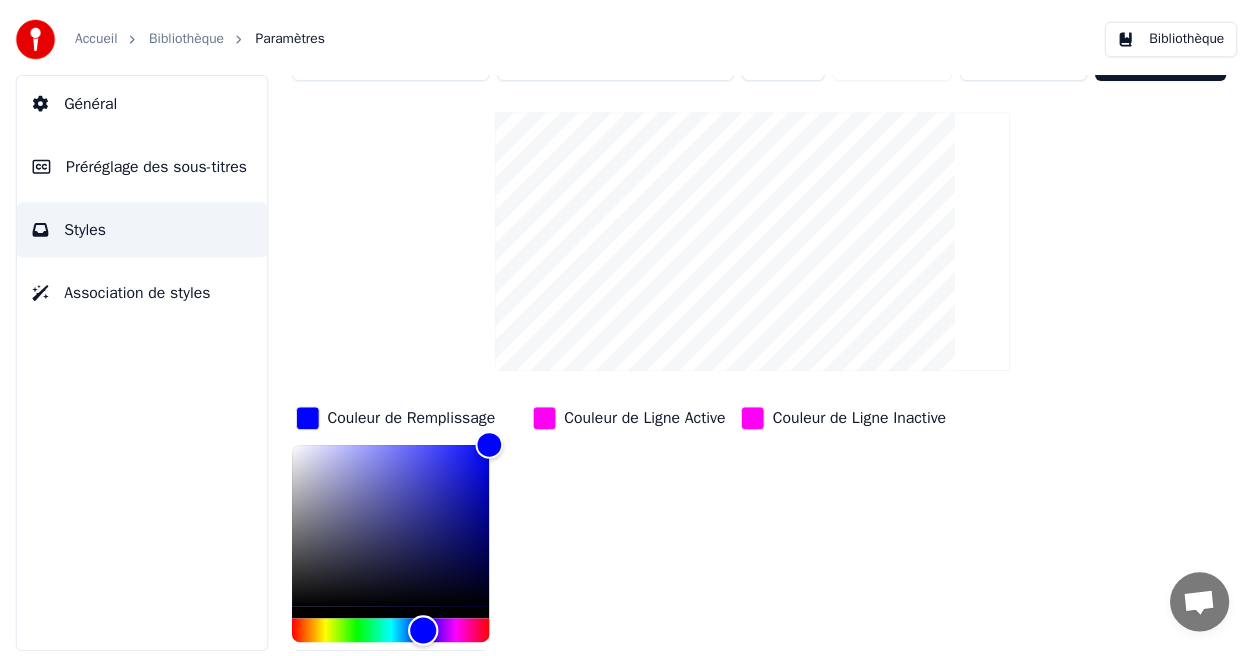scroll, scrollTop: 0, scrollLeft: 0, axis: both 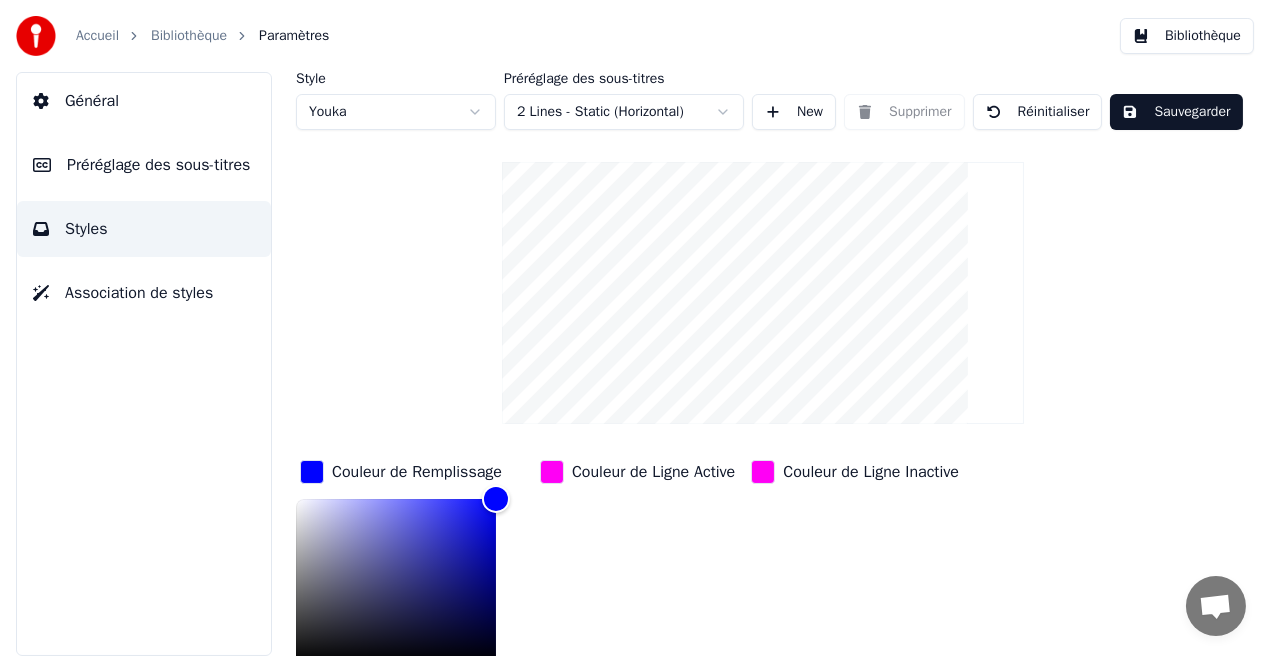 click on "Sauvegarder" at bounding box center (1176, 112) 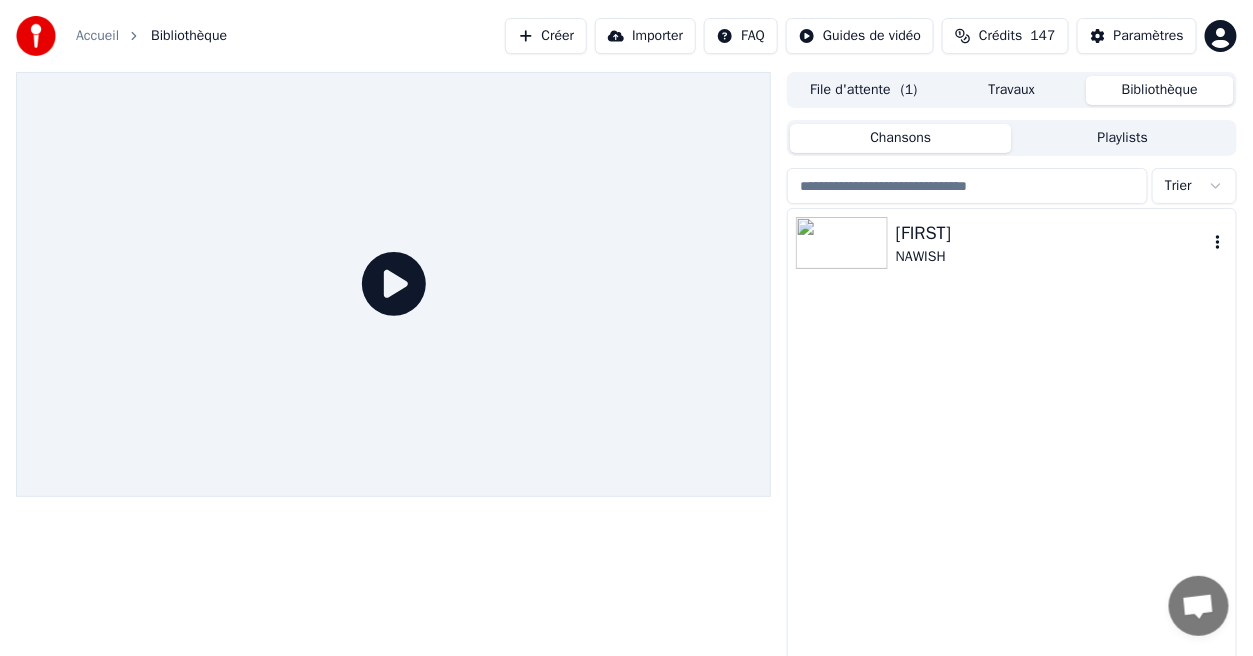 click on "[FIRST]" at bounding box center (1052, 233) 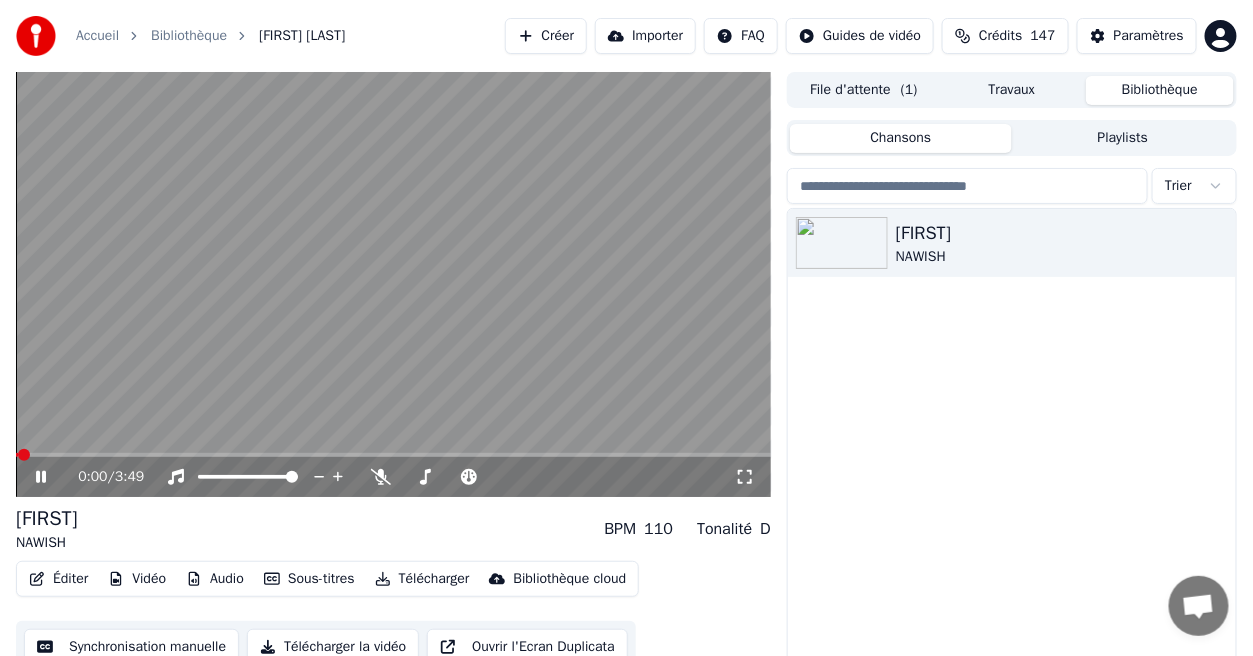 click 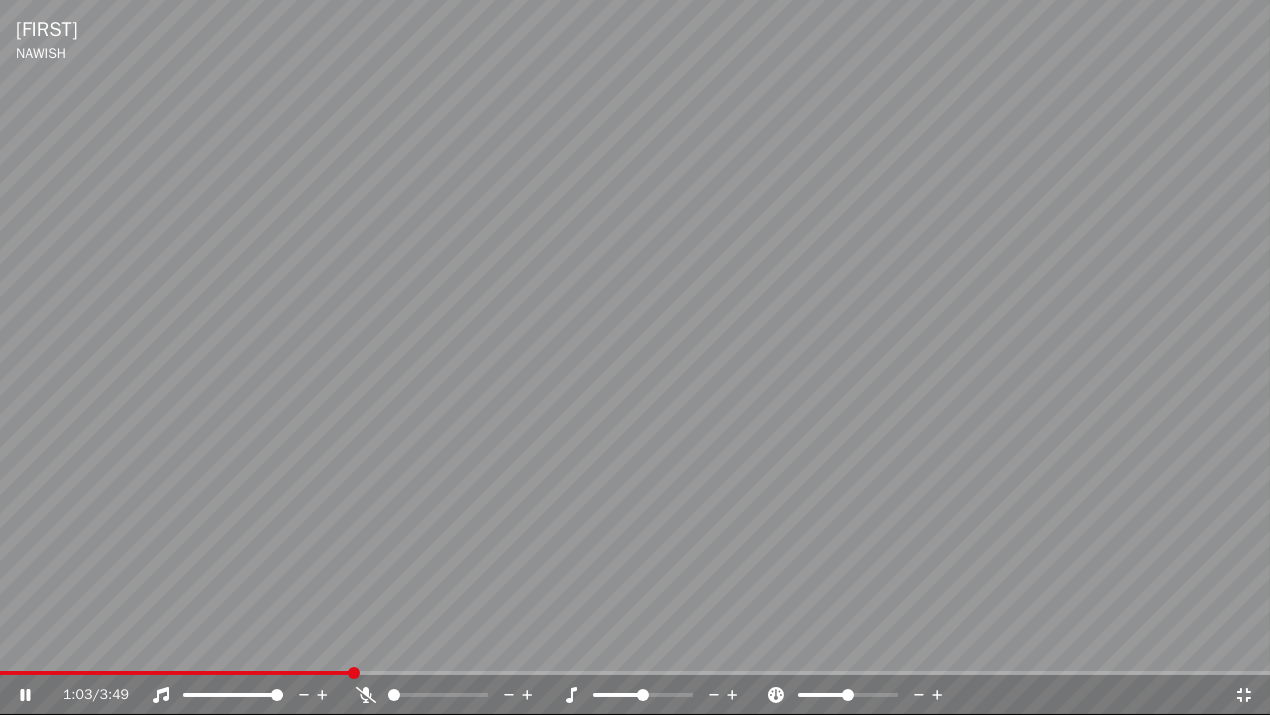 click 